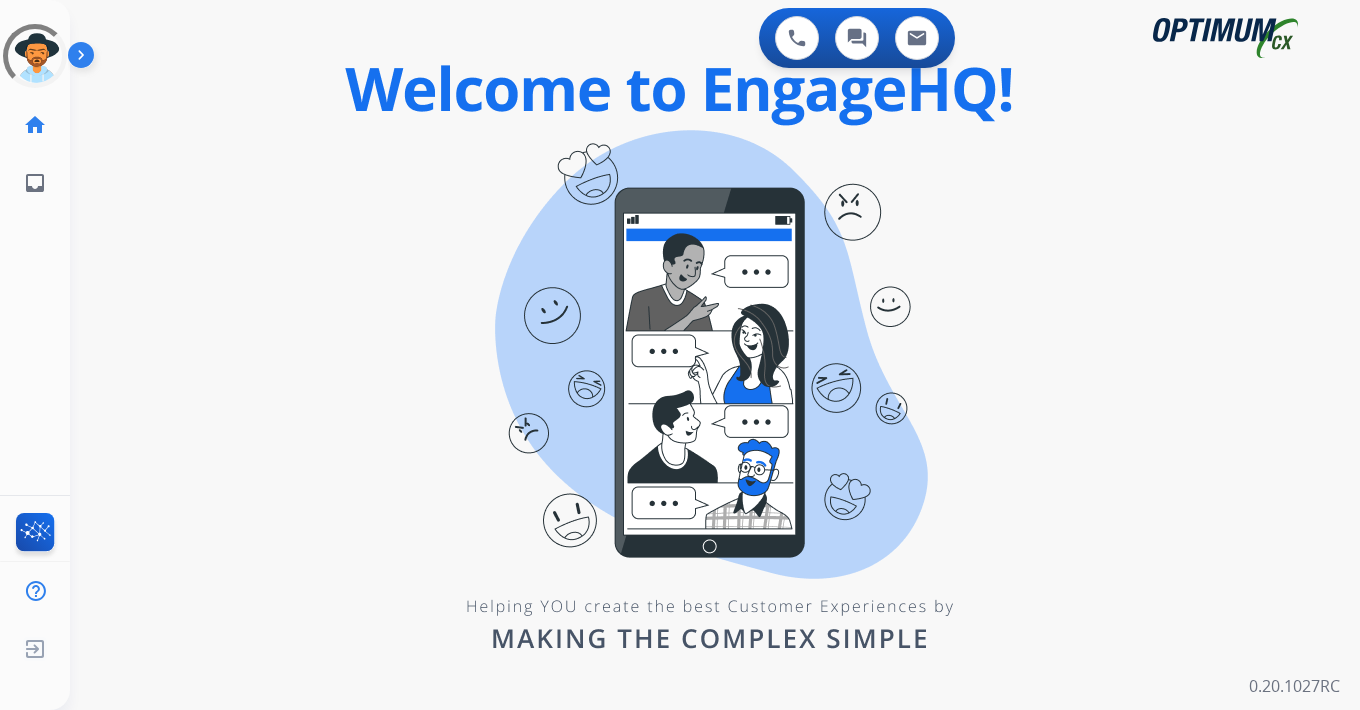 scroll, scrollTop: 0, scrollLeft: 0, axis: both 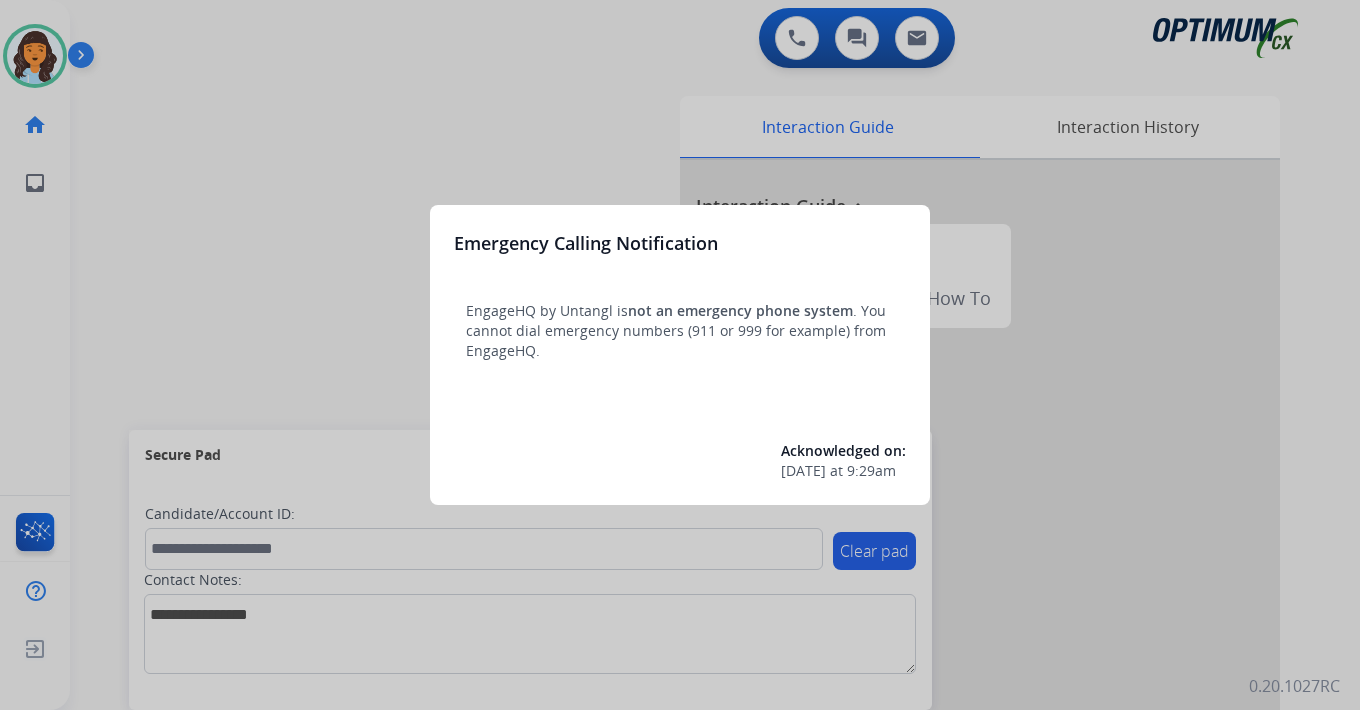 click at bounding box center [680, 355] 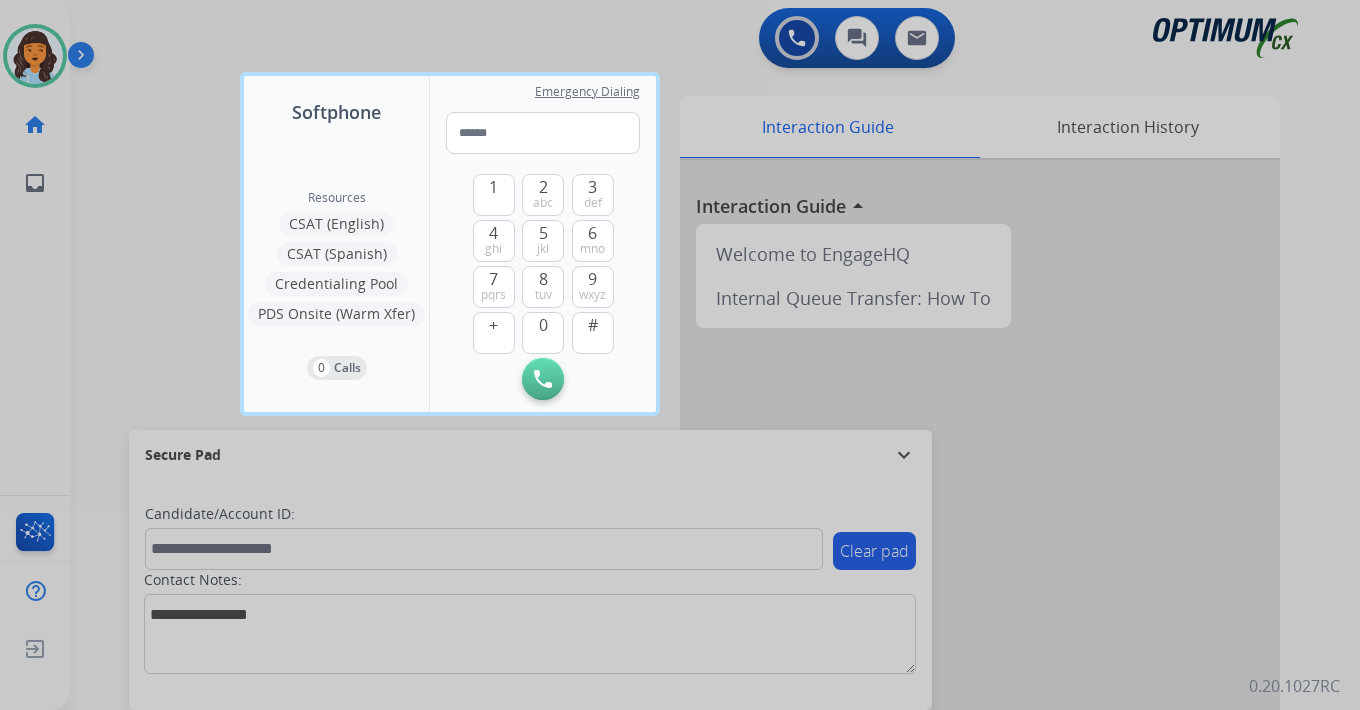 click at bounding box center (680, 355) 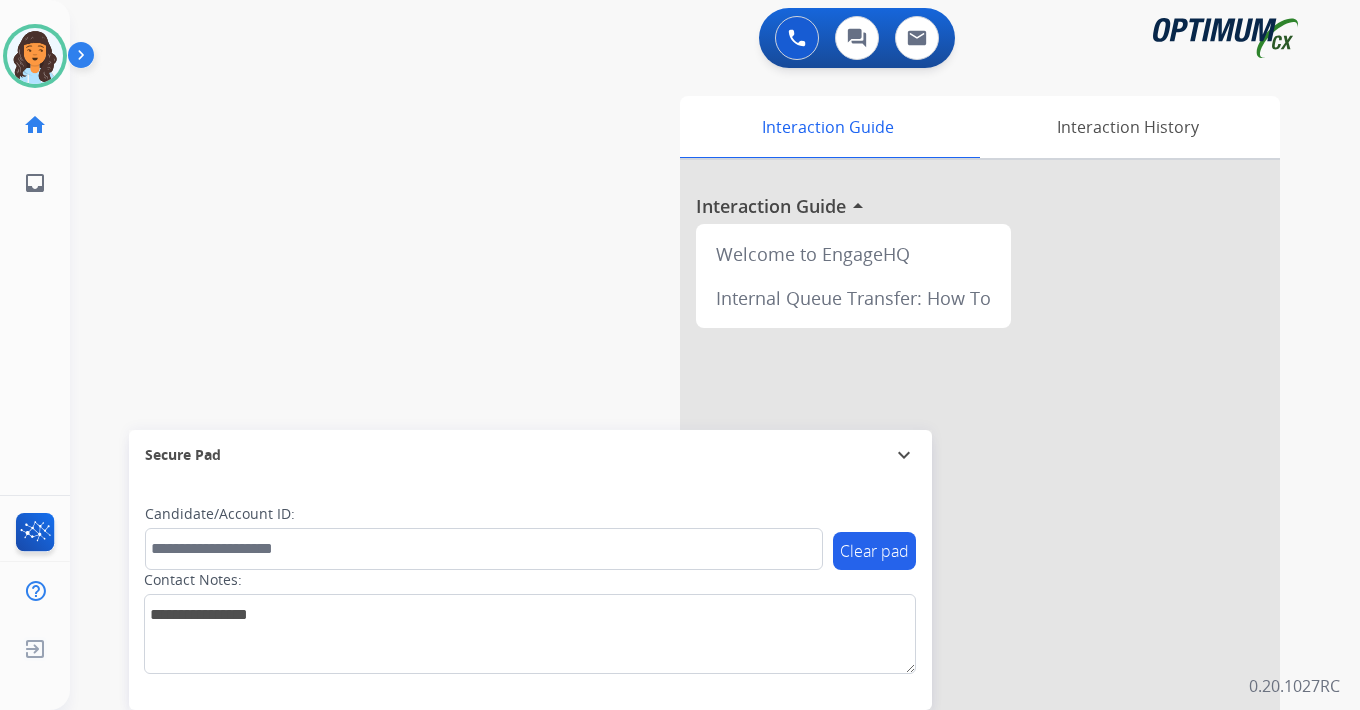 click at bounding box center [85, 59] 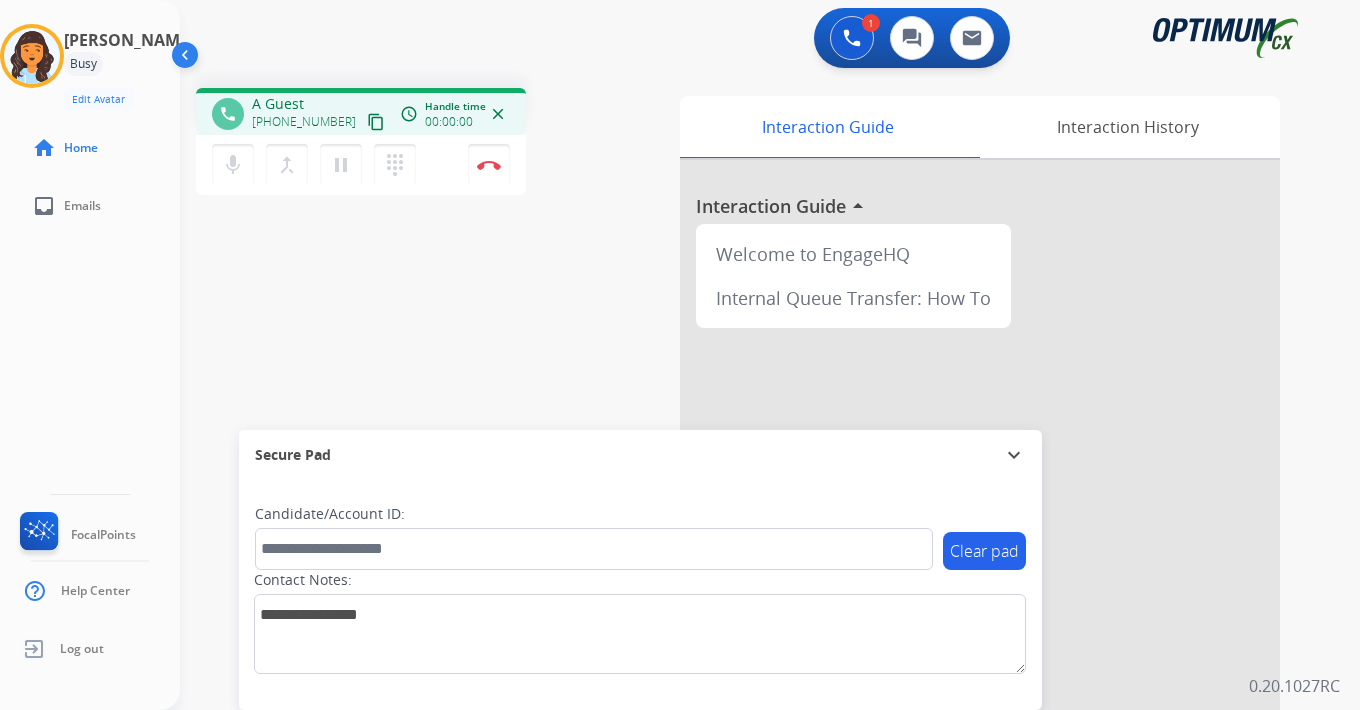 click on "1 Voice Interactions  0  Chat Interactions   0  Email Interactions phone A Guest [PHONE_NUMBER] content_copy access_time Call metrics Queue   00:07 Hold   00:00 Talk   00:00:00 Total   00:00:00 Handle time 00:00:00 close mic Mute merge_type Bridge pause Hold dialpad Dialpad Disconnect swap_horiz Break voice bridge close_fullscreen Connect 3-Way Call merge_type Separate 3-Way Call  Interaction Guide   Interaction History  Interaction Guide arrow_drop_up  Welcome to EngageHQ   Internal Queue Transfer: How To  Secure Pad expand_more Clear pad Candidate/Account ID: Contact Notes:                  0.20.1027RC" at bounding box center (770, 355) 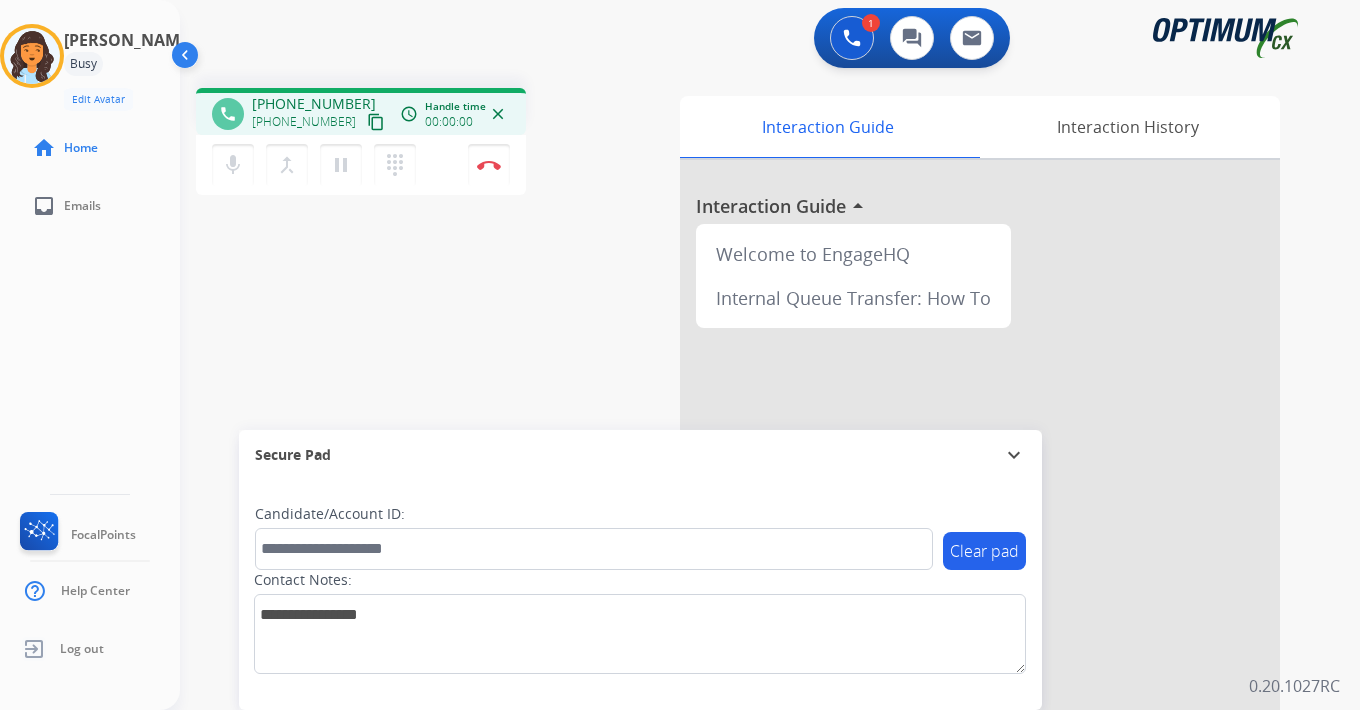 click on "content_copy" at bounding box center [376, 122] 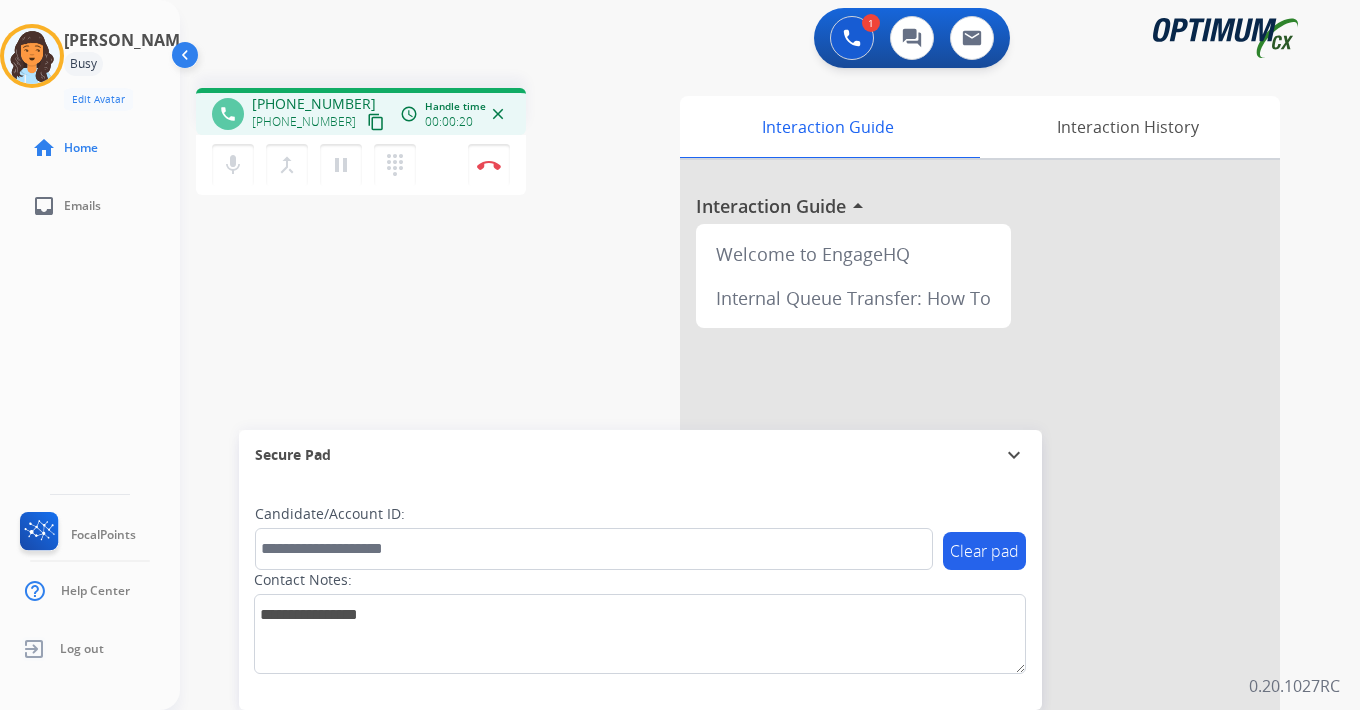 click on "Interaction Guide   Interaction History  Interaction Guide arrow_drop_up  Welcome to EngageHQ   Internal Queue Transfer: How To" at bounding box center (995, 497) 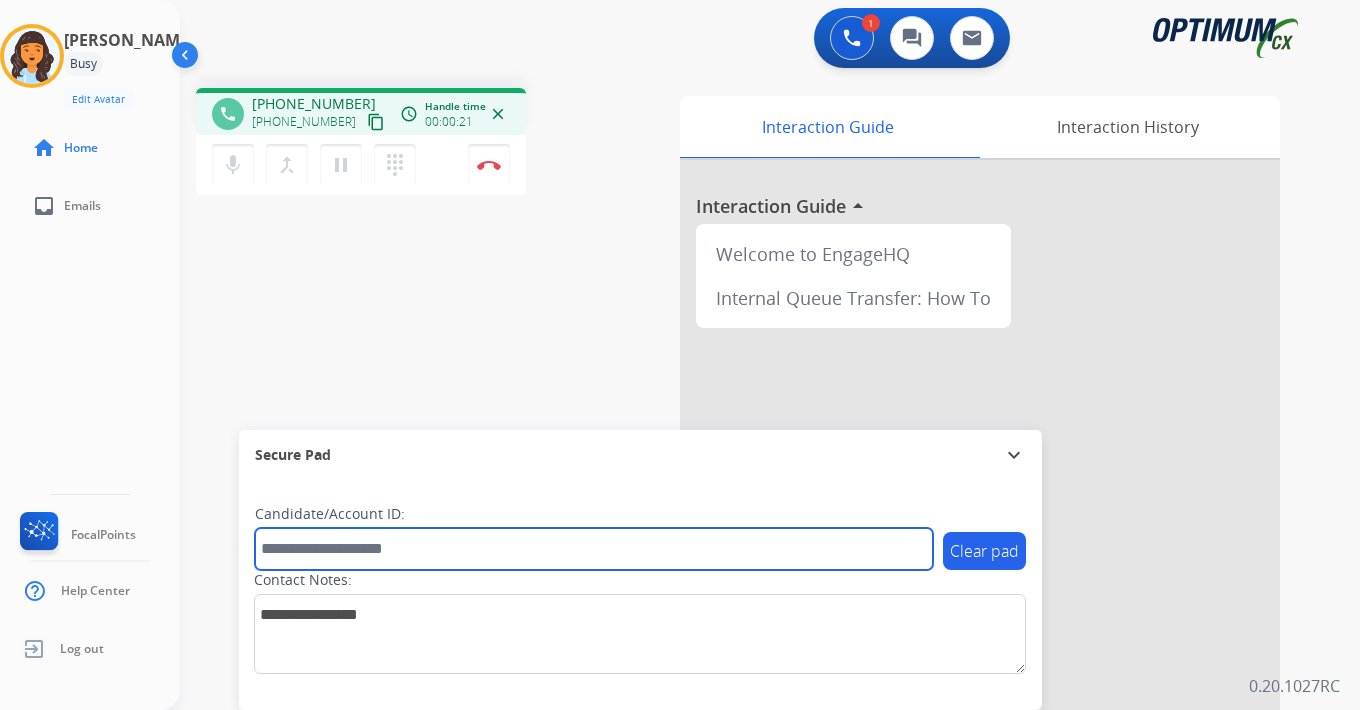 click at bounding box center [594, 549] 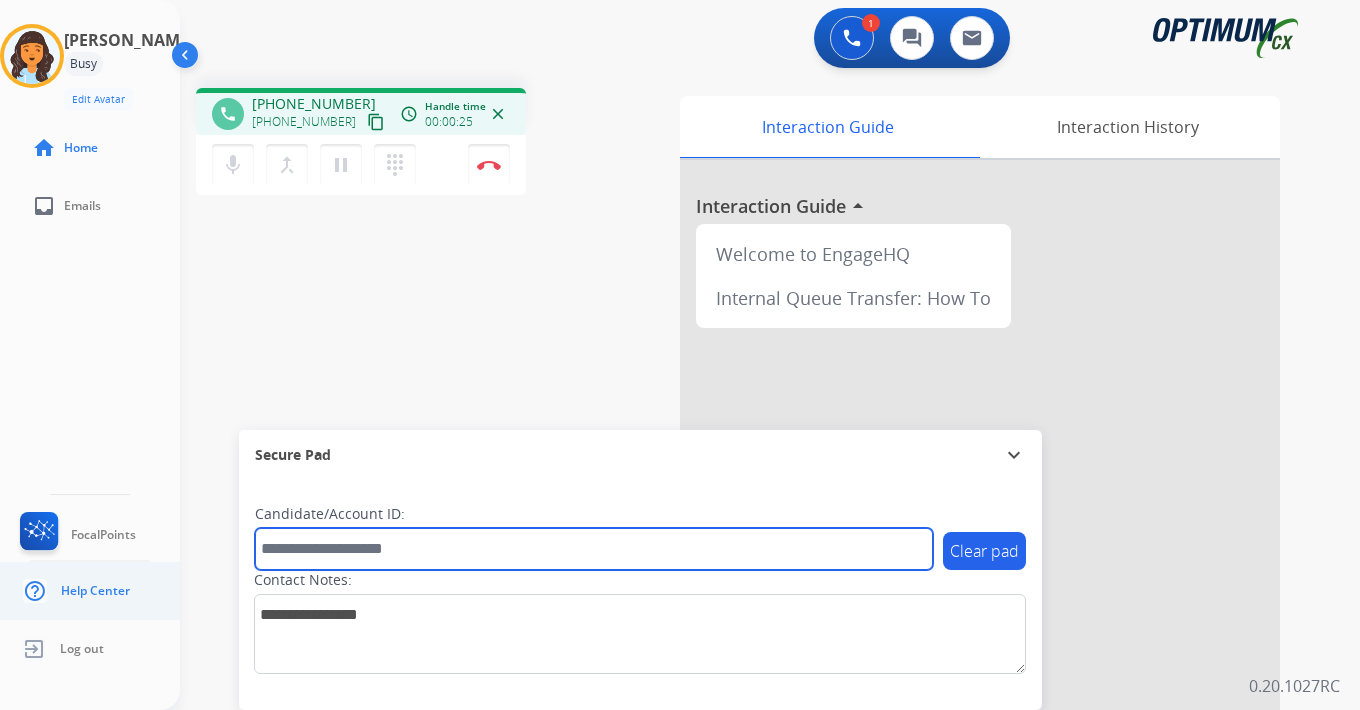 drag, startPoint x: 343, startPoint y: 544, endPoint x: 156, endPoint y: 575, distance: 189.55211 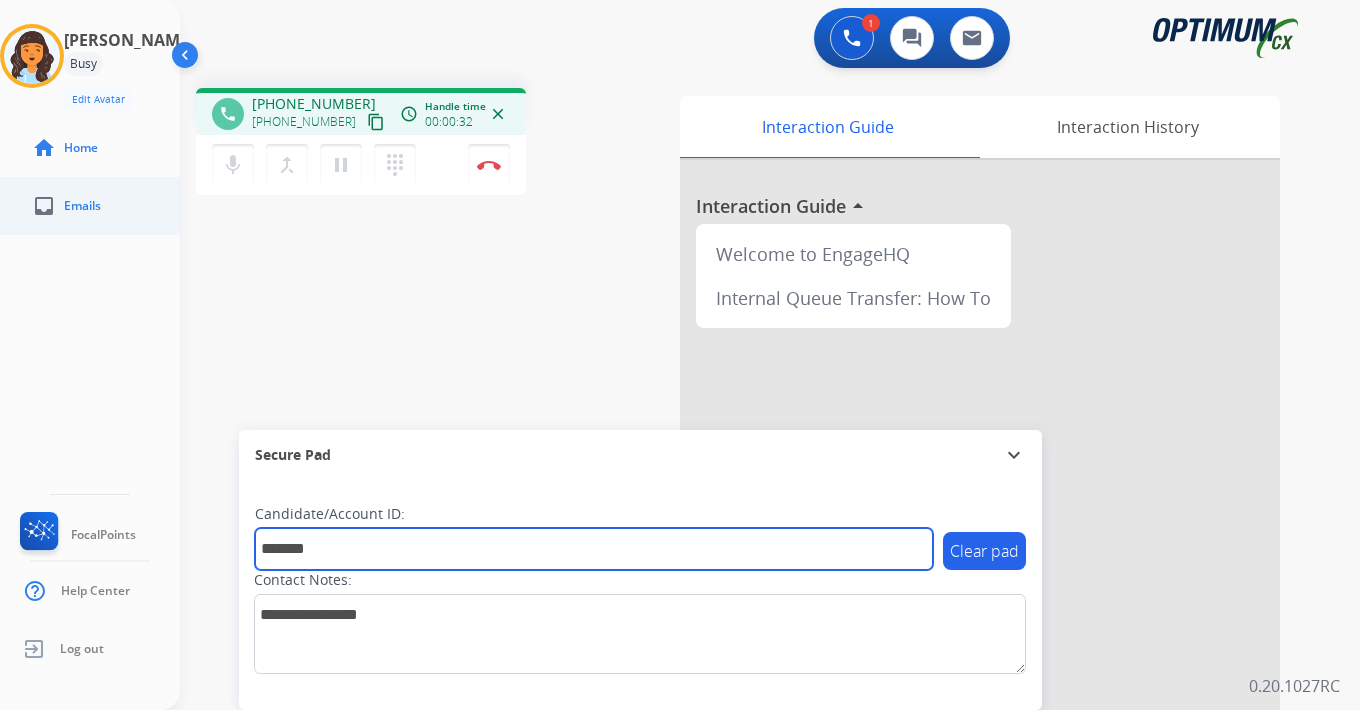 type on "*******" 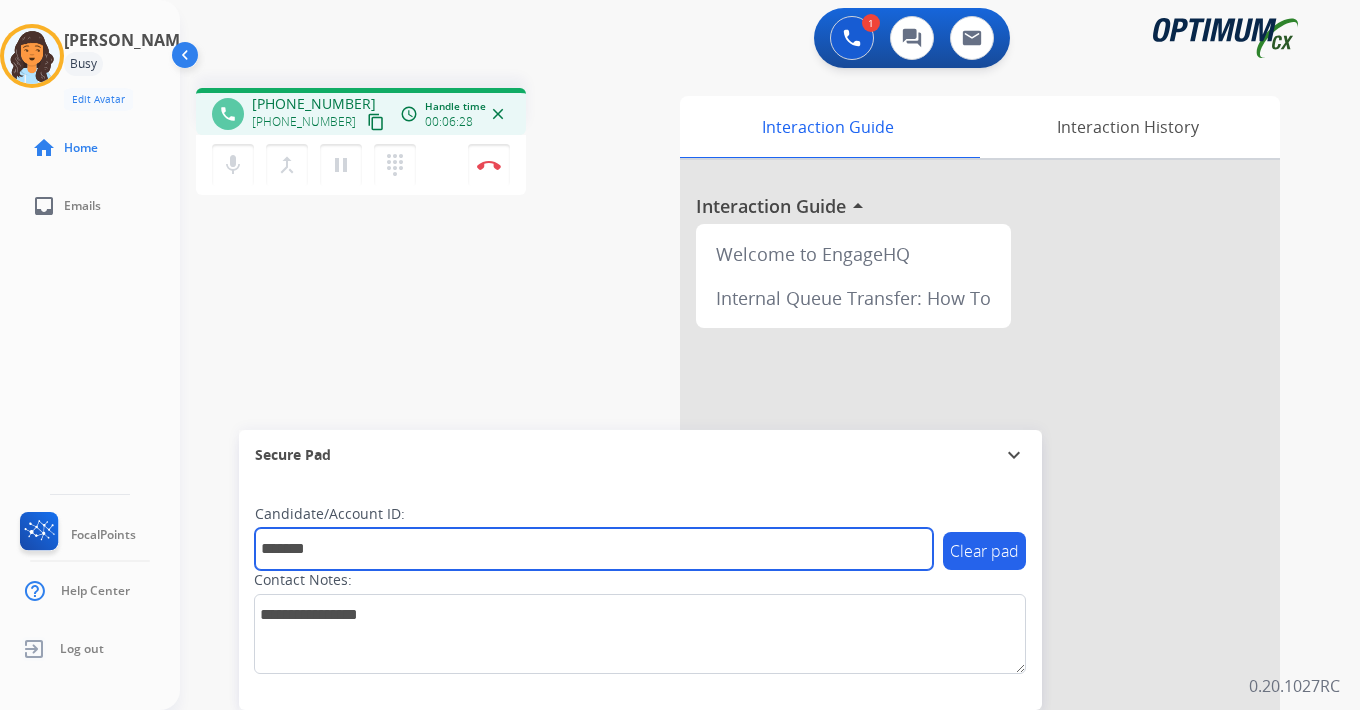 click on "*******" at bounding box center [594, 549] 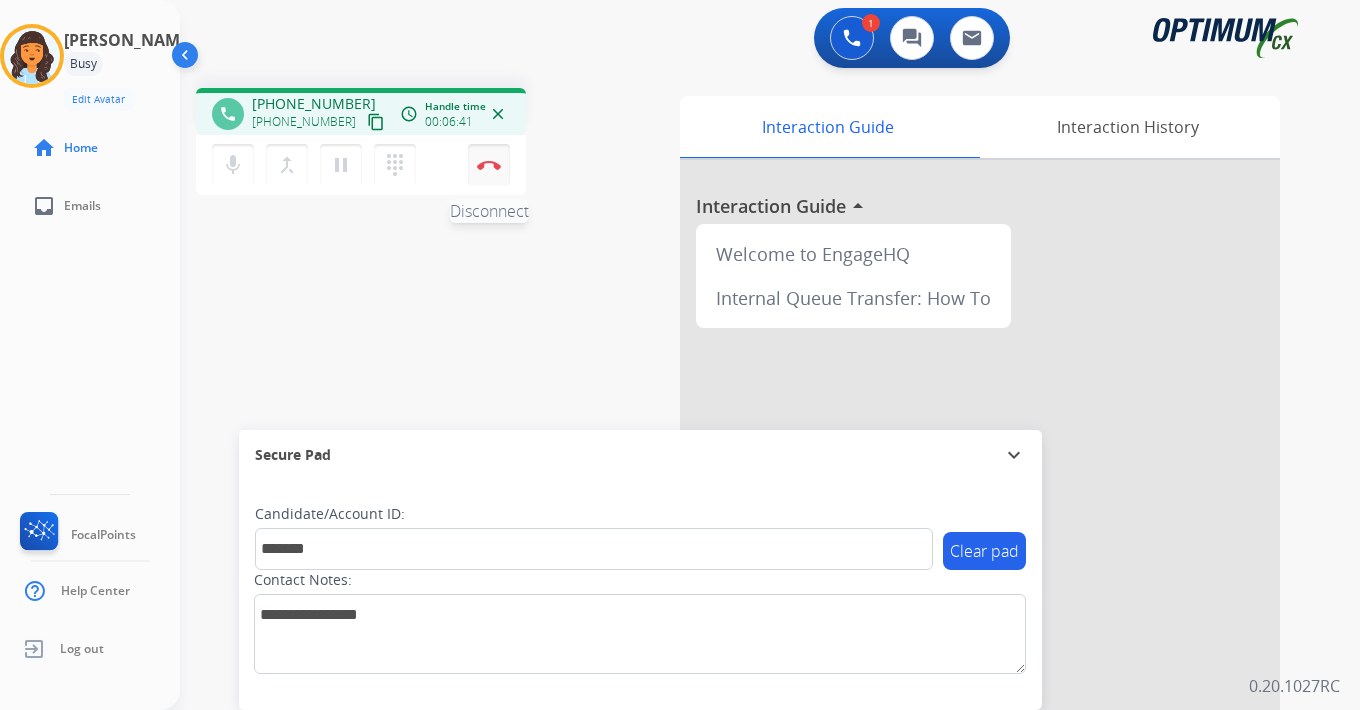 click at bounding box center (489, 165) 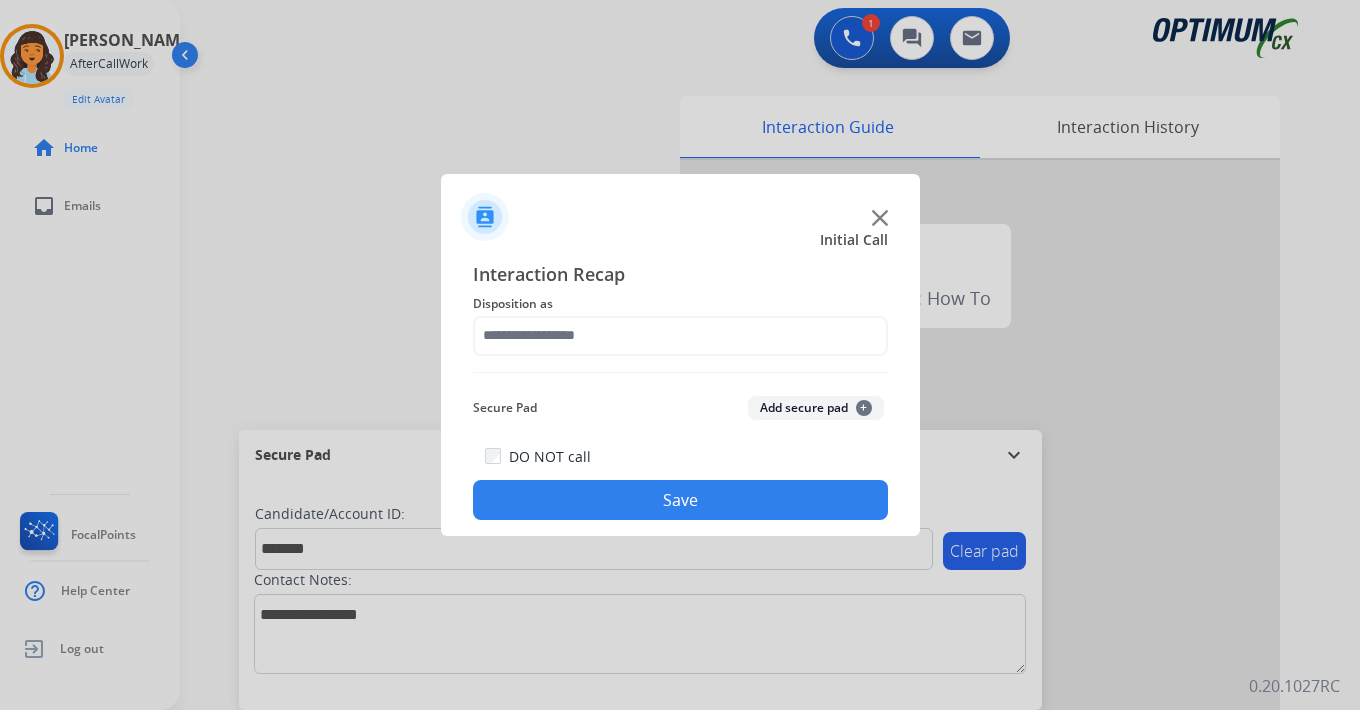 click on "Add secure pad  +" 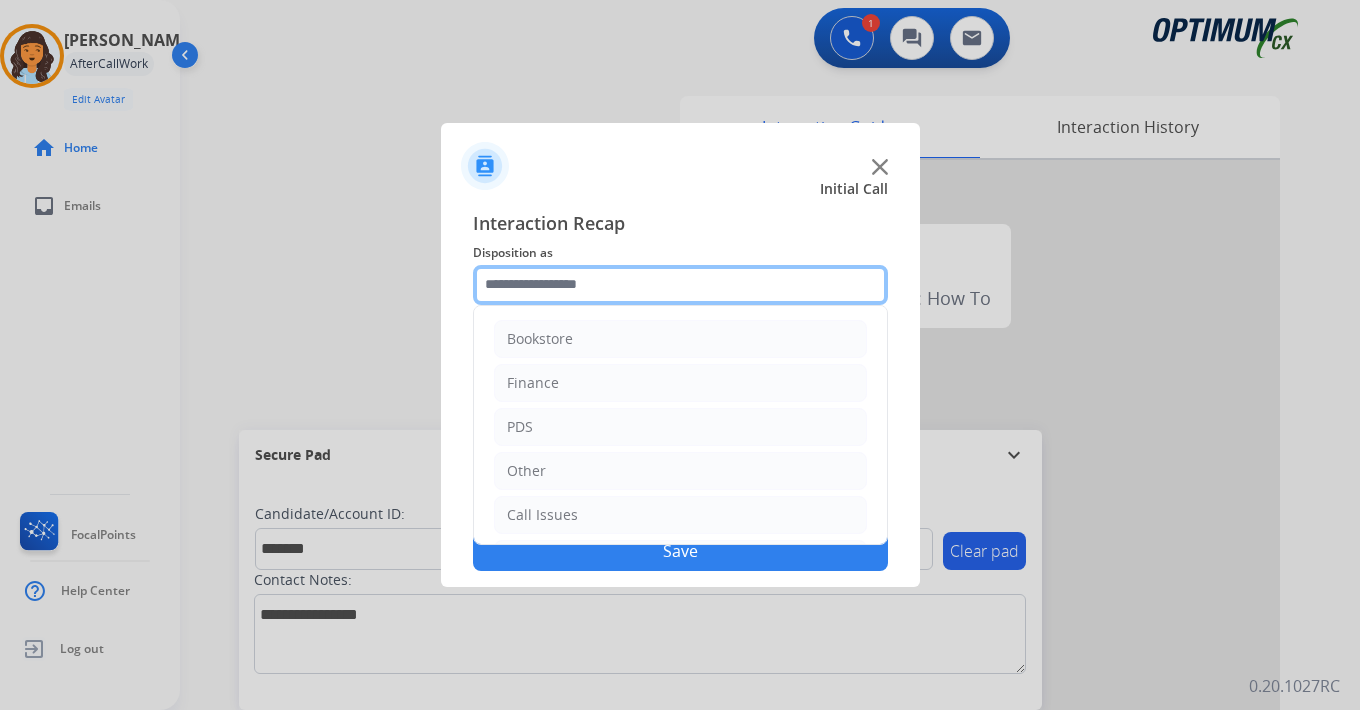 click 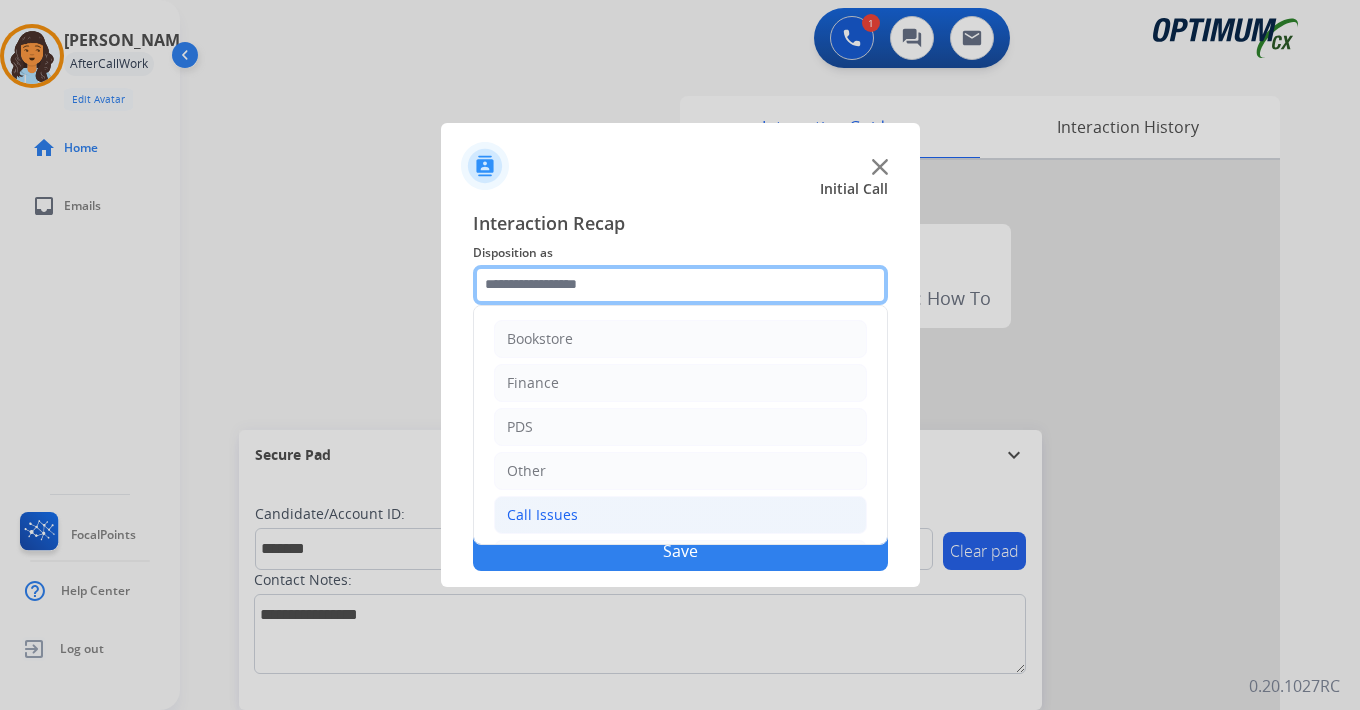 scroll, scrollTop: 136, scrollLeft: 0, axis: vertical 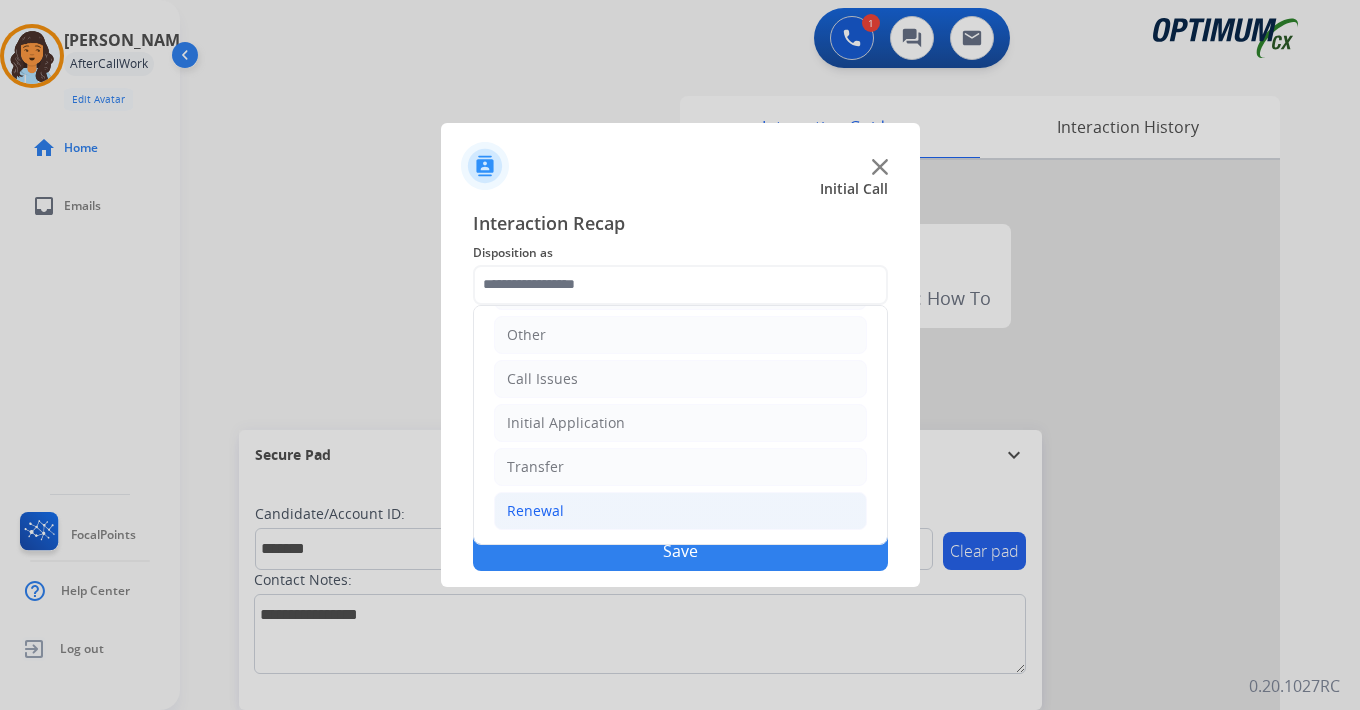 click on "Renewal" 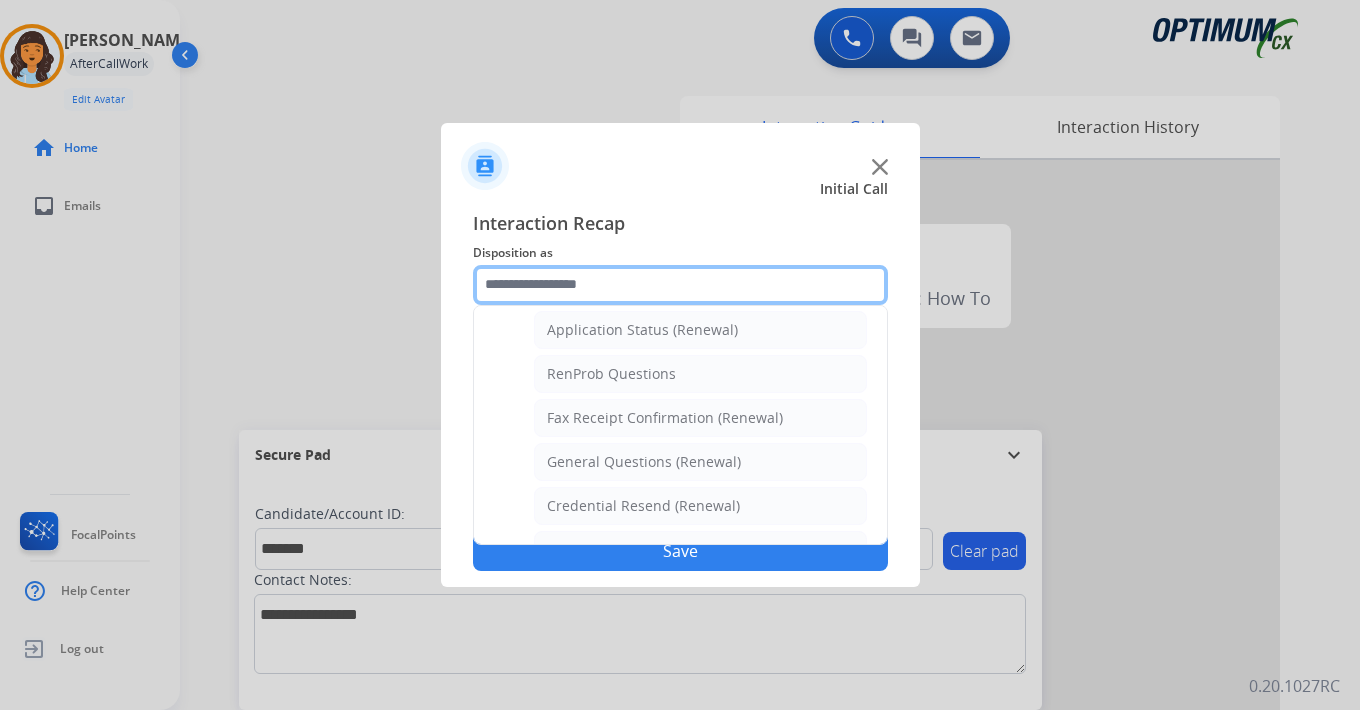 scroll, scrollTop: 772, scrollLeft: 0, axis: vertical 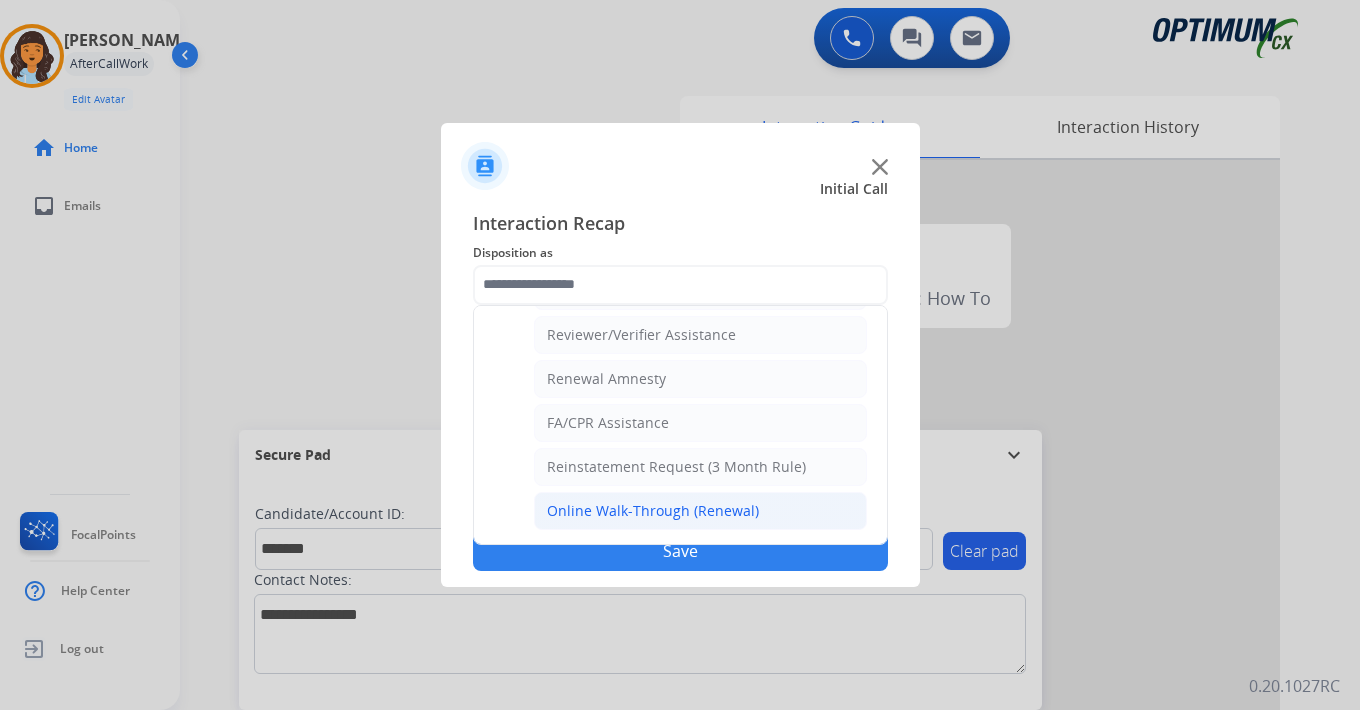 click on "Online Walk-Through (Renewal)" 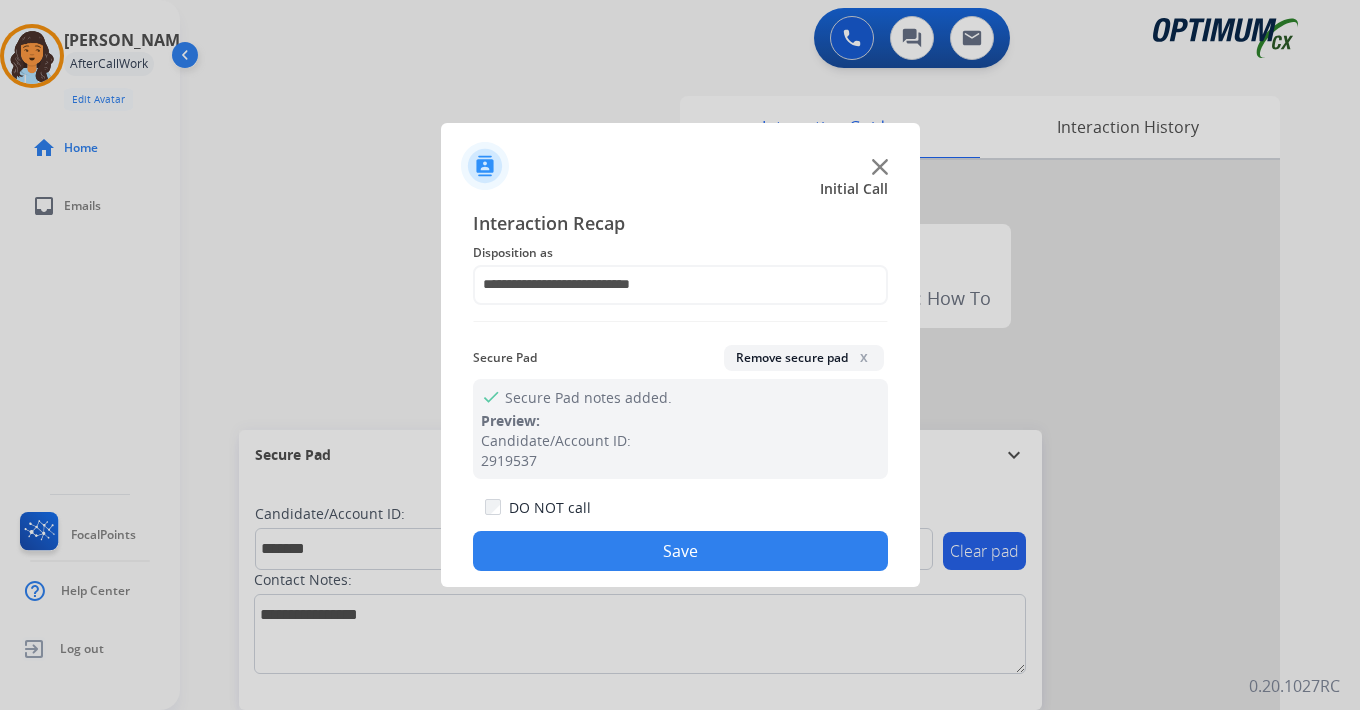 click on "Save" 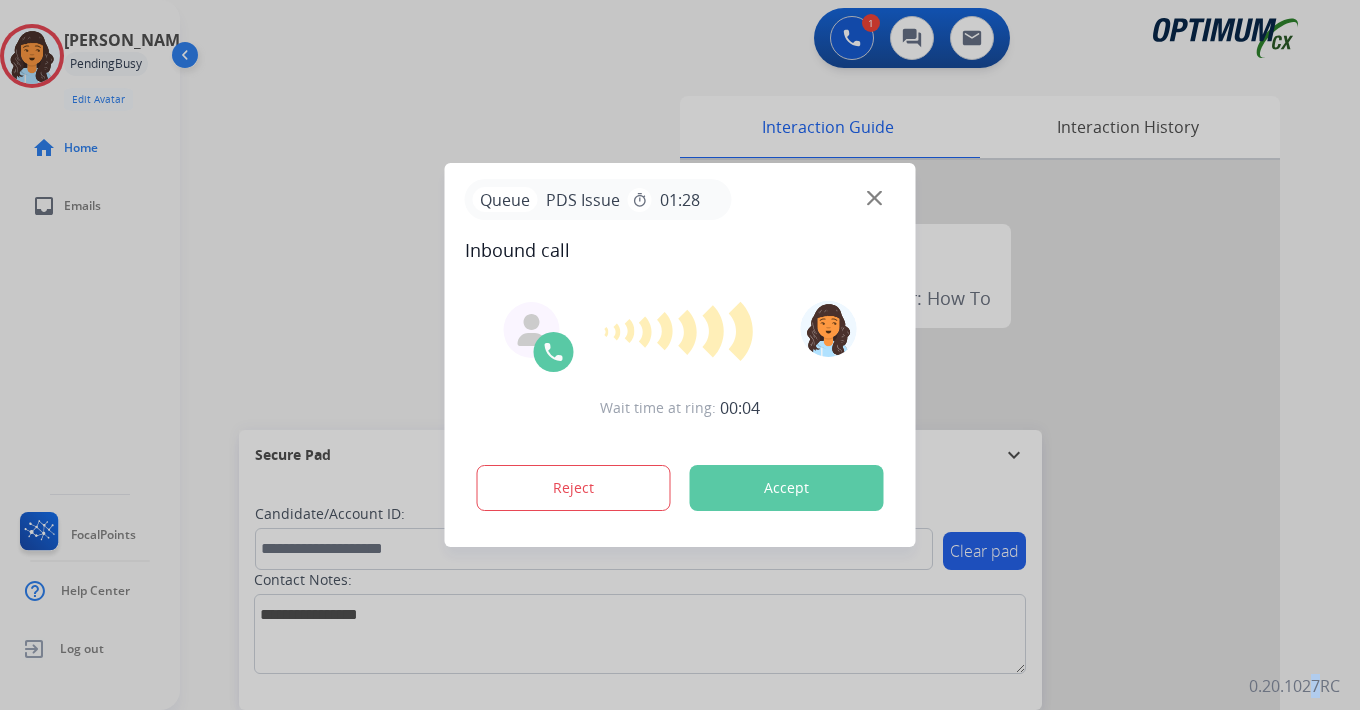 click on "0.20.1027RC" at bounding box center [1294, 686] 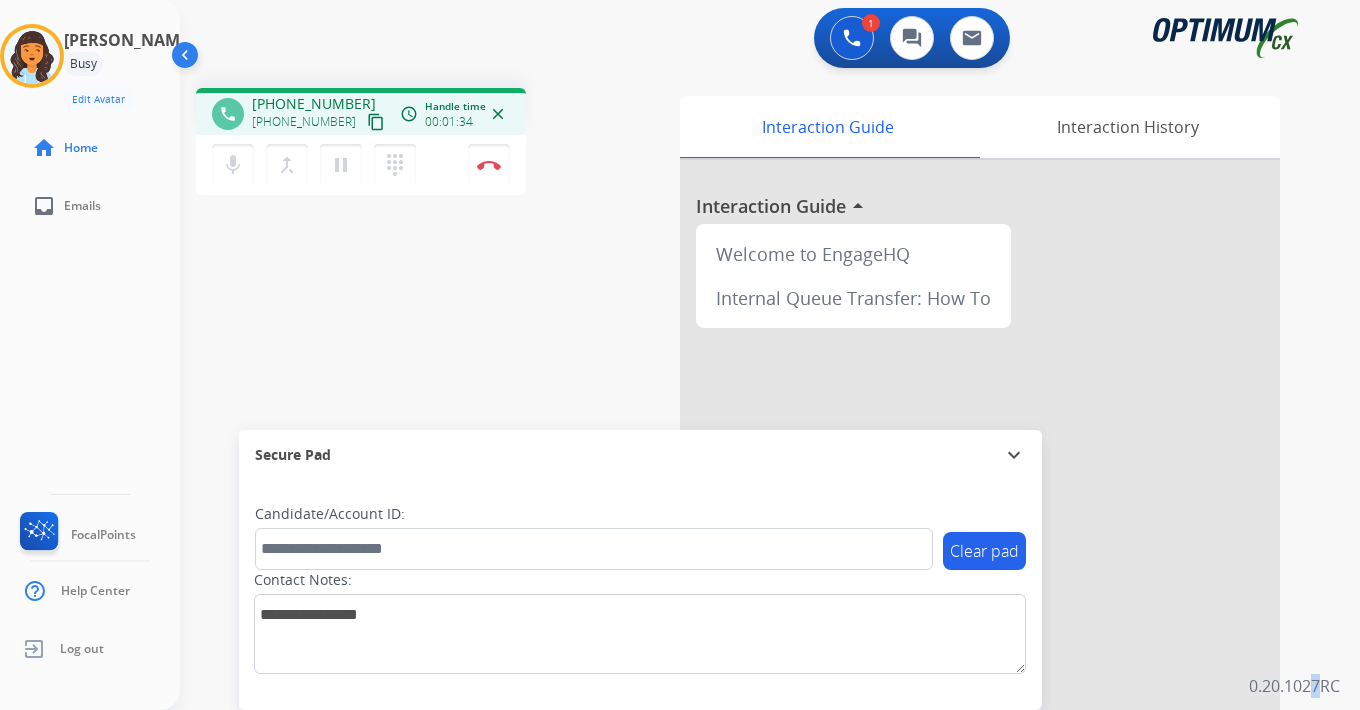 click on "content_copy" at bounding box center [376, 122] 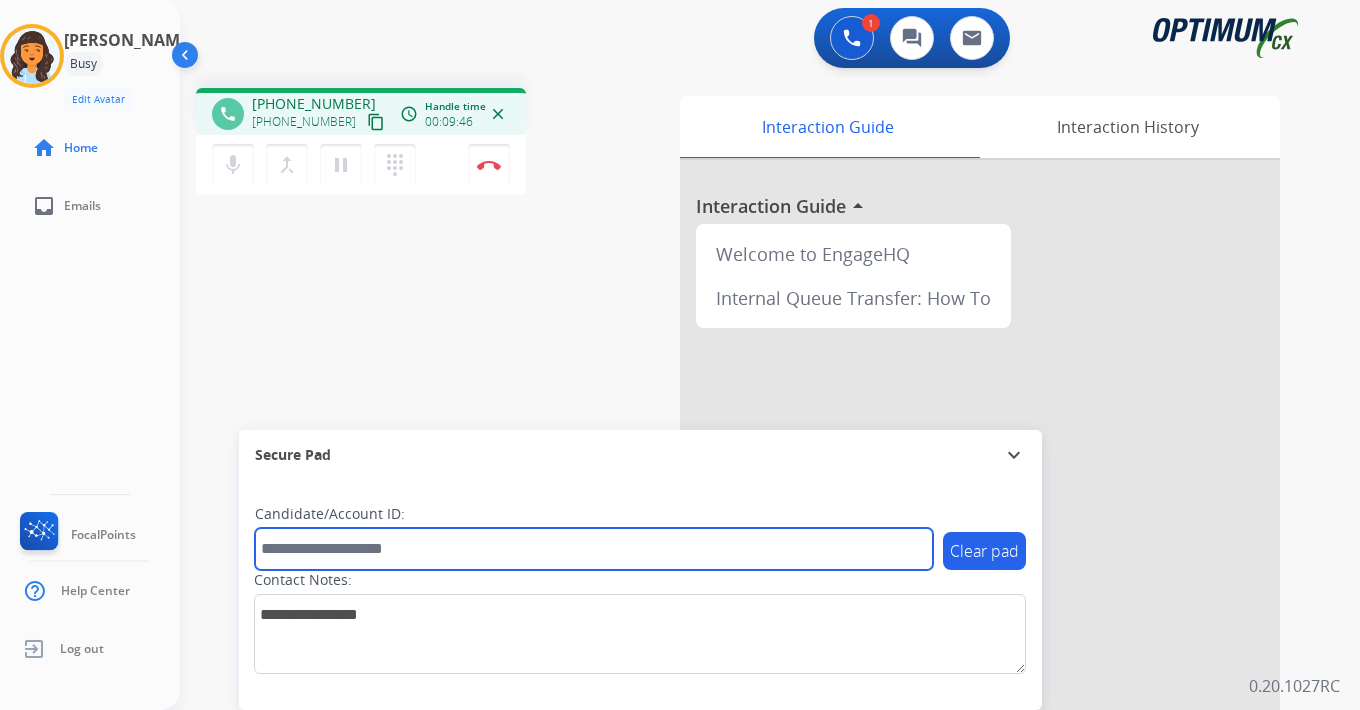 click at bounding box center (594, 549) 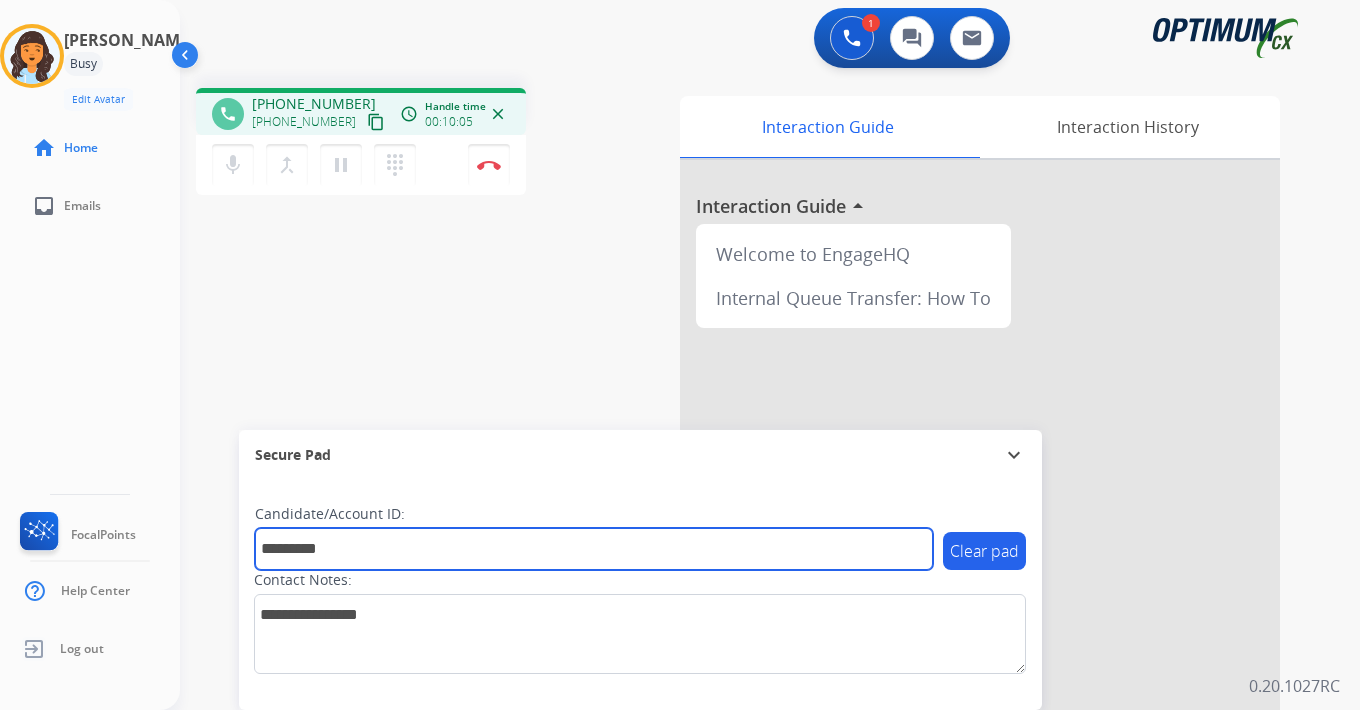type on "*********" 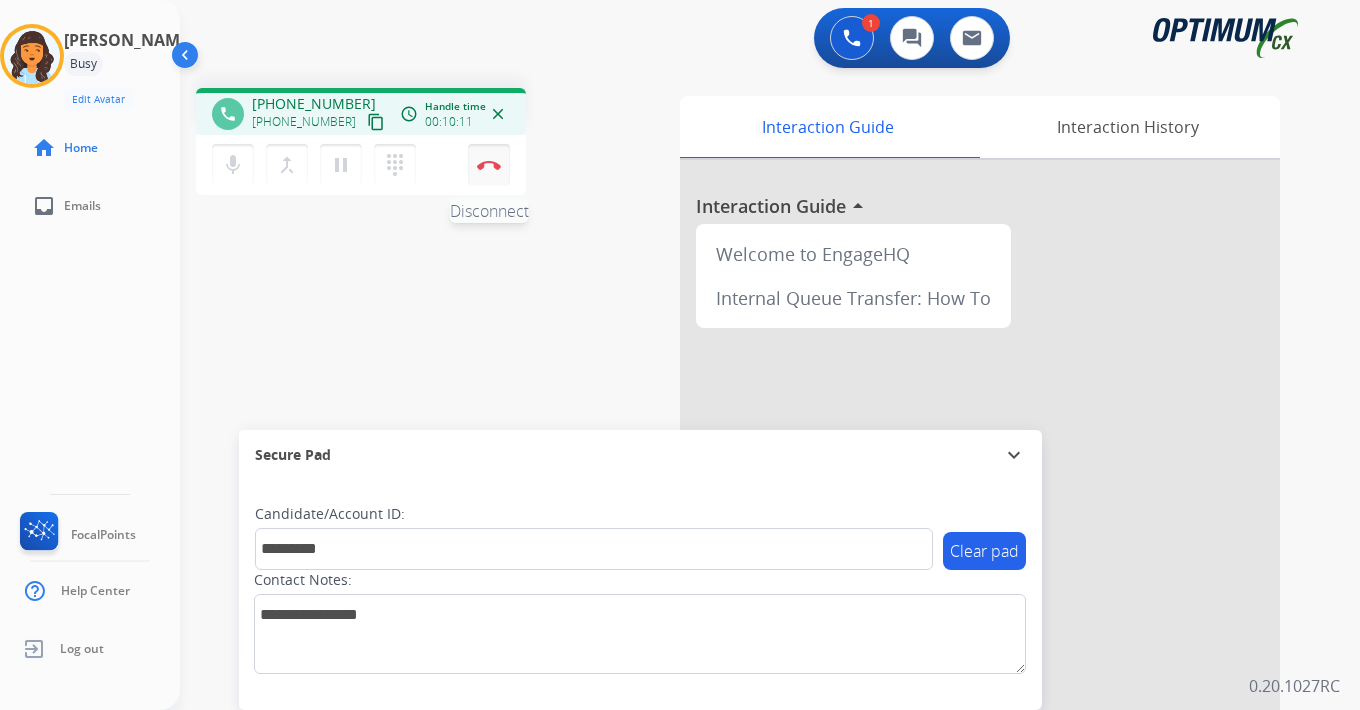 click on "Disconnect" at bounding box center [489, 165] 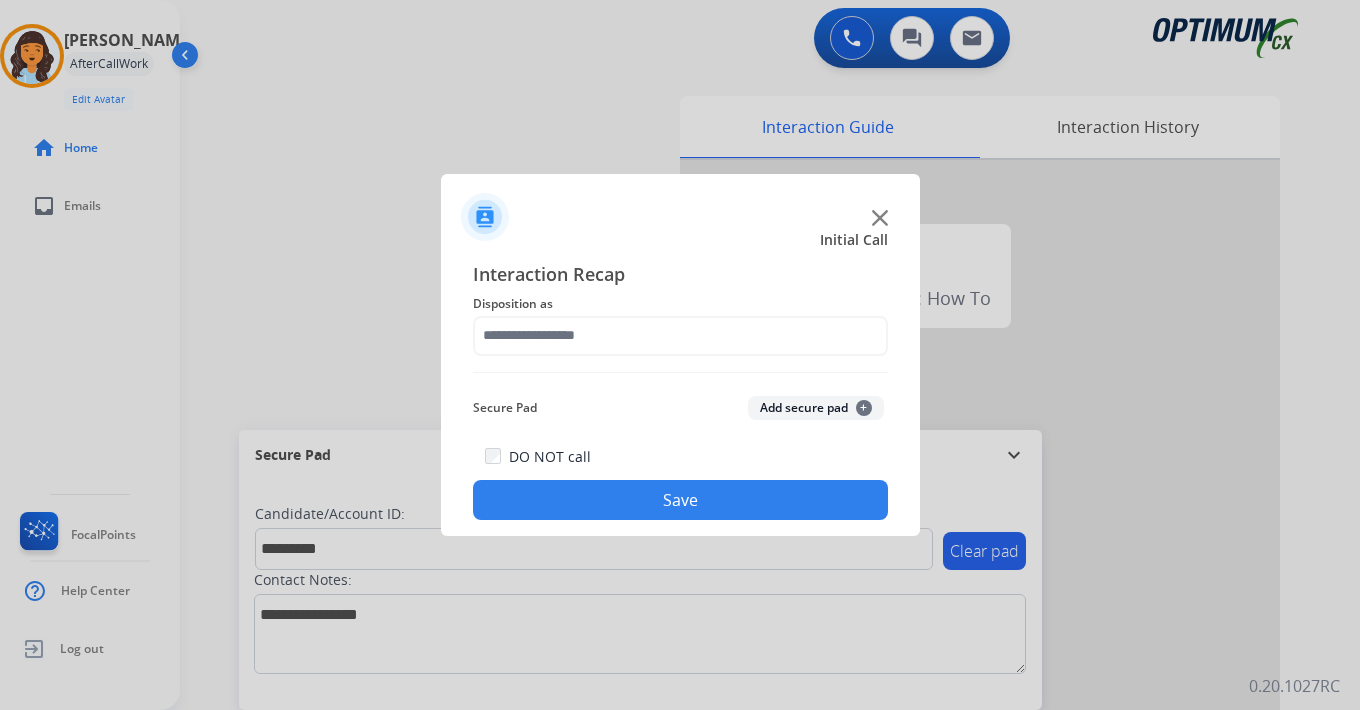 click on "Add secure pad  +" 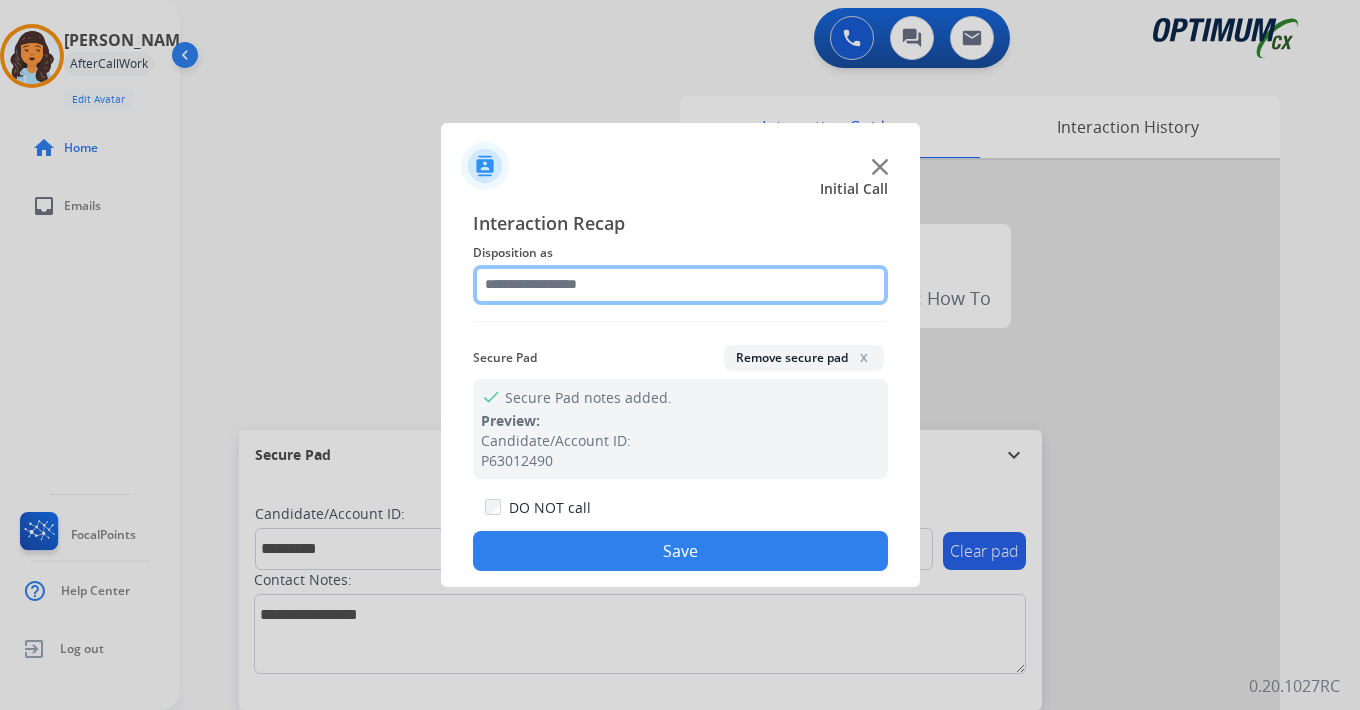 click 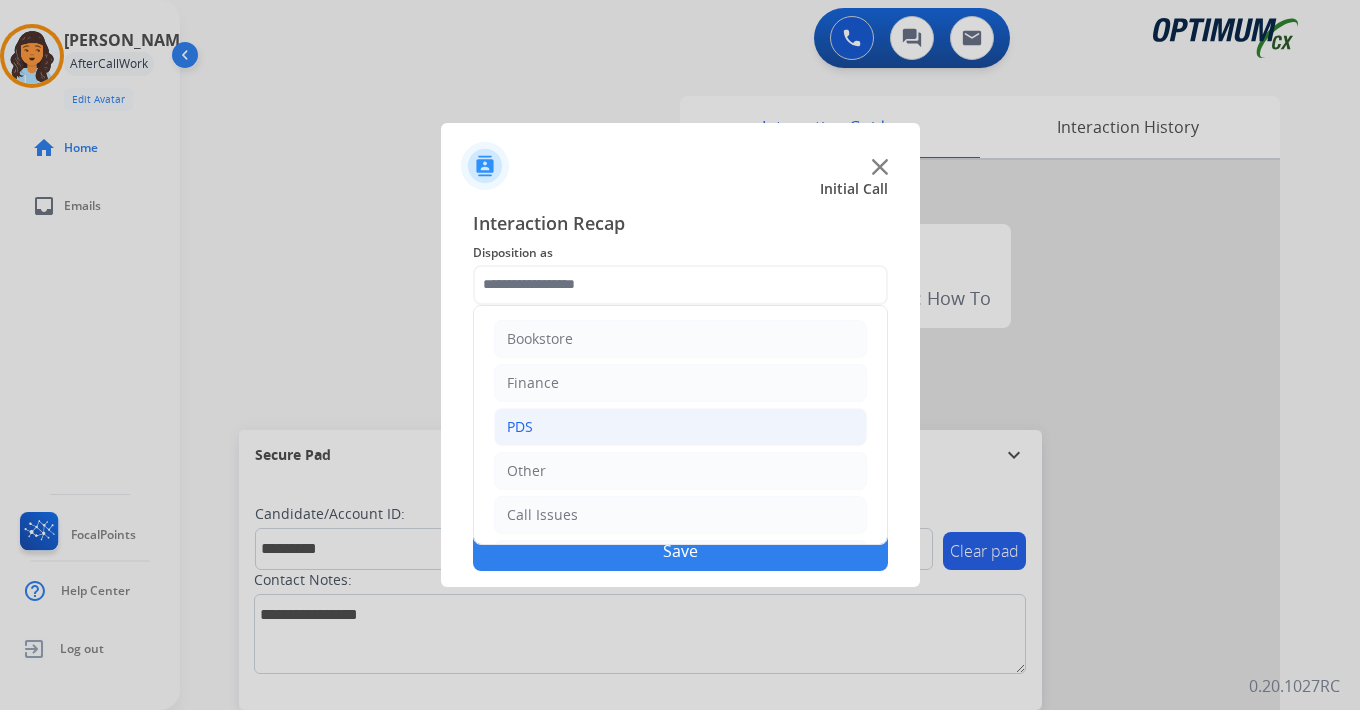 click on "PDS" 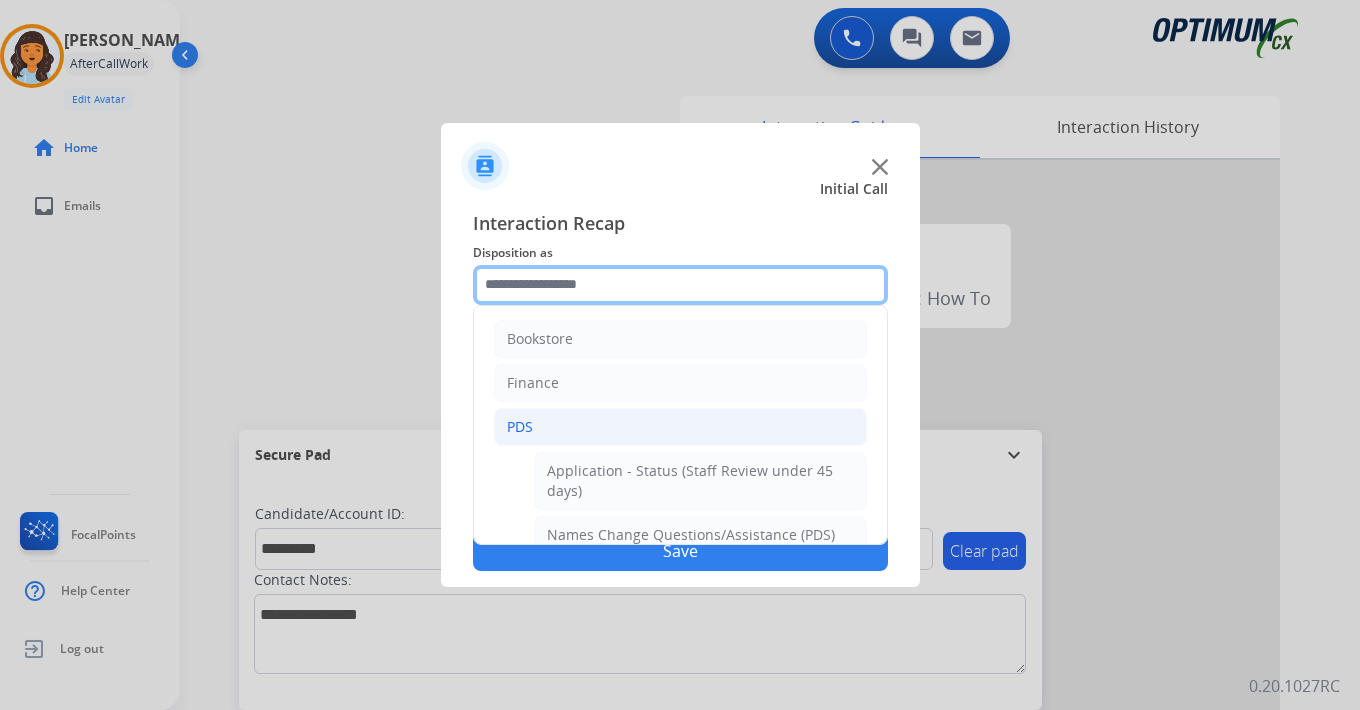 scroll, scrollTop: 333, scrollLeft: 0, axis: vertical 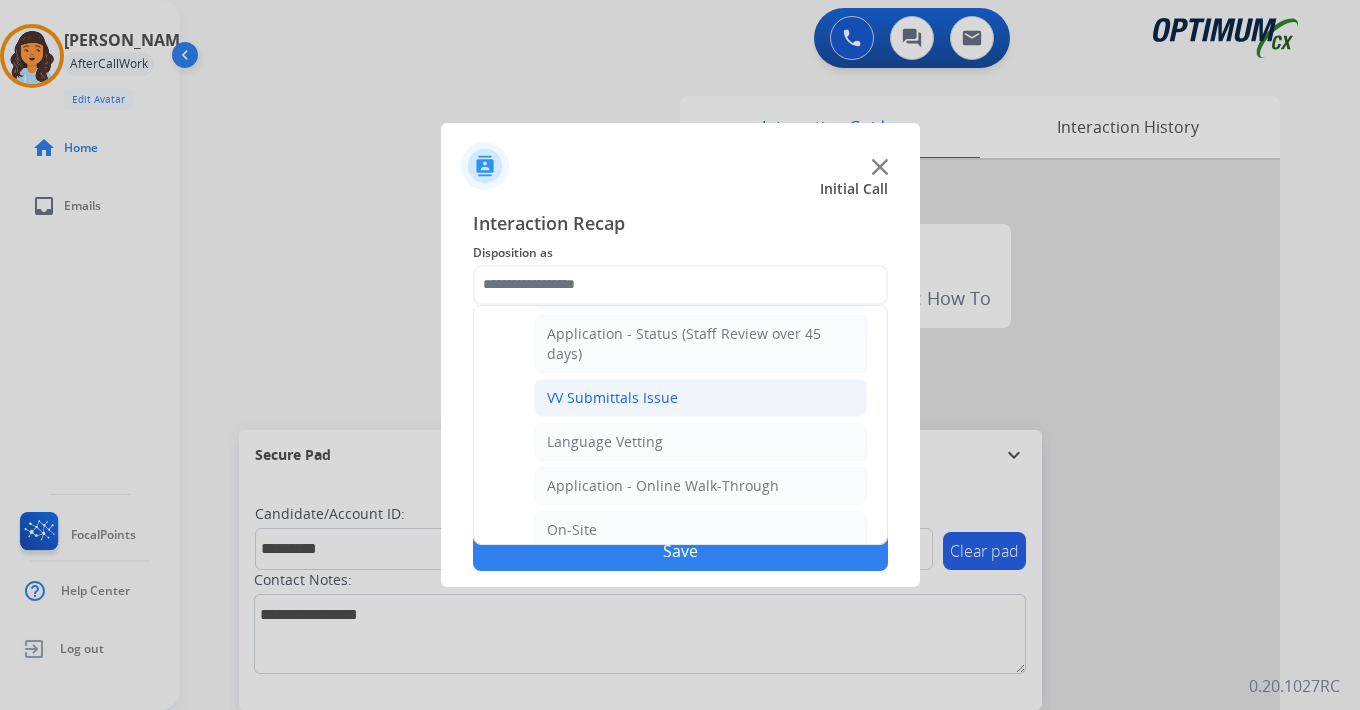 click on "VV Submittals Issue" 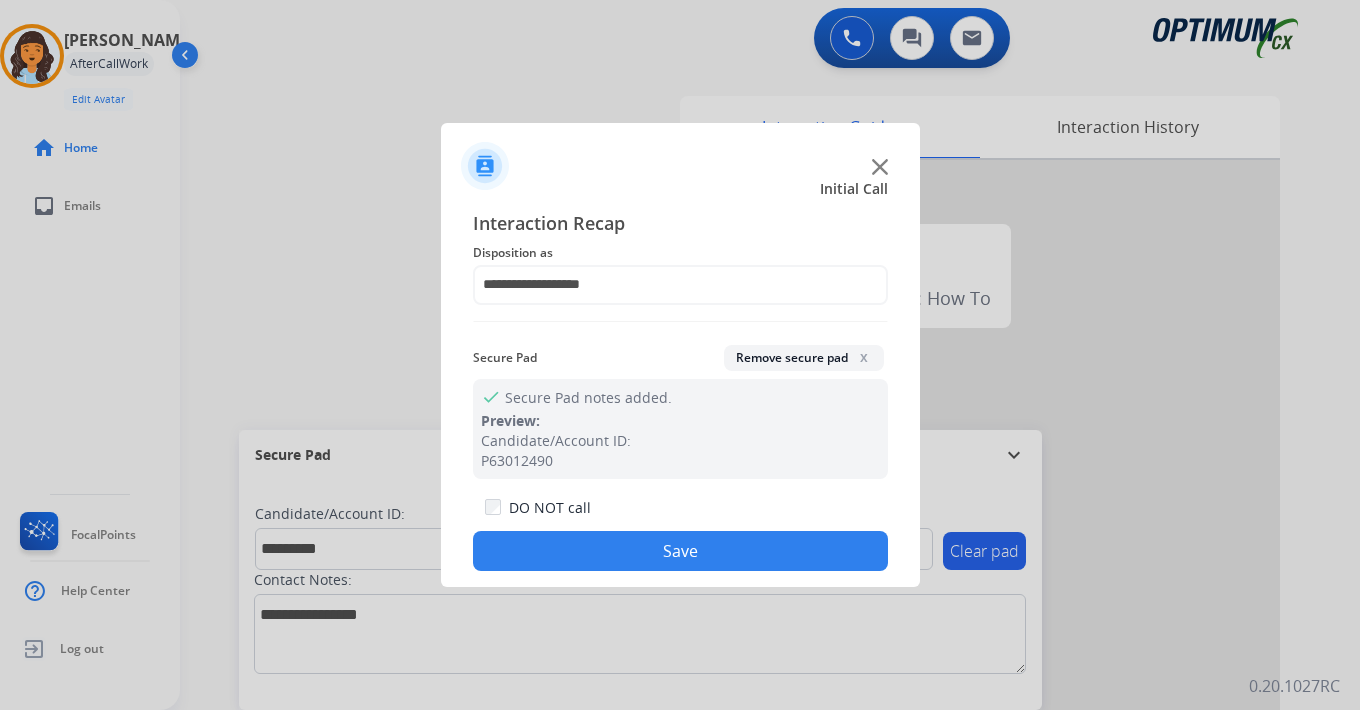 click on "Save" 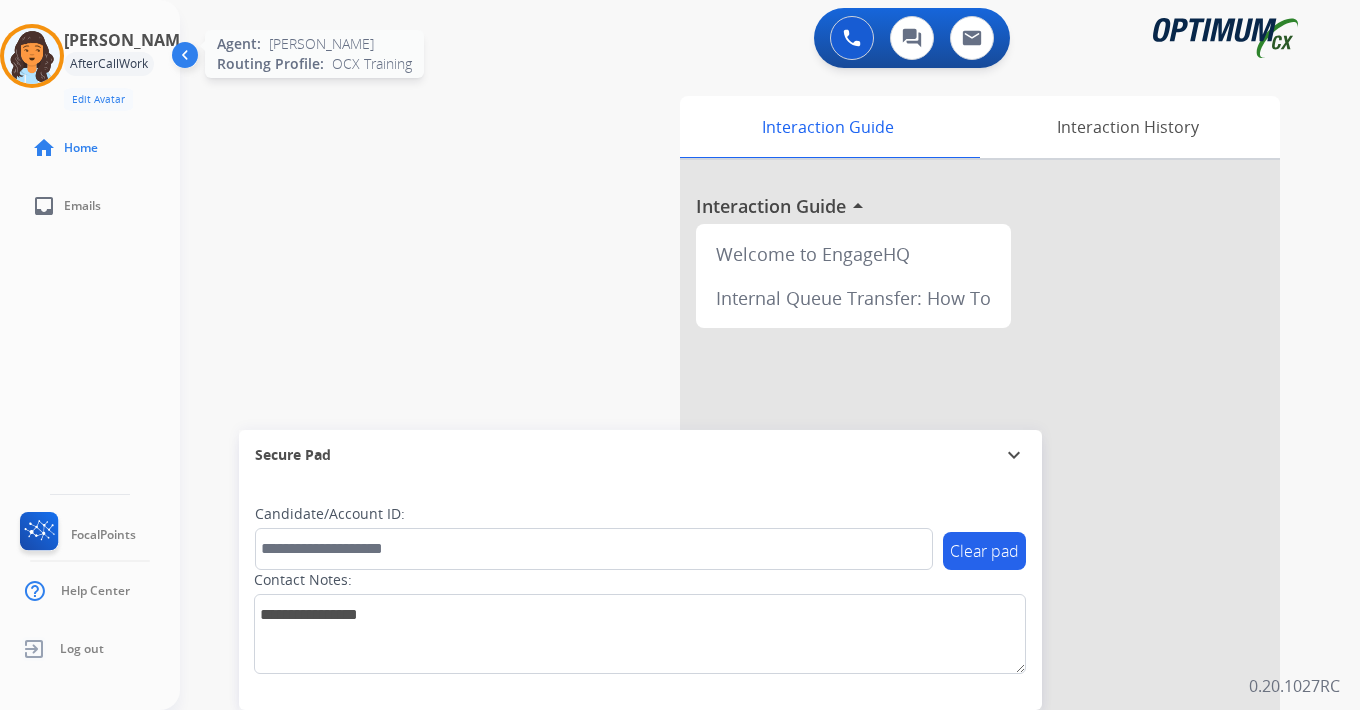 click at bounding box center [32, 56] 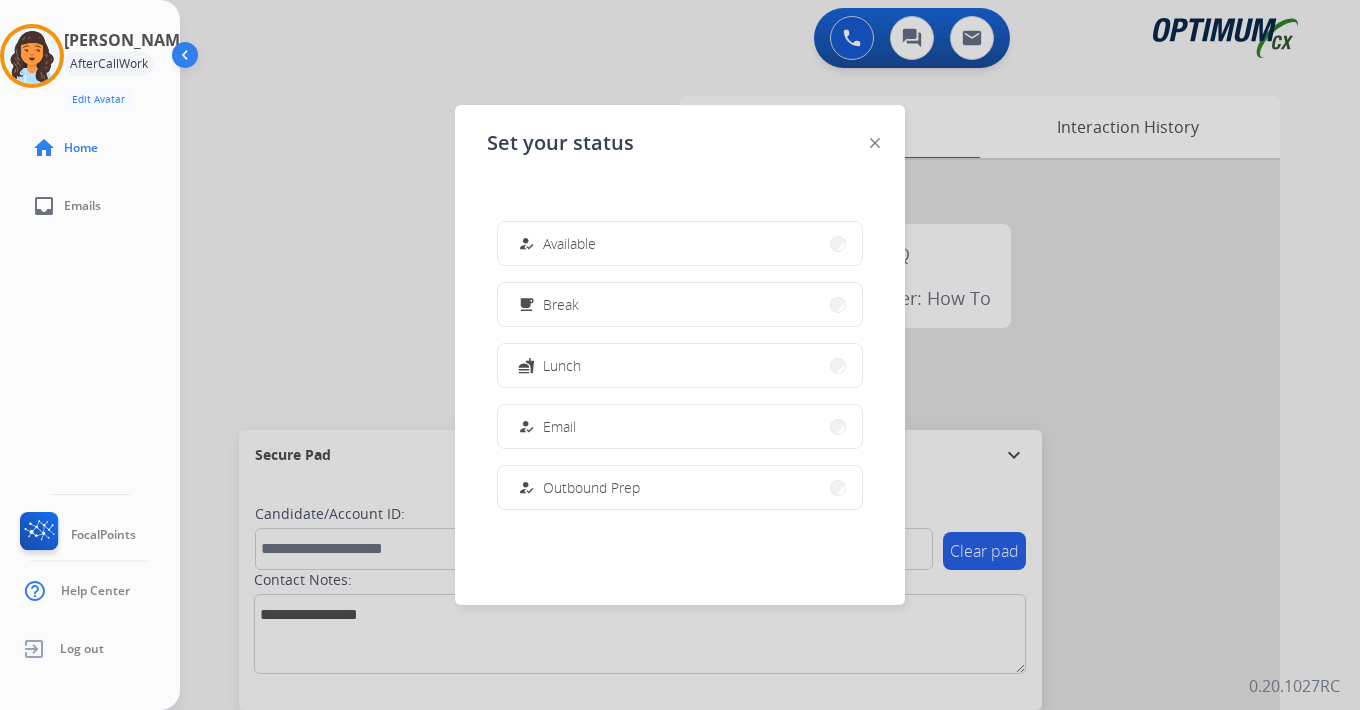 click on "how_to_reg Available" at bounding box center [680, 243] 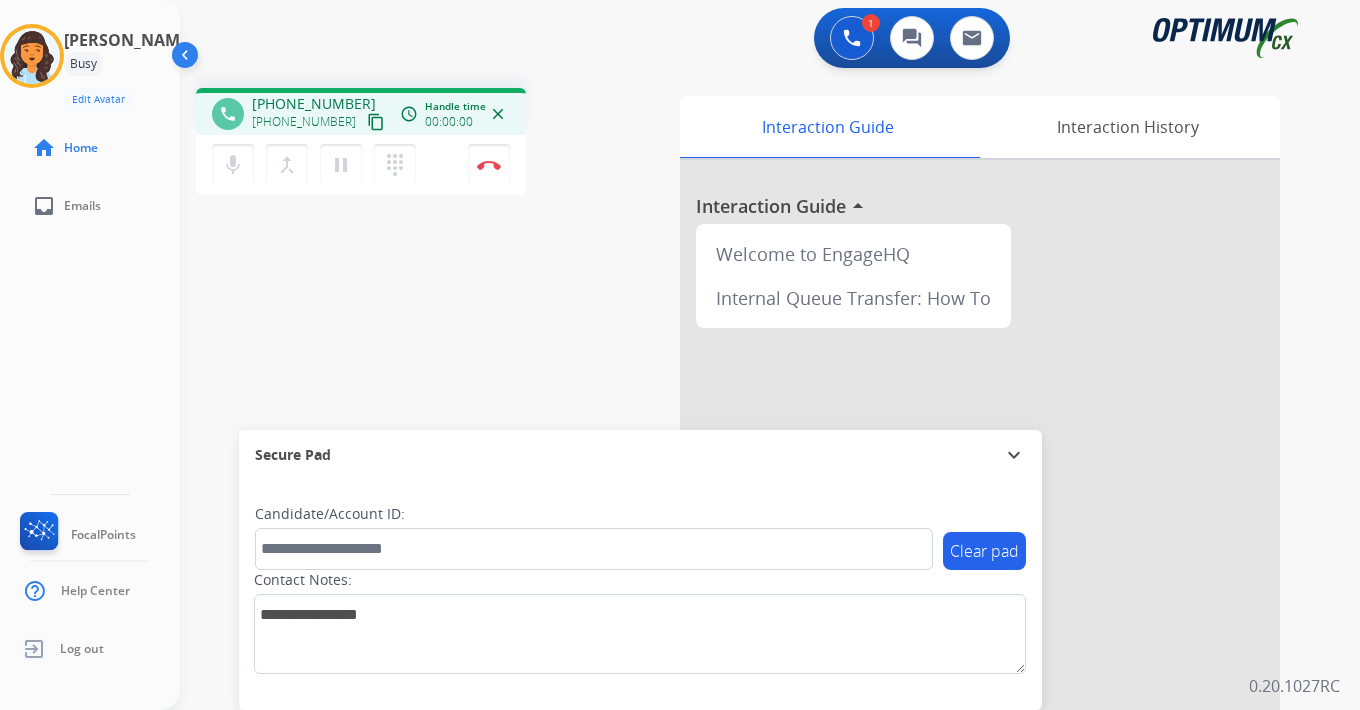 click on "content_copy" at bounding box center (376, 122) 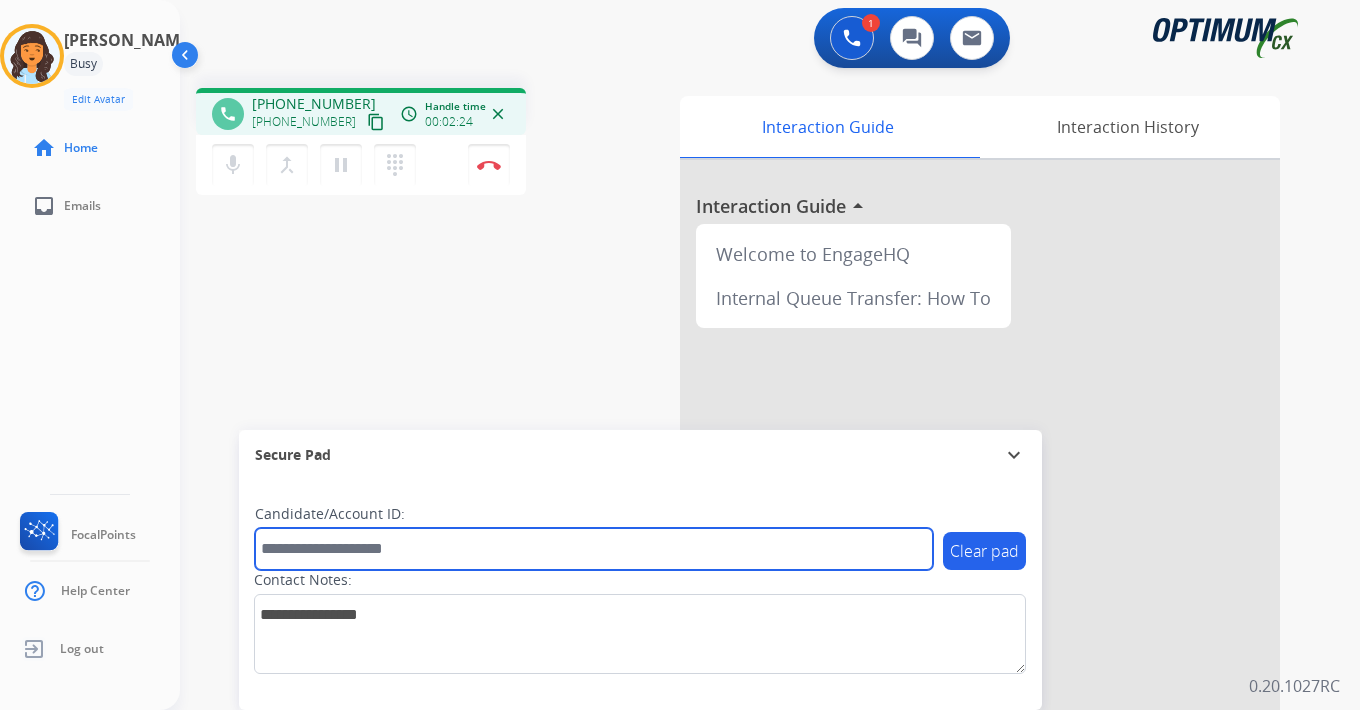 click at bounding box center (594, 549) 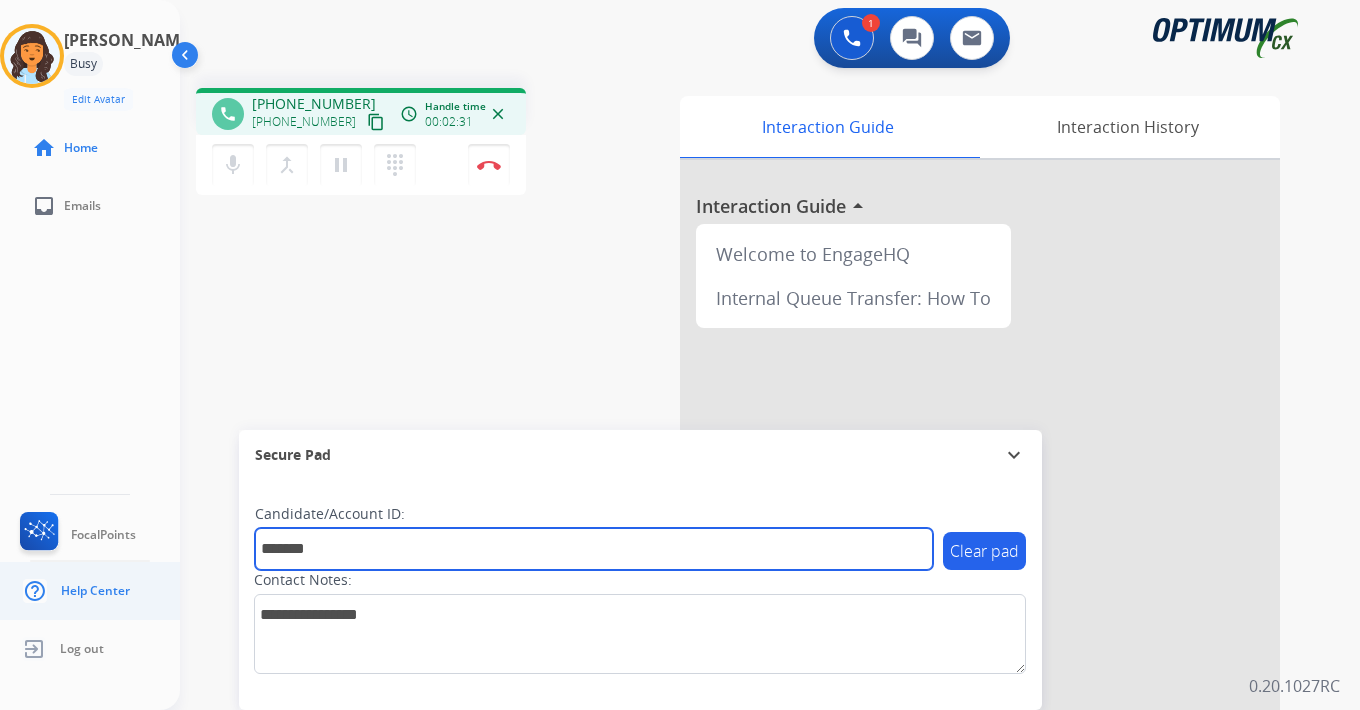 type on "*******" 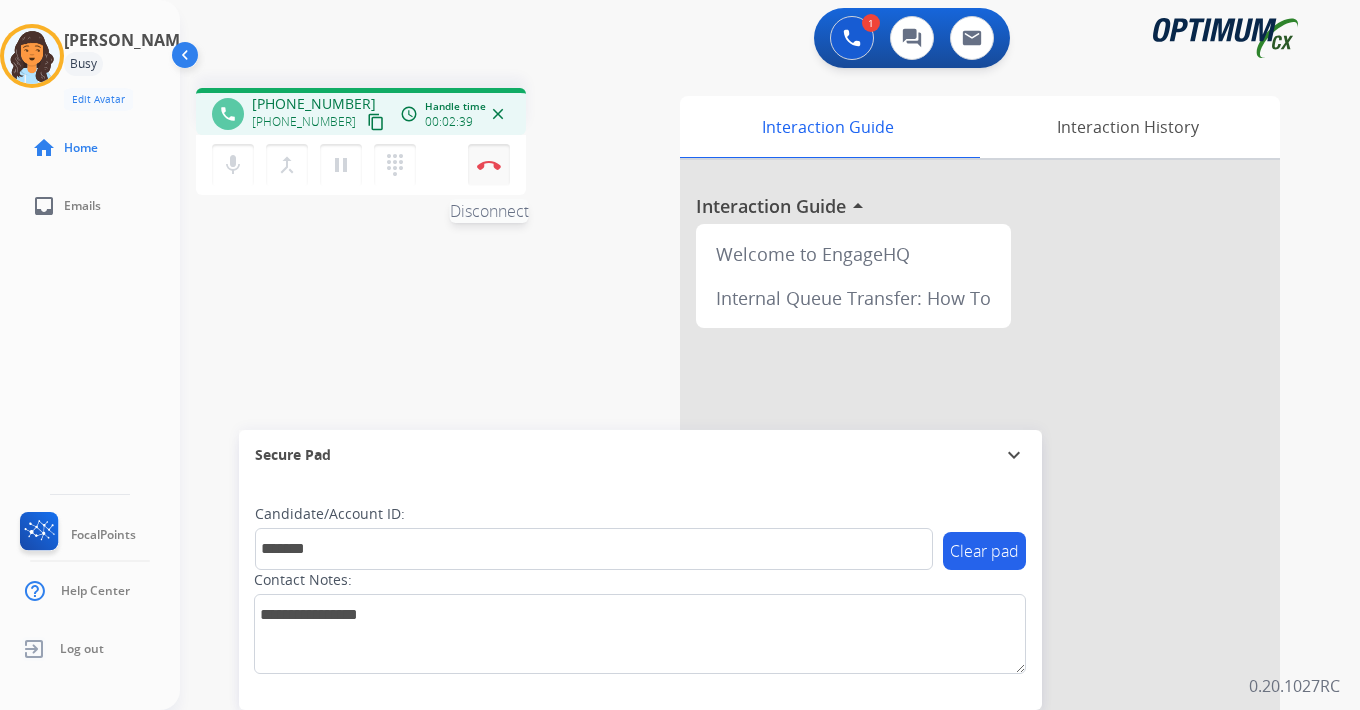 click on "Disconnect" at bounding box center (489, 165) 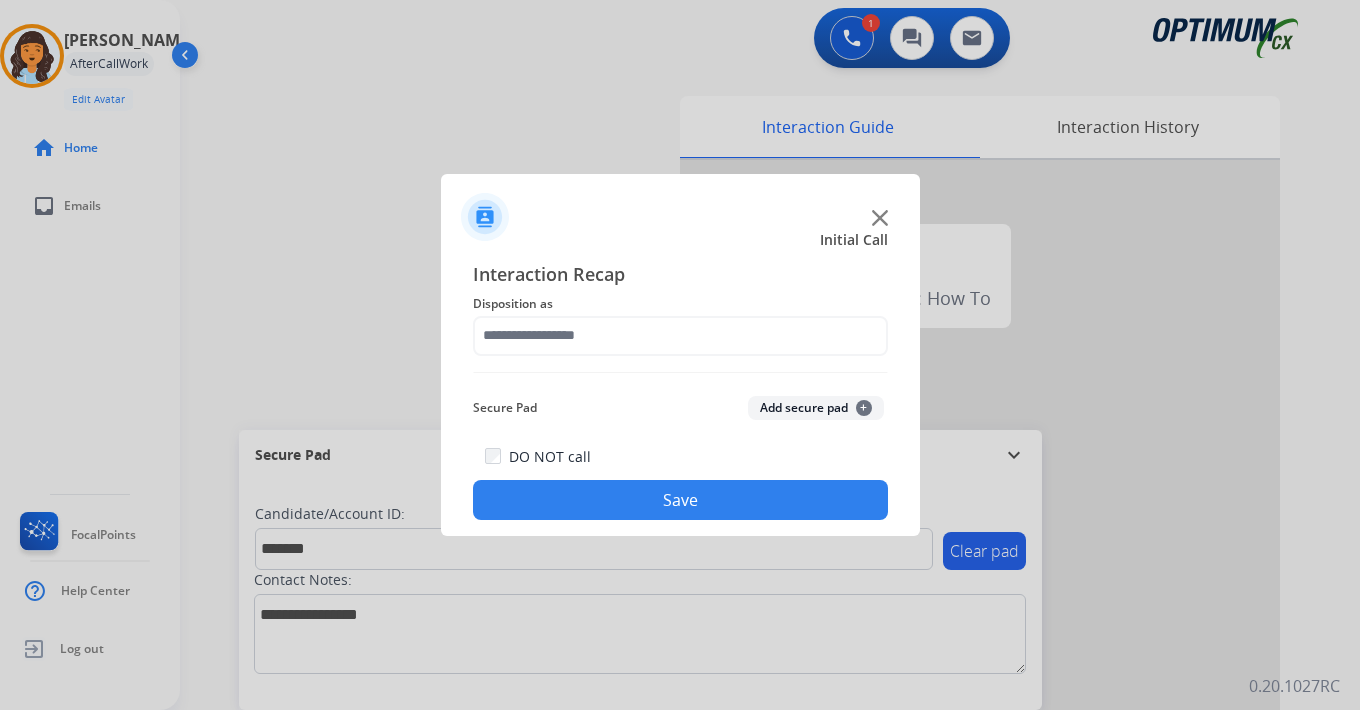 click on "Secure Pad  Add secure pad  +" 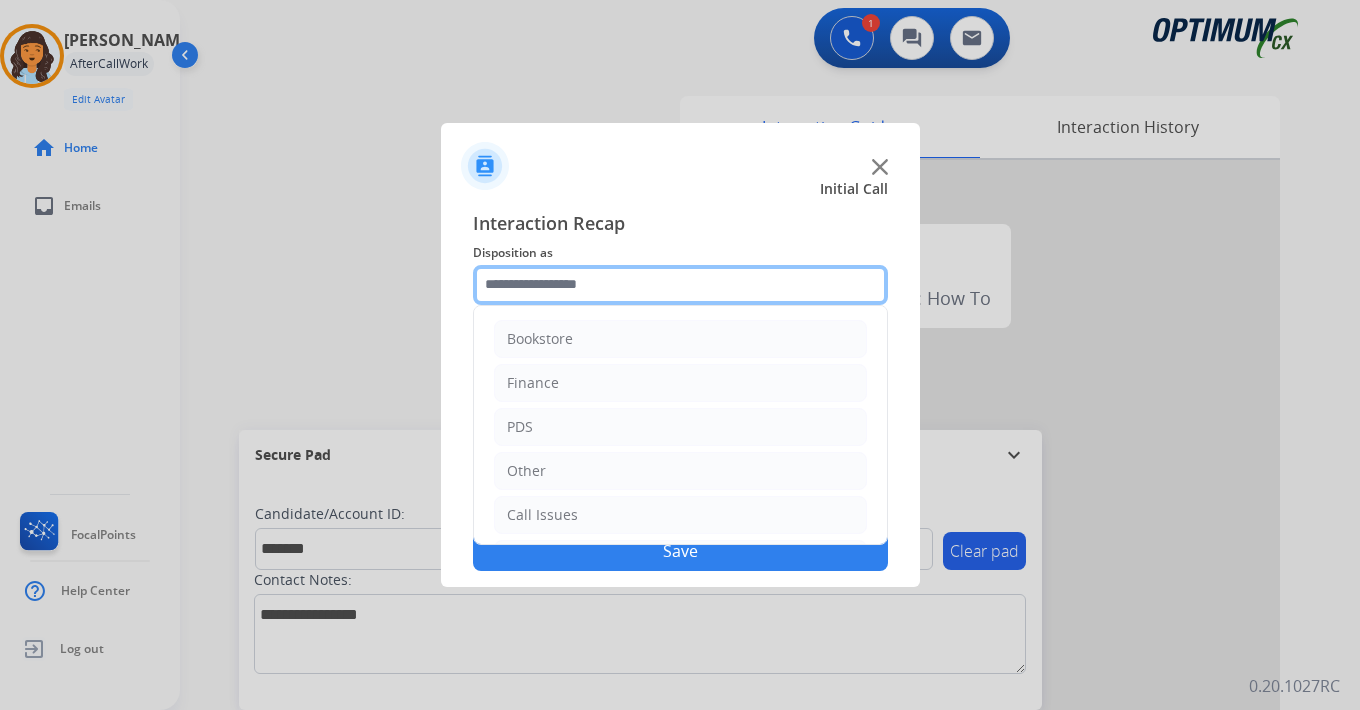 click 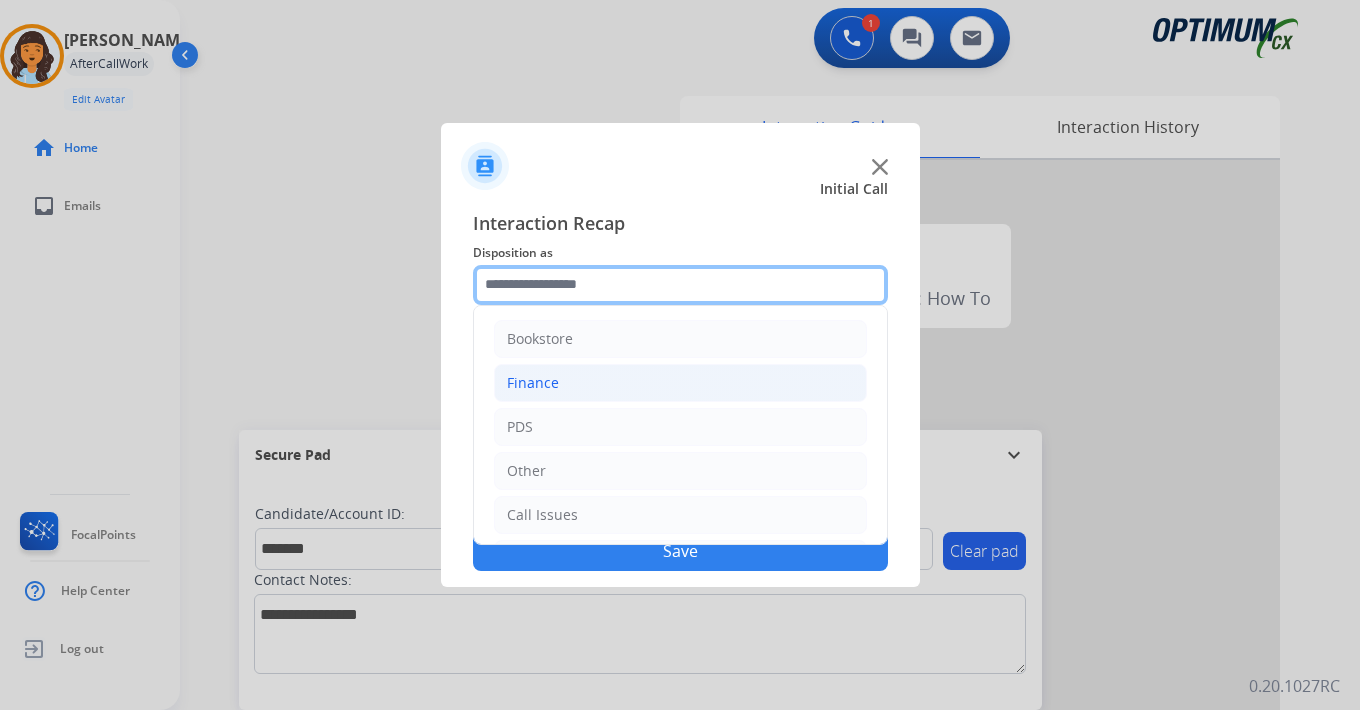 scroll, scrollTop: 136, scrollLeft: 0, axis: vertical 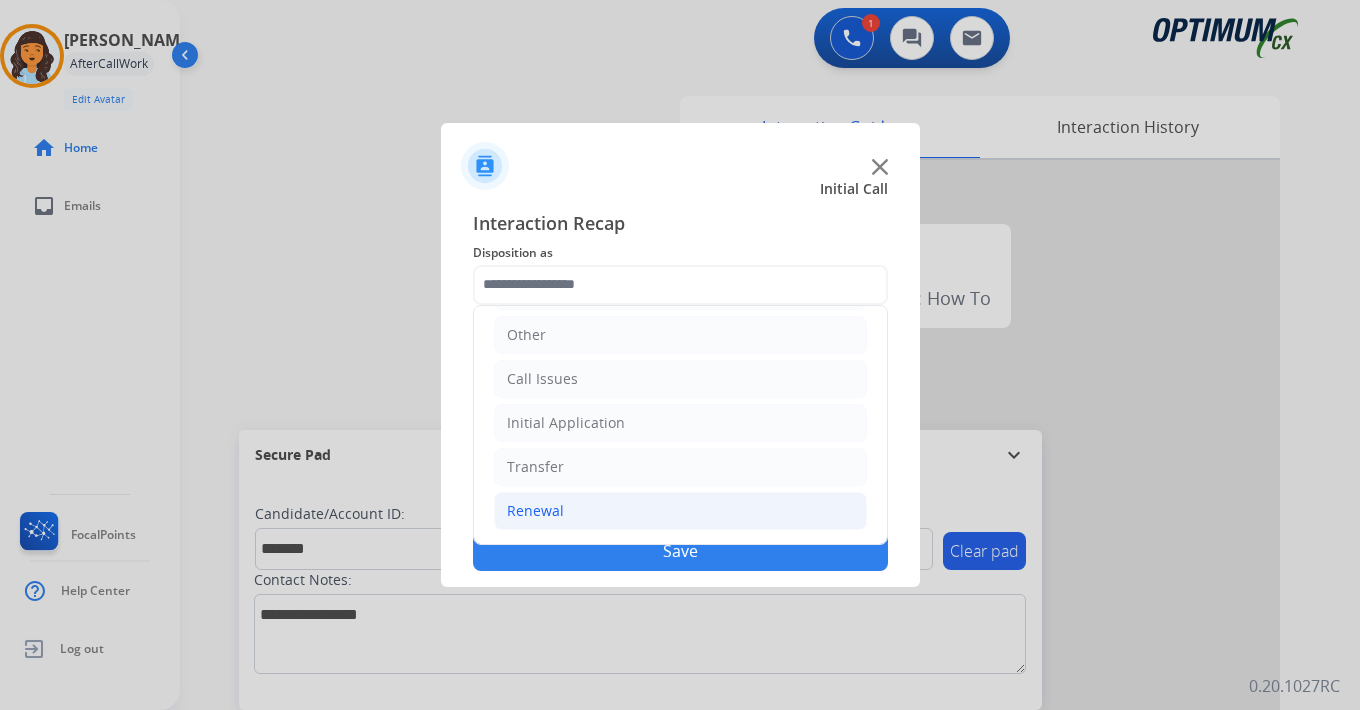 click on "Renewal" 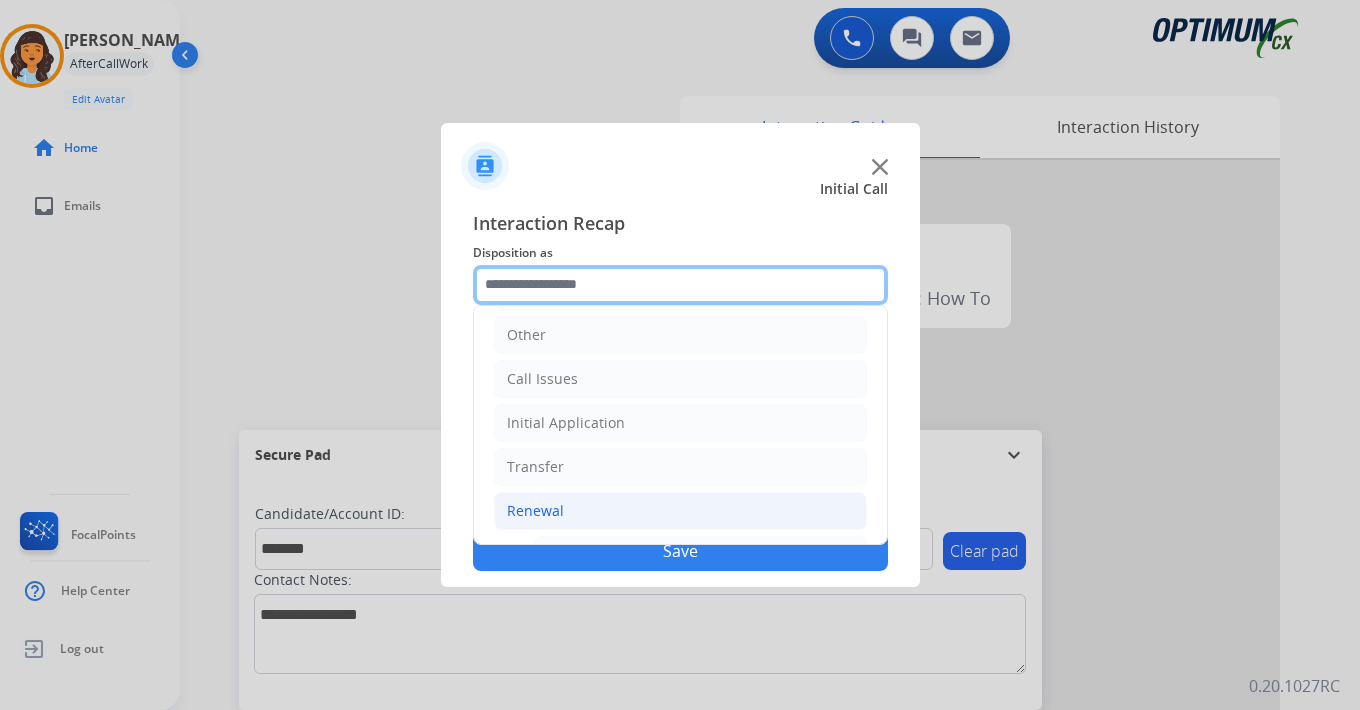 scroll, scrollTop: 469, scrollLeft: 0, axis: vertical 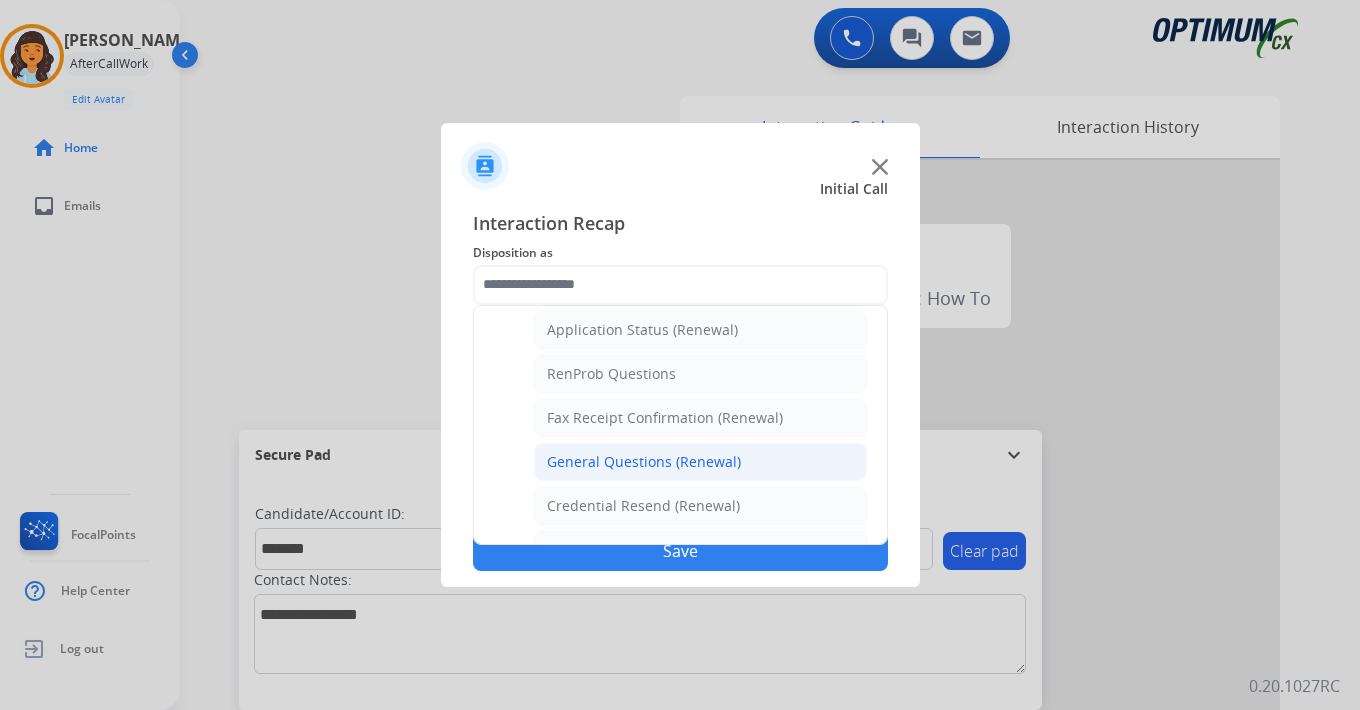 click on "General Questions (Renewal)" 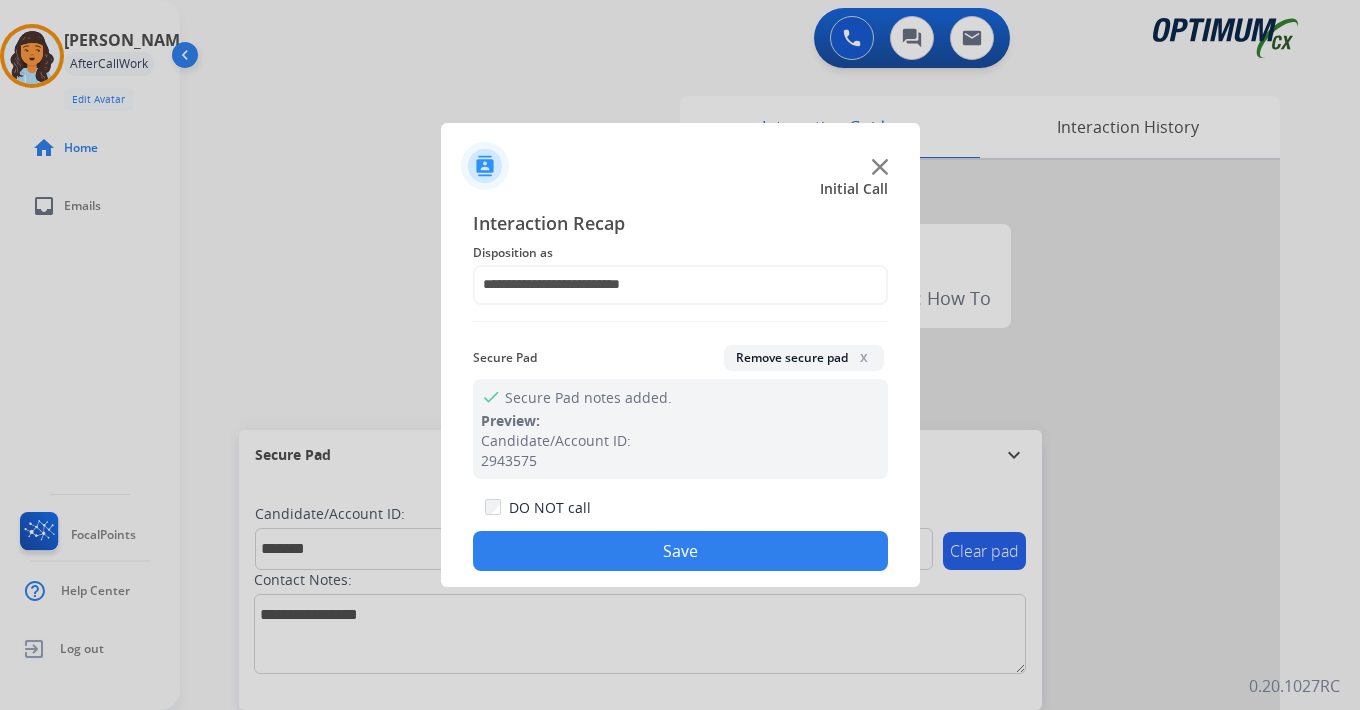 click on "Save" 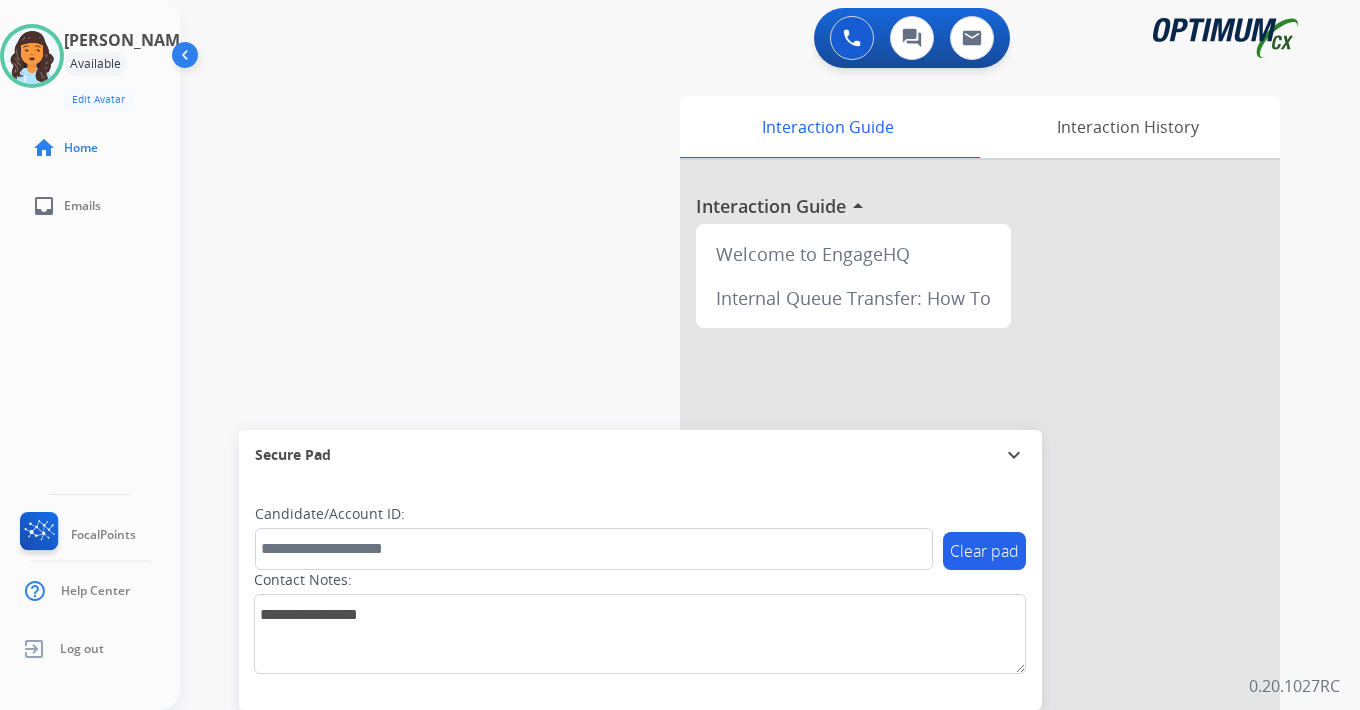 drag, startPoint x: 1323, startPoint y: 664, endPoint x: 1301, endPoint y: 668, distance: 22.36068 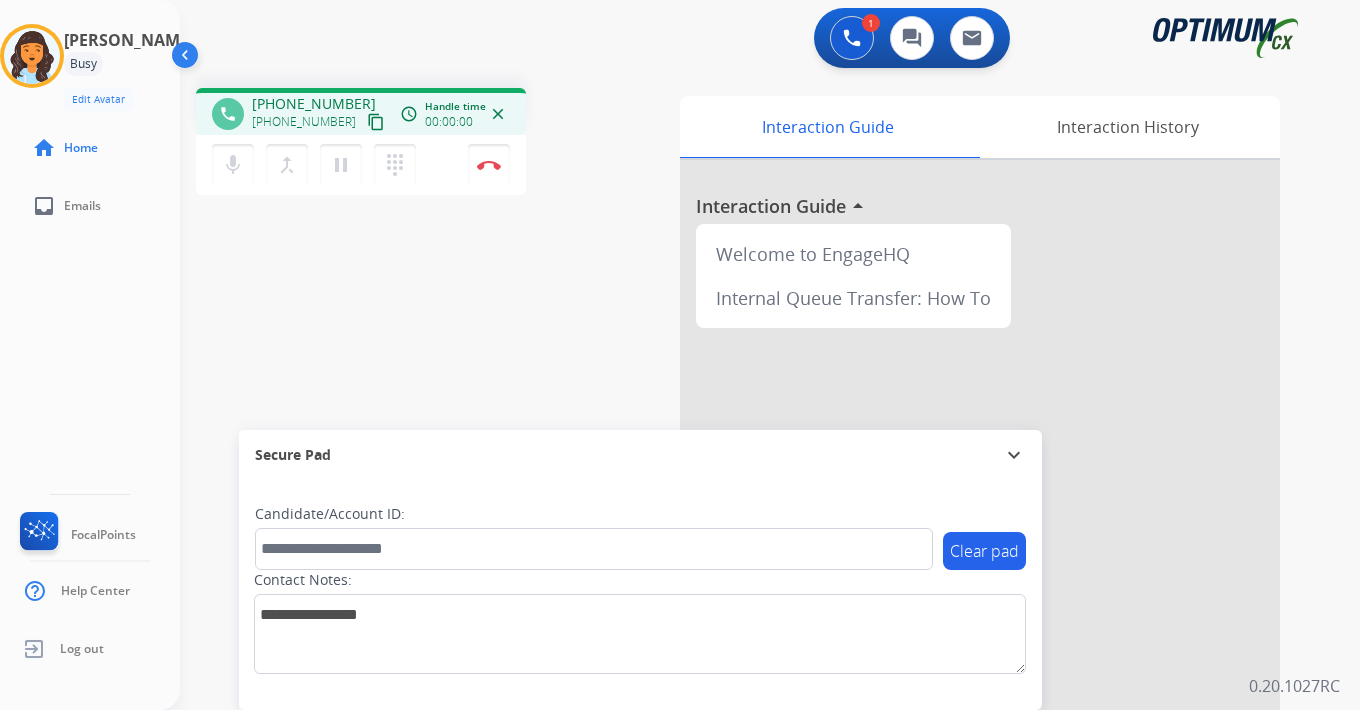 click on "content_copy" at bounding box center [376, 122] 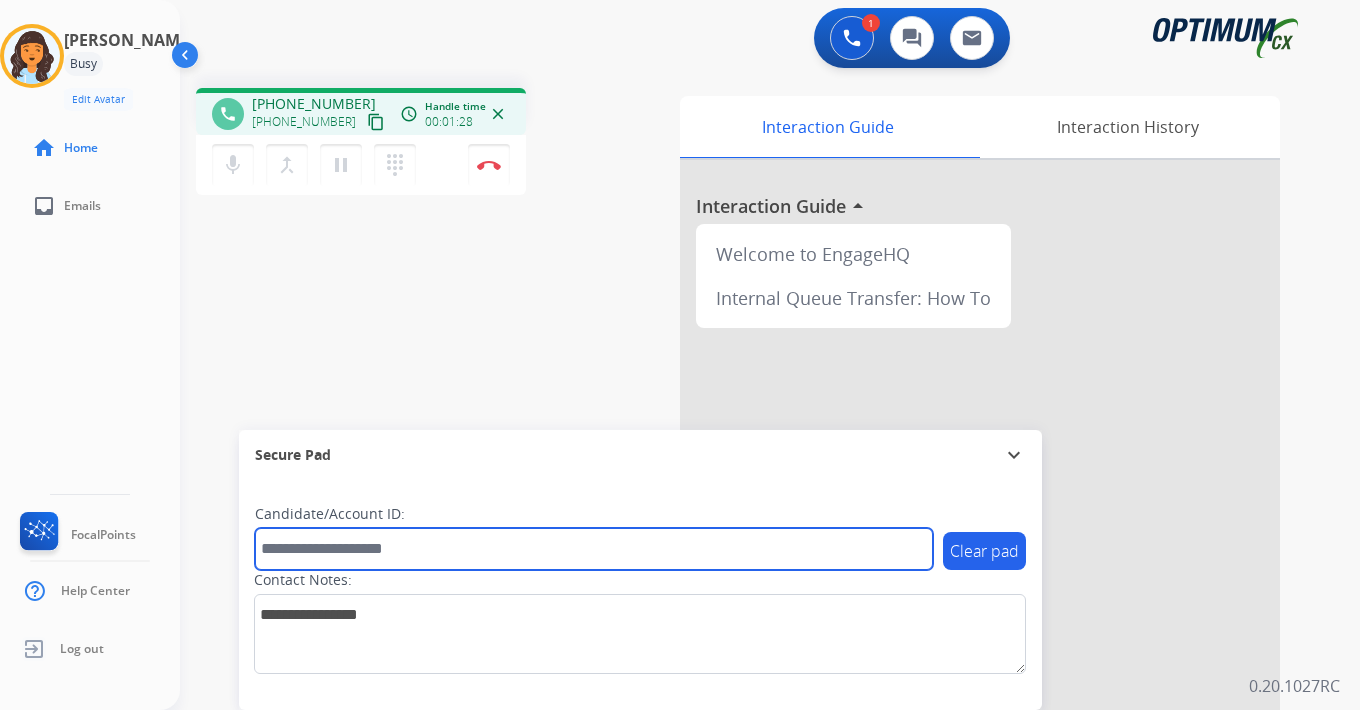 click at bounding box center [594, 549] 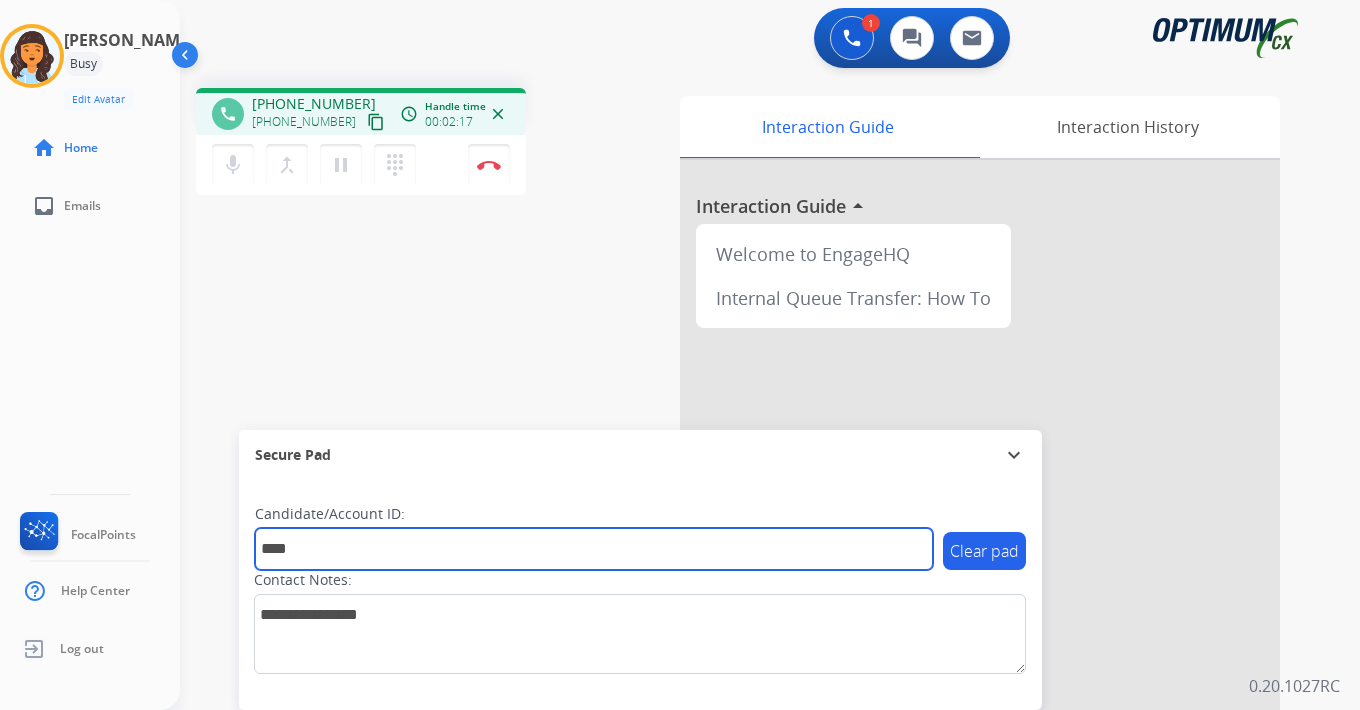 type on "****" 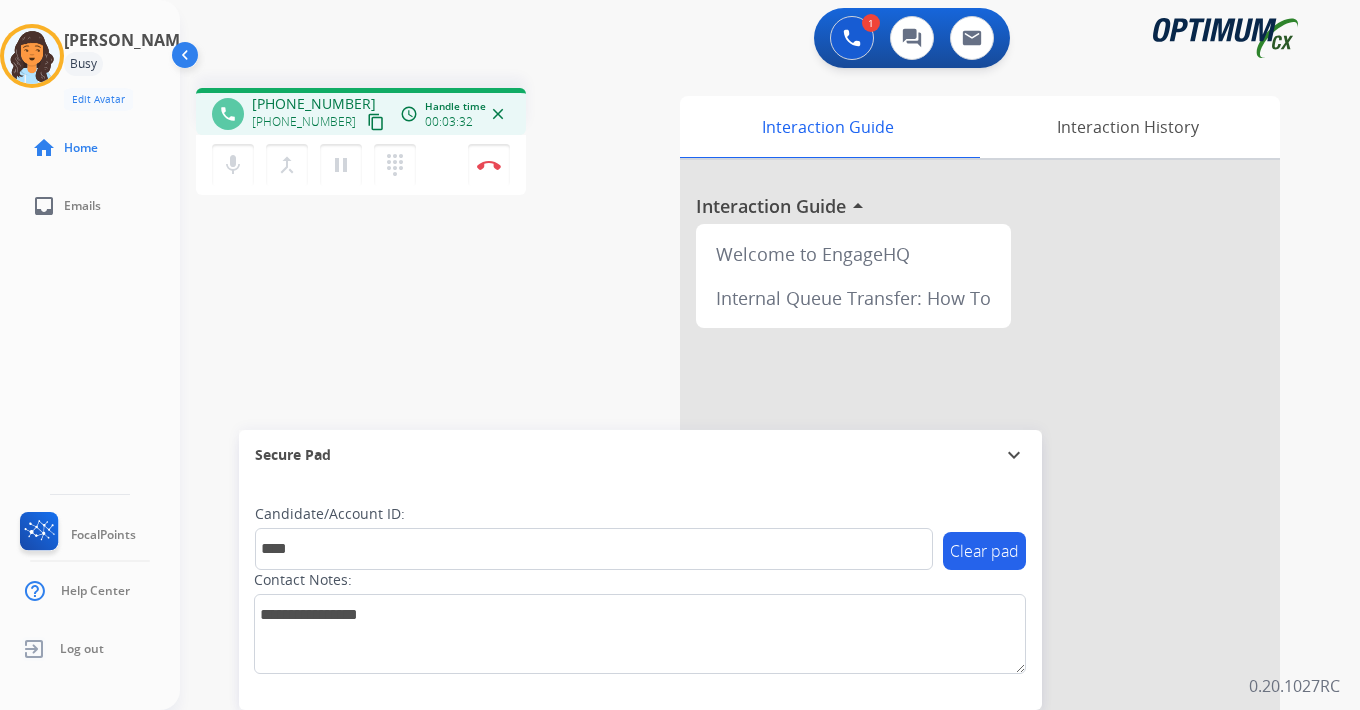 click on "1 Voice Interactions  0  Chat Interactions   0  Email Interactions phone [PHONE_NUMBER] [PHONE_NUMBER] content_copy access_time Call metrics Queue   00:08 Hold   00:00 Talk   03:33 Total   03:40 Handle time 00:03:32 close mic Mute merge_type Bridge pause Hold dialpad Dialpad Disconnect swap_horiz Break voice bridge close_fullscreen Connect 3-Way Call merge_type Separate 3-Way Call  Interaction Guide   Interaction History  Interaction Guide arrow_drop_up  Welcome to EngageHQ   Internal Queue Transfer: How To  Secure Pad expand_more Clear pad Candidate/Account ID: **** Contact Notes:                  0.20.1027RC" at bounding box center [770, 355] 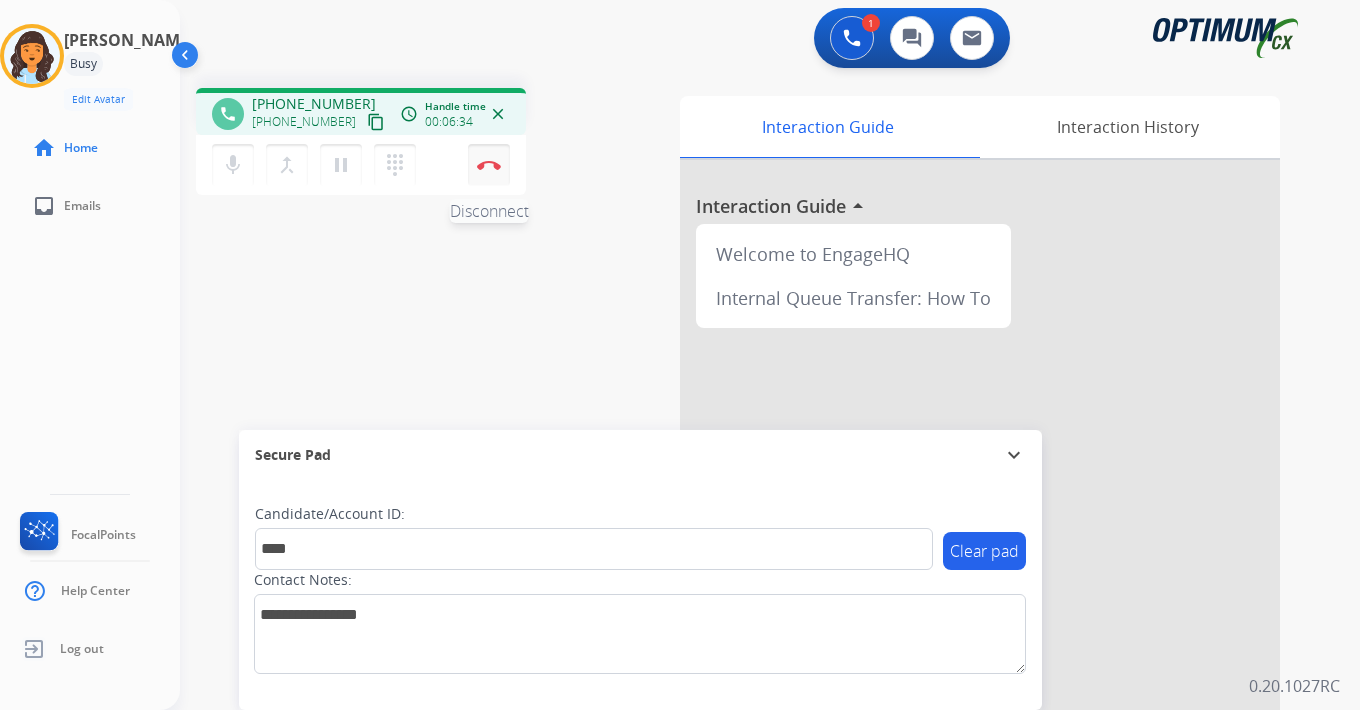 click at bounding box center [489, 165] 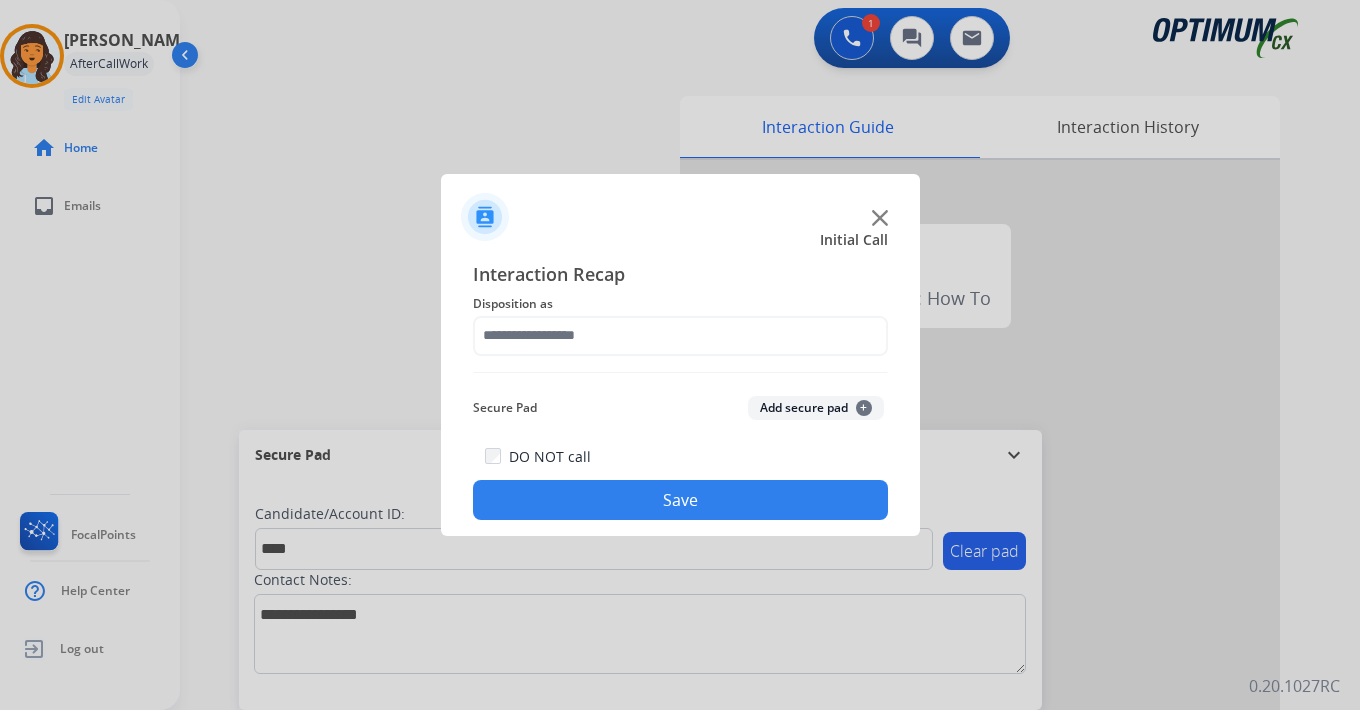 click on "Add secure pad  +" 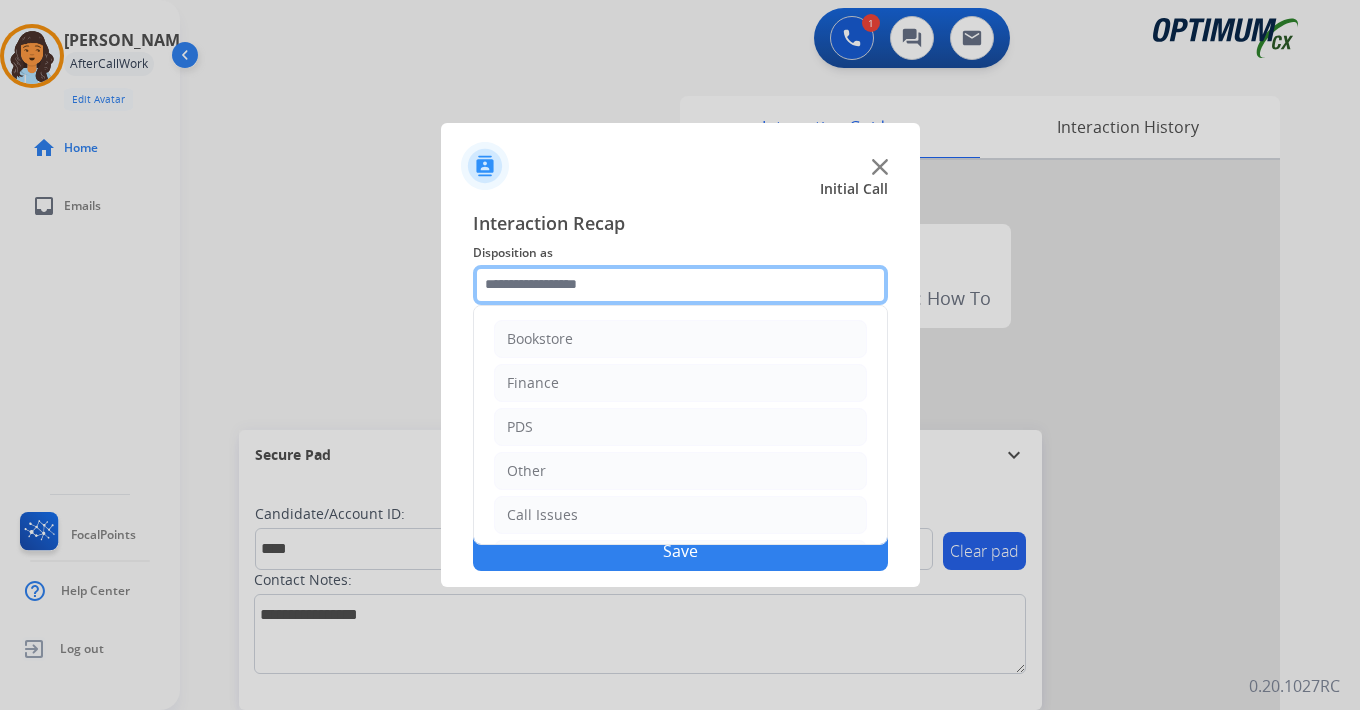 click 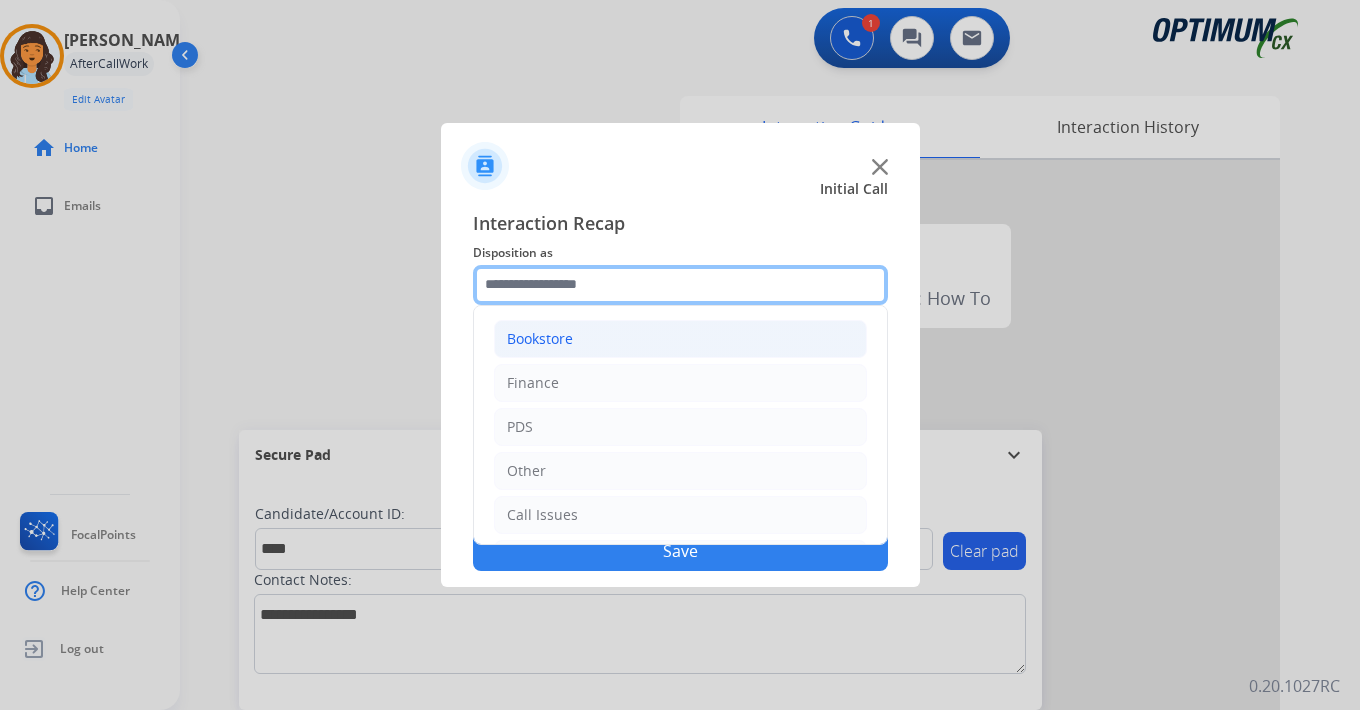 scroll, scrollTop: 136, scrollLeft: 0, axis: vertical 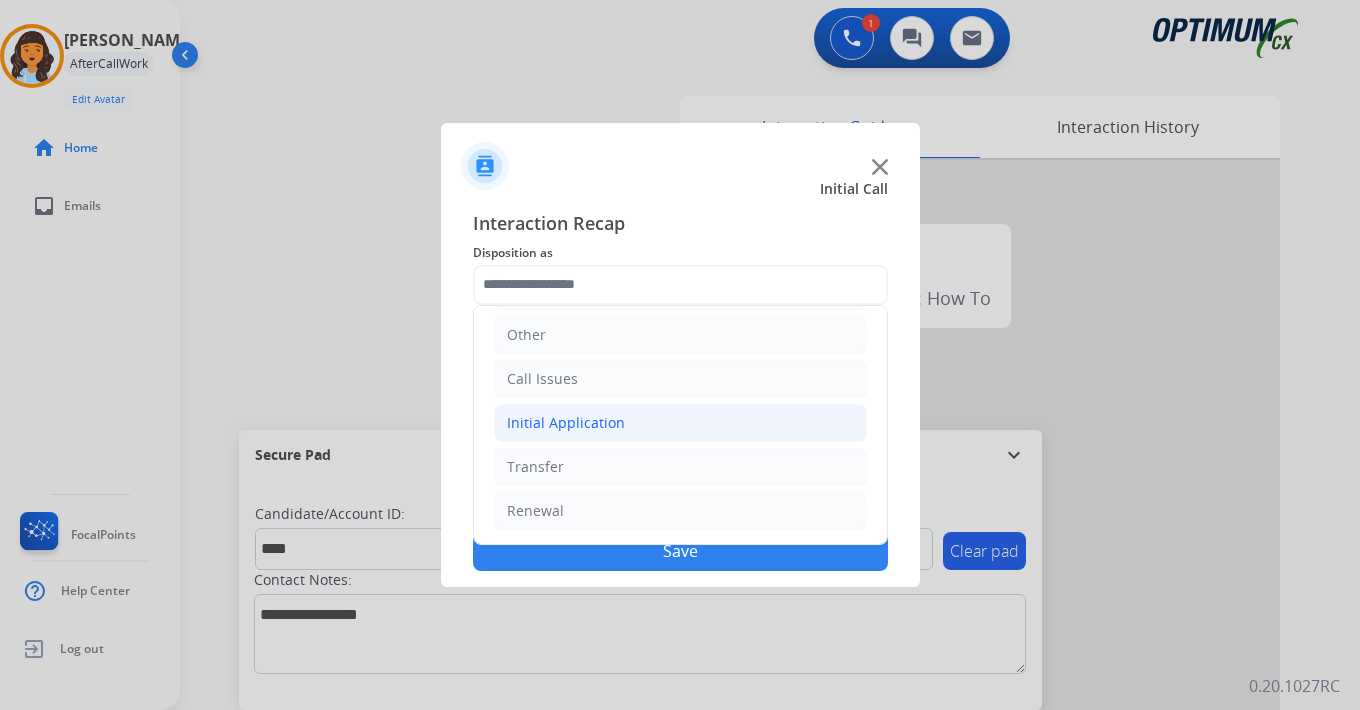 click on "Initial Application" 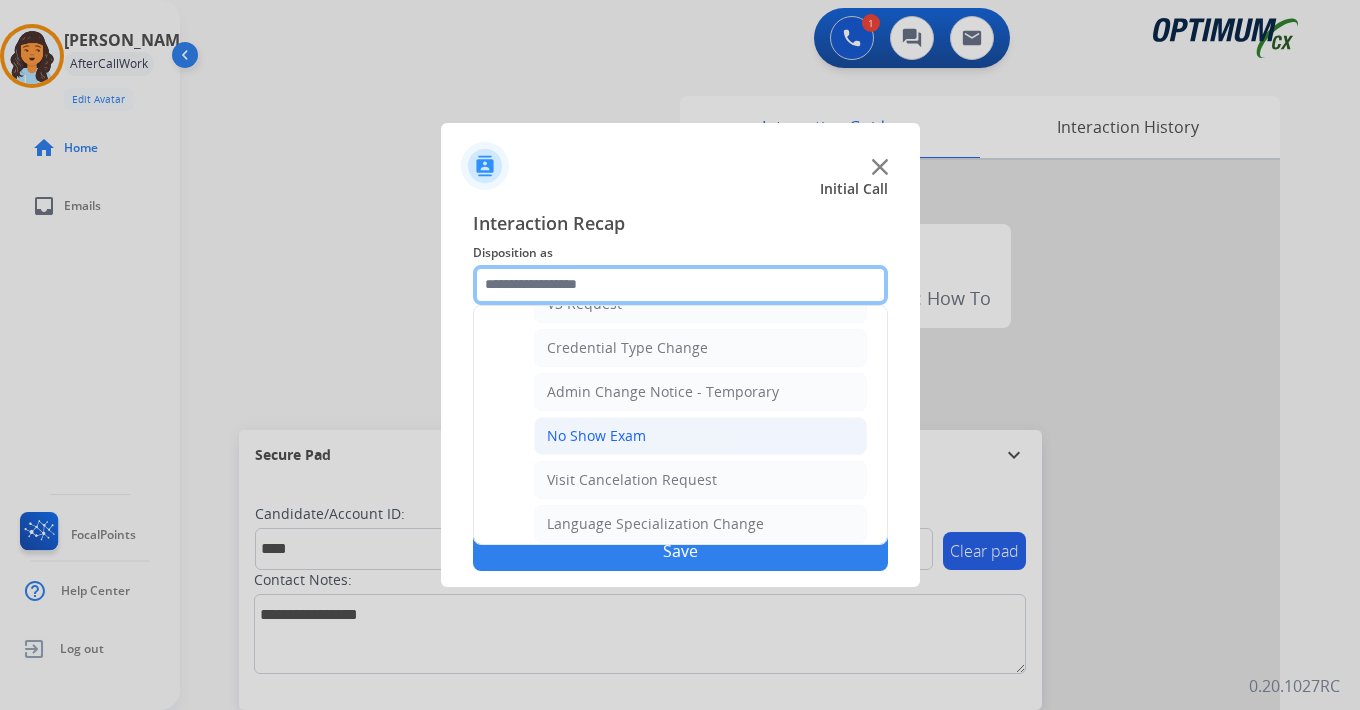 scroll, scrollTop: 1136, scrollLeft: 0, axis: vertical 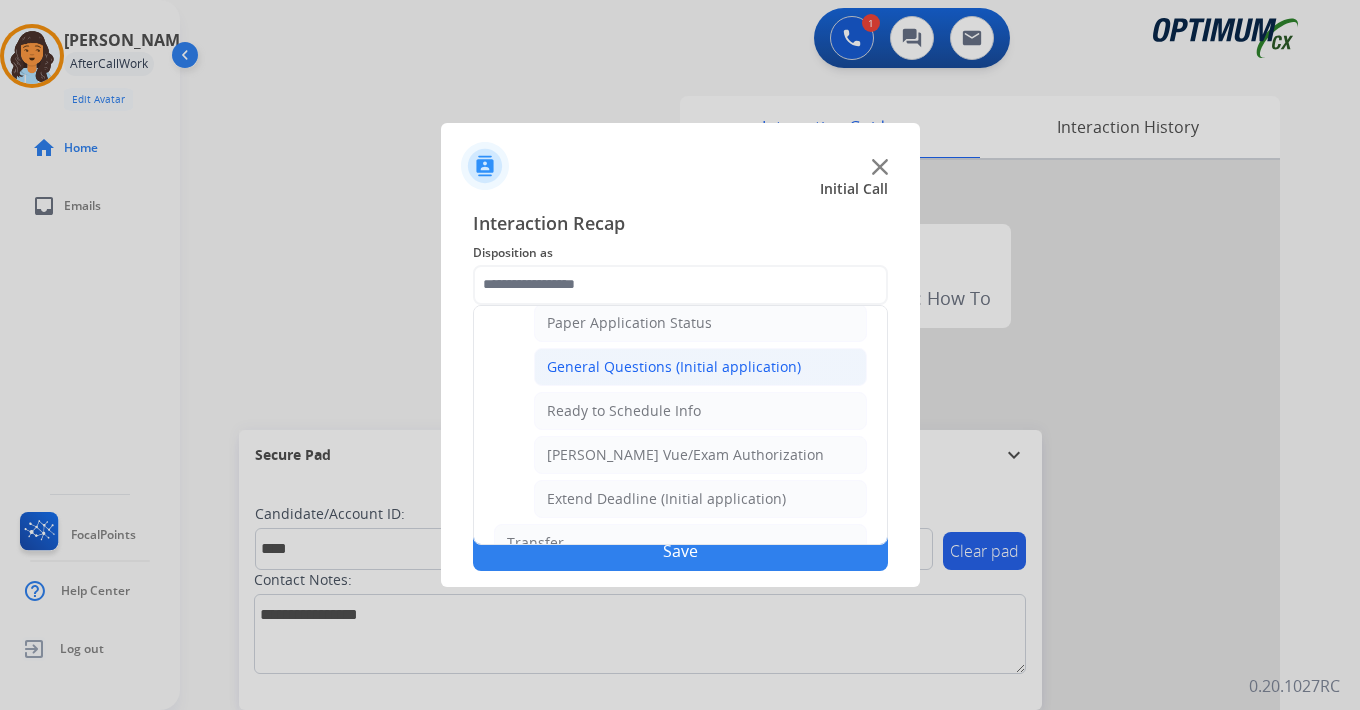 click on "General Questions (Initial application)" 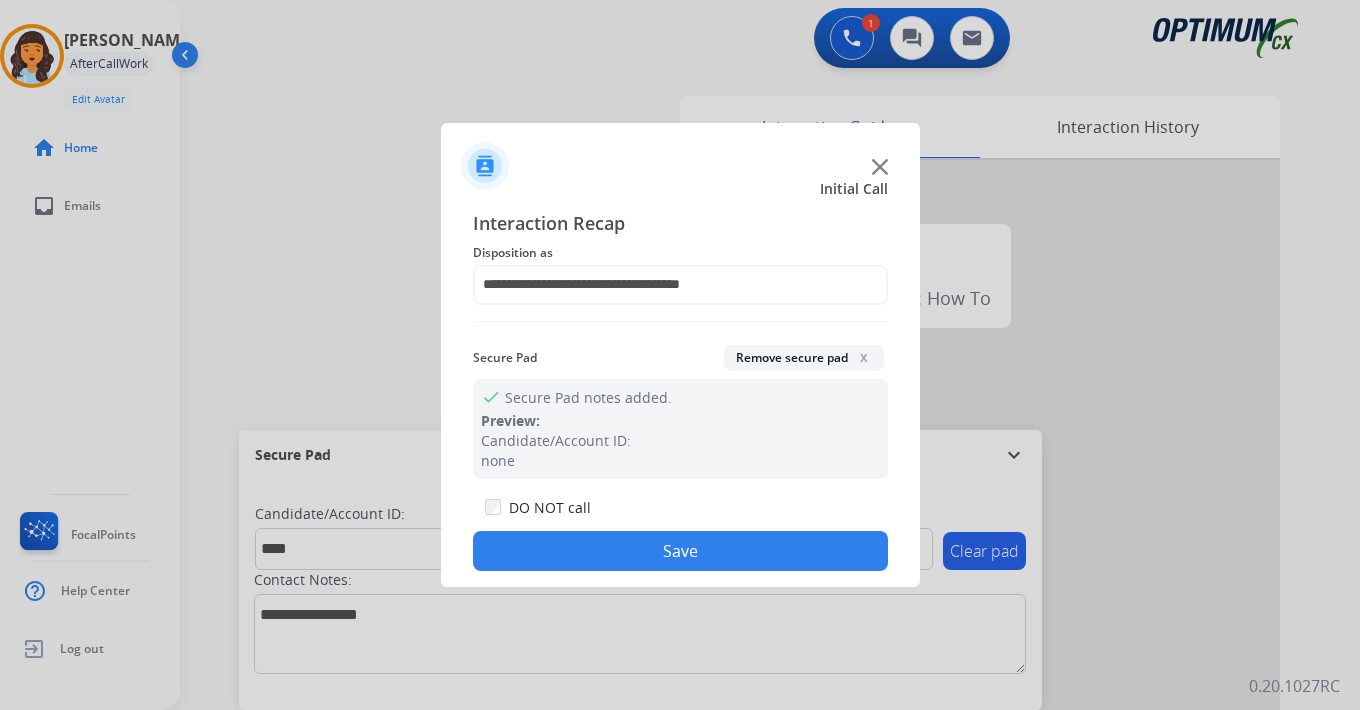 click on "Save" 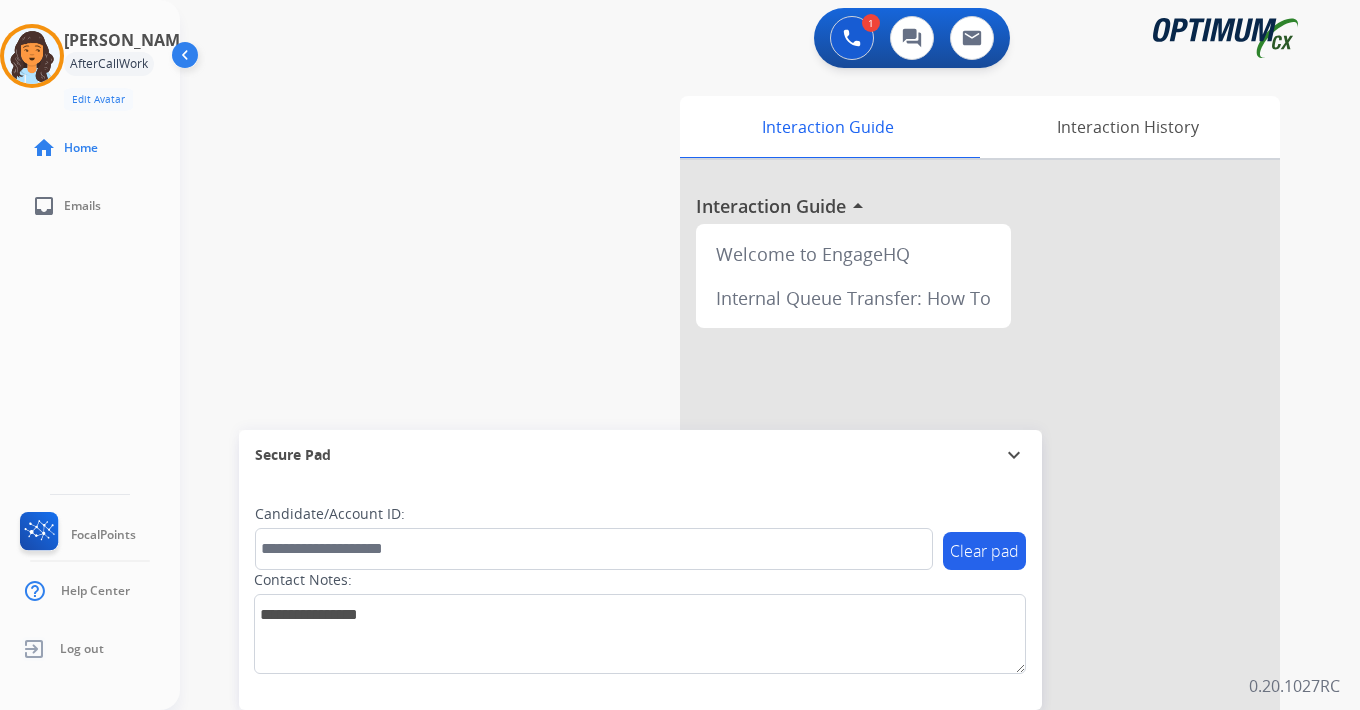 click on "1 Voice Interactions  0  Chat Interactions   0  Email Interactions swap_horiz Break voice bridge close_fullscreen Connect 3-Way Call merge_type Separate 3-Way Call  Interaction Guide   Interaction History  Interaction Guide arrow_drop_up  Welcome to EngageHQ   Internal Queue Transfer: How To  Secure Pad expand_more Clear pad Candidate/Account ID: Contact Notes:                  0.20.1027RC" at bounding box center [770, 355] 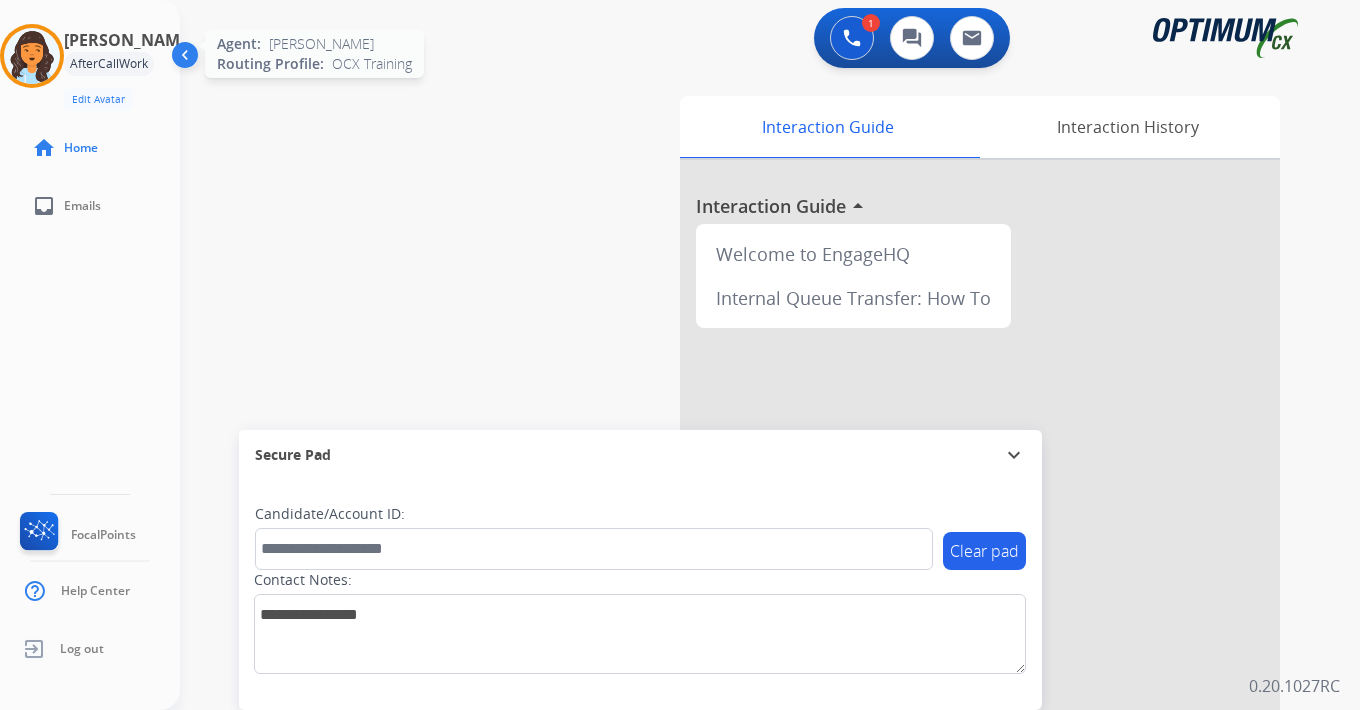 click at bounding box center [32, 56] 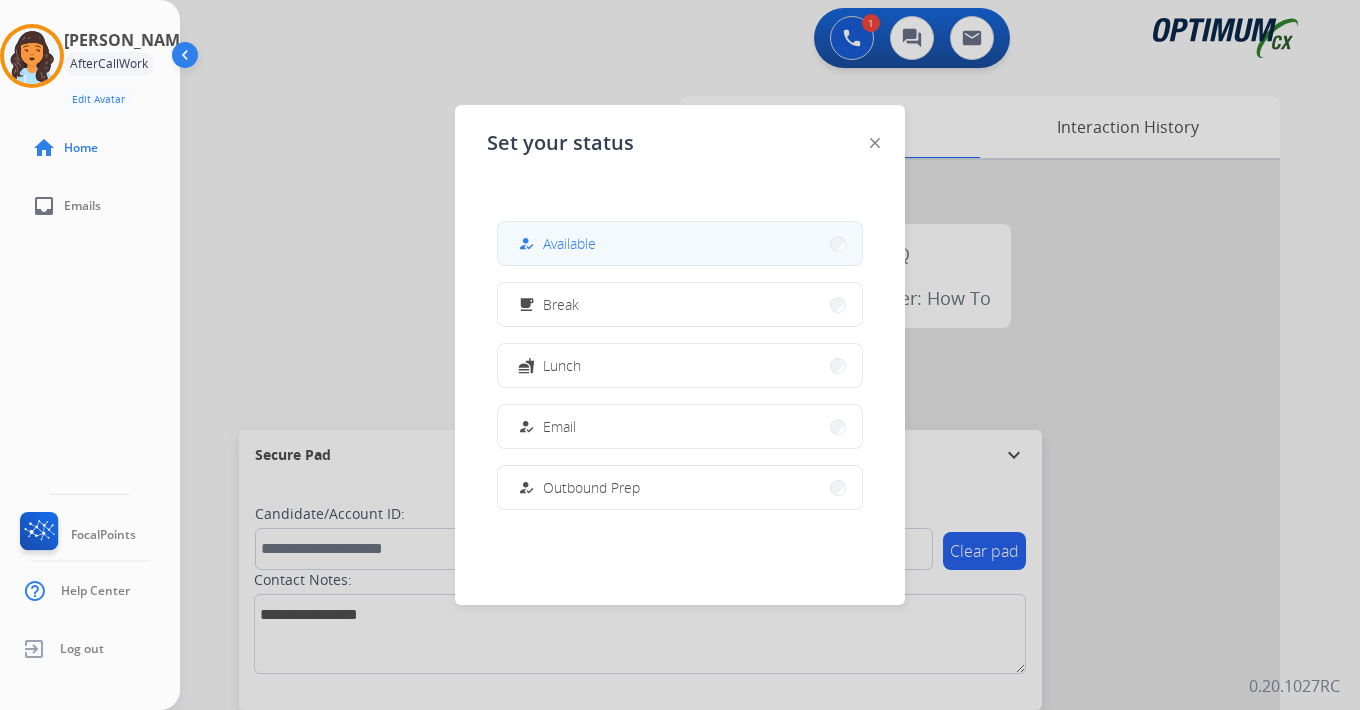 click on "Available" at bounding box center [569, 243] 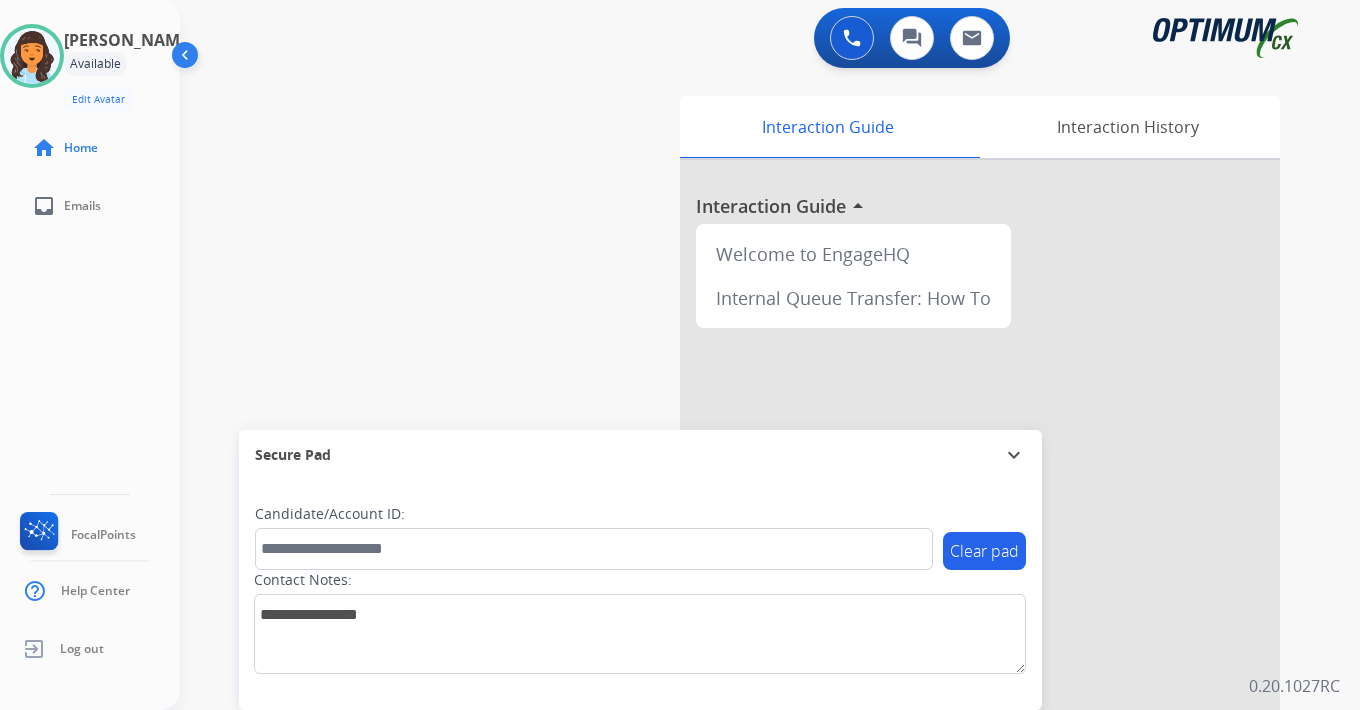 click on "0 Voice Interactions  0  Chat Interactions   0  Email Interactions swap_horiz Break voice bridge close_fullscreen Connect 3-Way Call merge_type Separate 3-Way Call  Interaction Guide   Interaction History  Interaction Guide arrow_drop_up  Welcome to EngageHQ   Internal Queue Transfer: How To  Secure Pad expand_more Clear pad Candidate/Account ID: Contact Notes:                  0.20.1027RC" at bounding box center [770, 355] 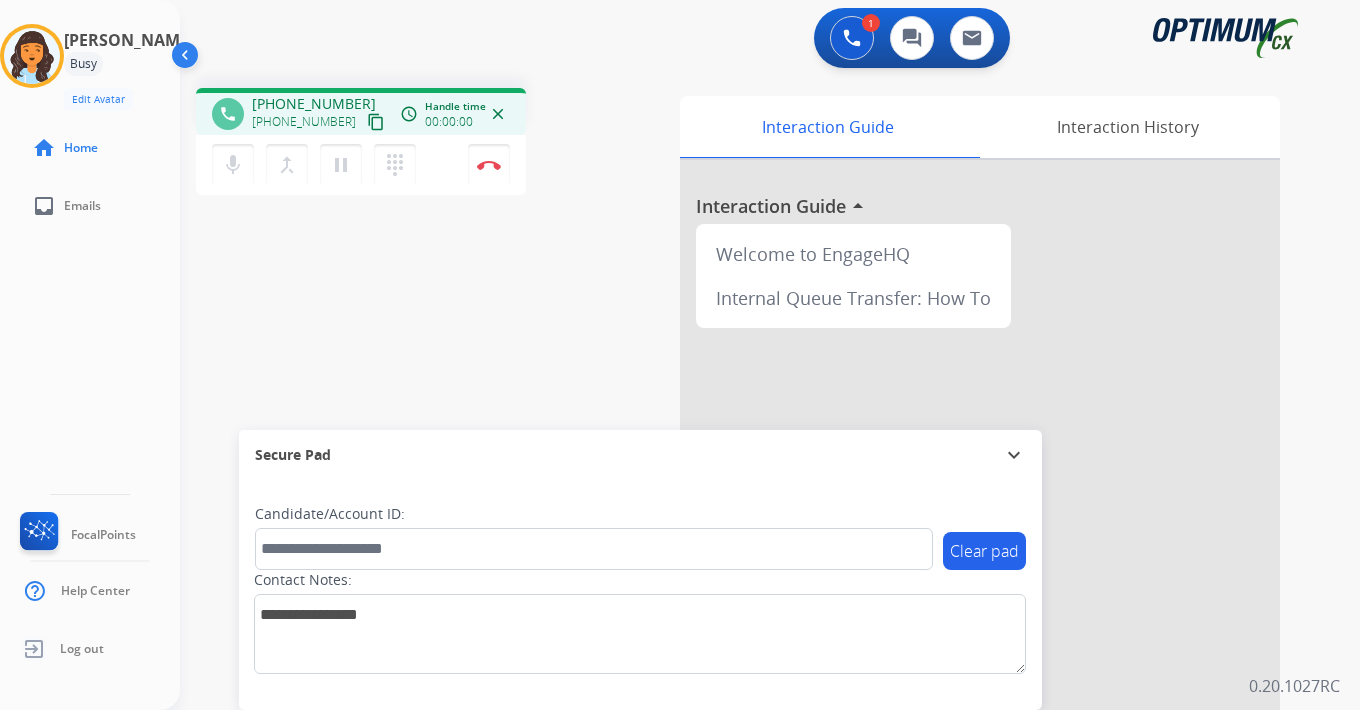click on "content_copy" at bounding box center [376, 122] 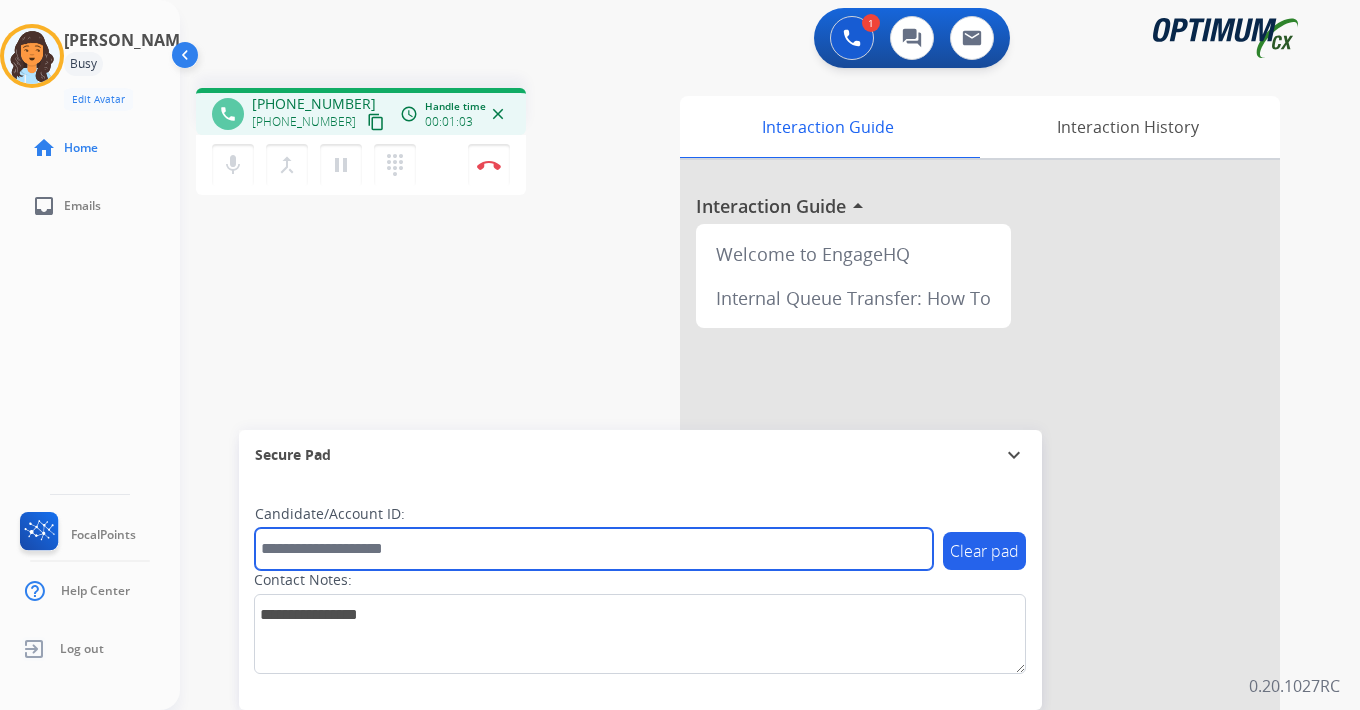 click at bounding box center (594, 549) 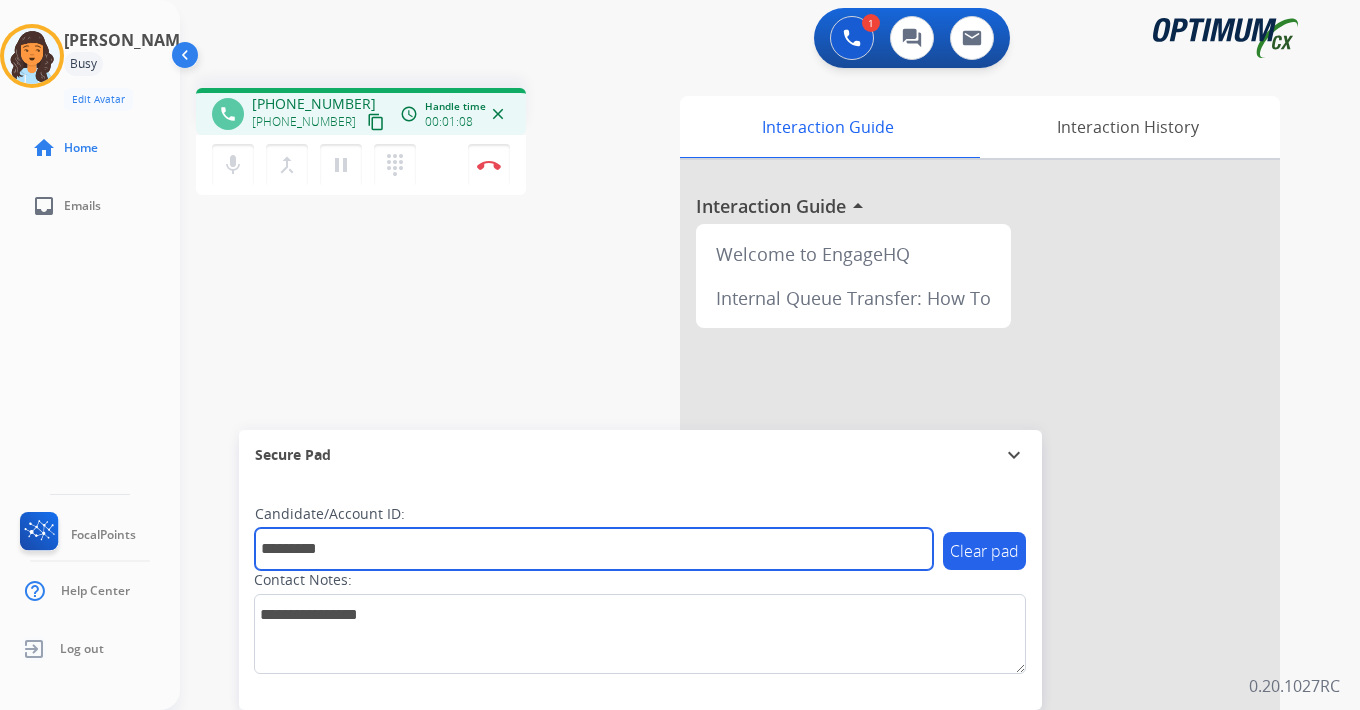 type on "*********" 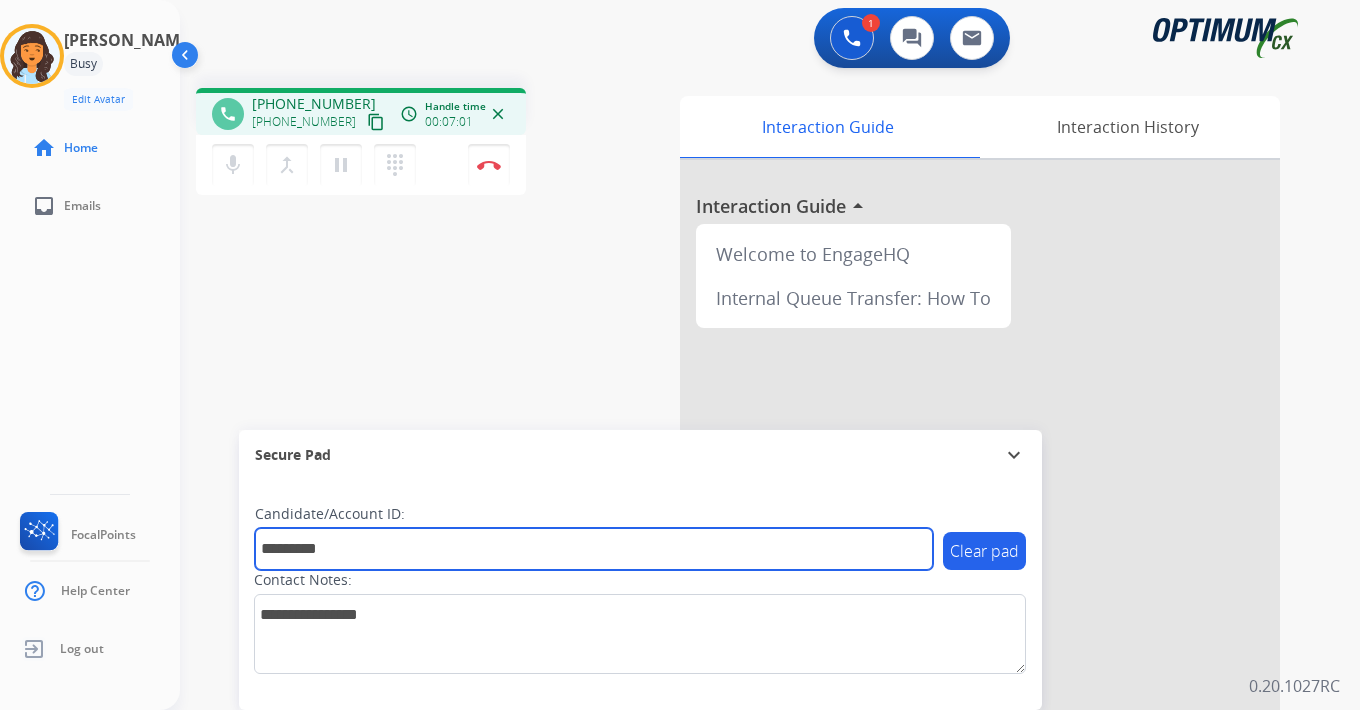 click on "*********" at bounding box center [594, 549] 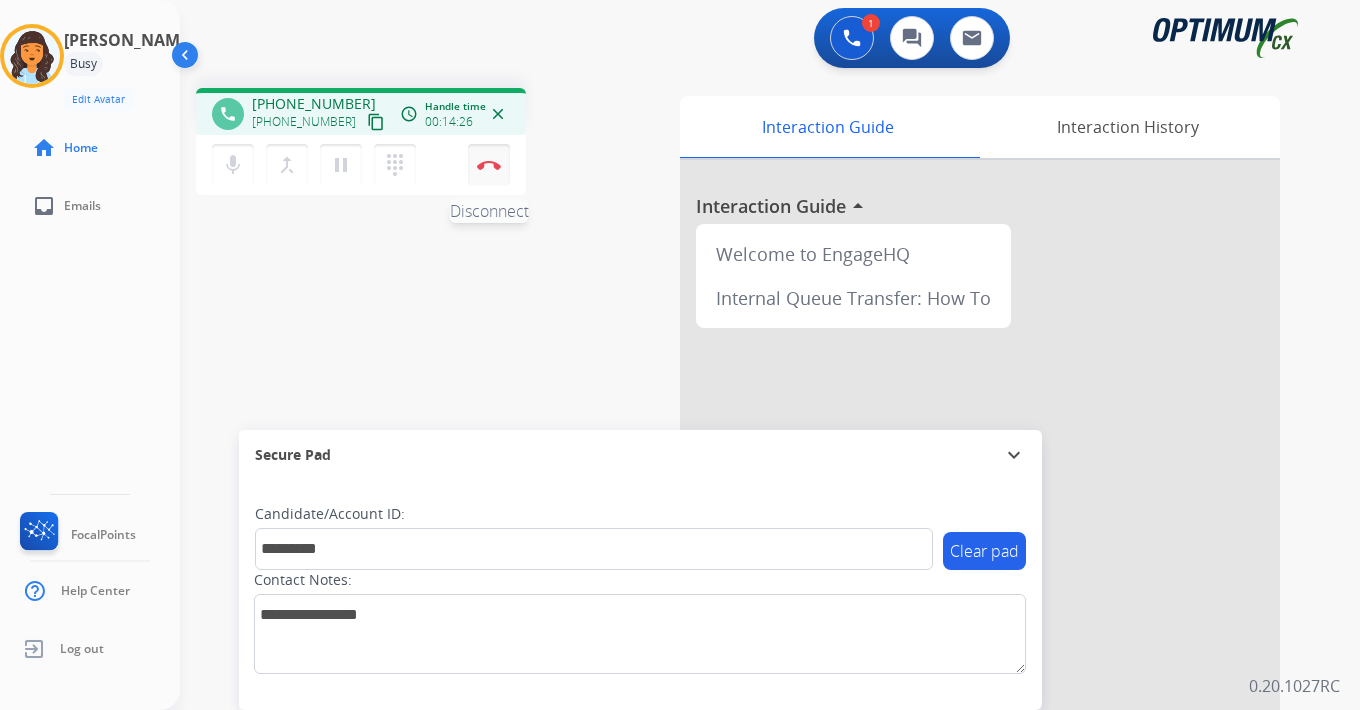 click on "Disconnect" at bounding box center (489, 165) 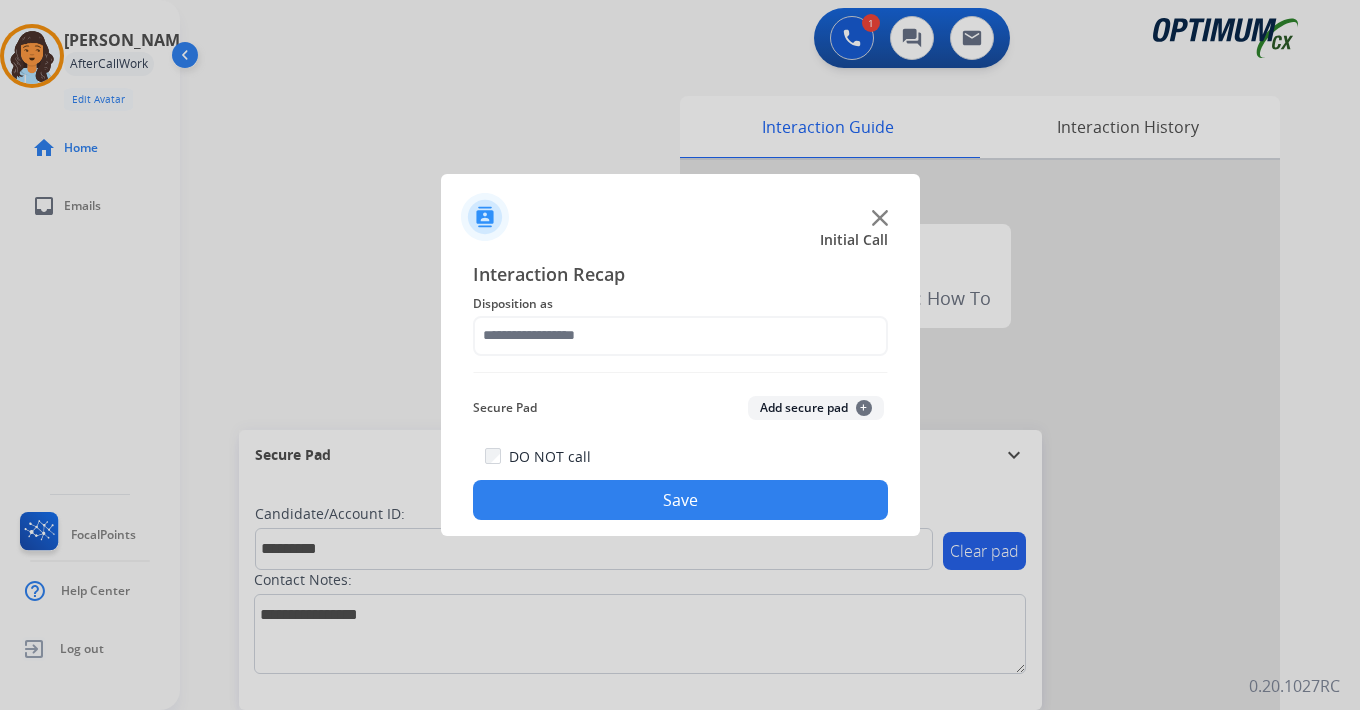 click on "Add secure pad  +" 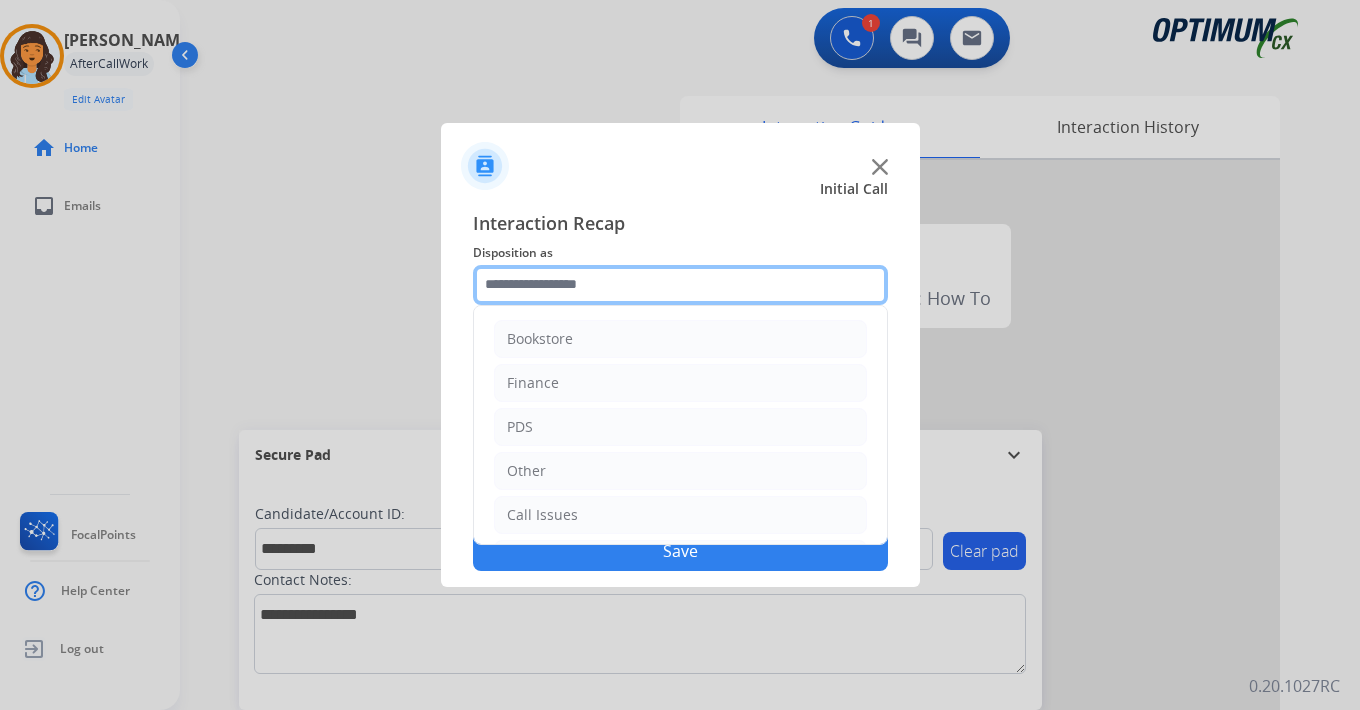 click 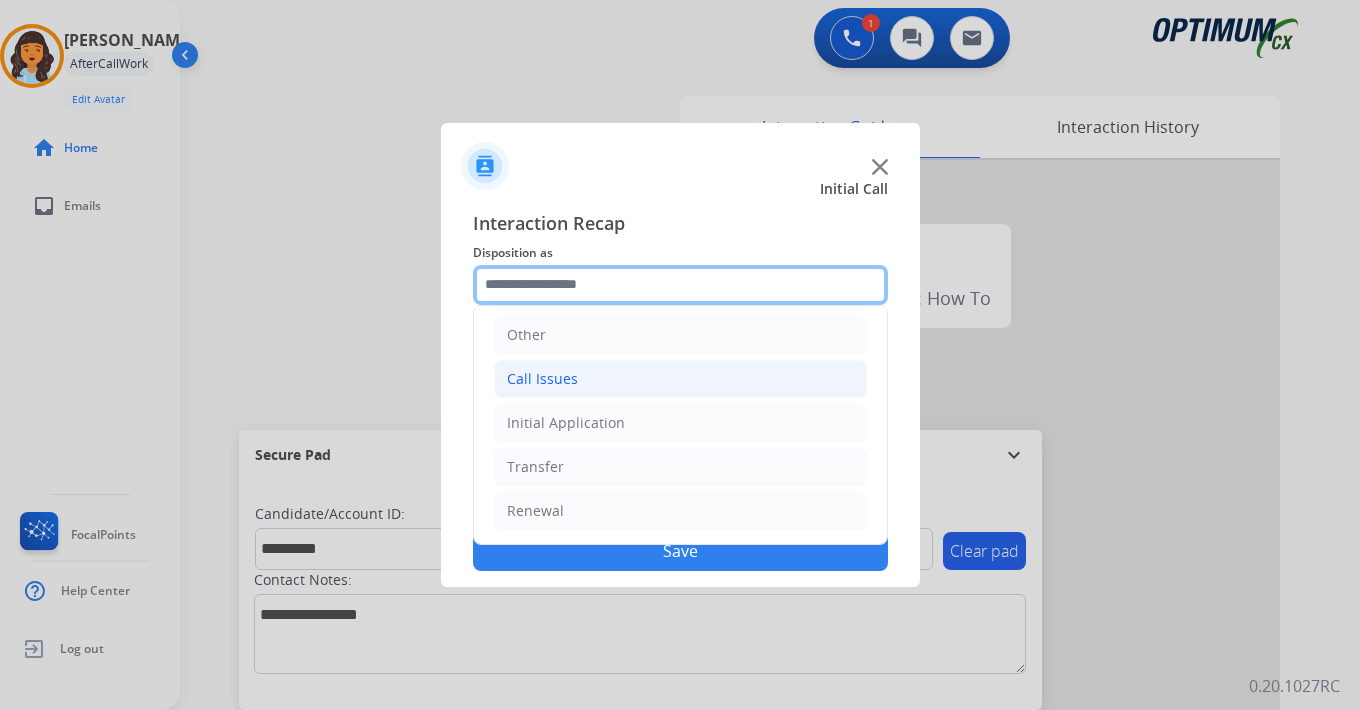 scroll, scrollTop: 0, scrollLeft: 0, axis: both 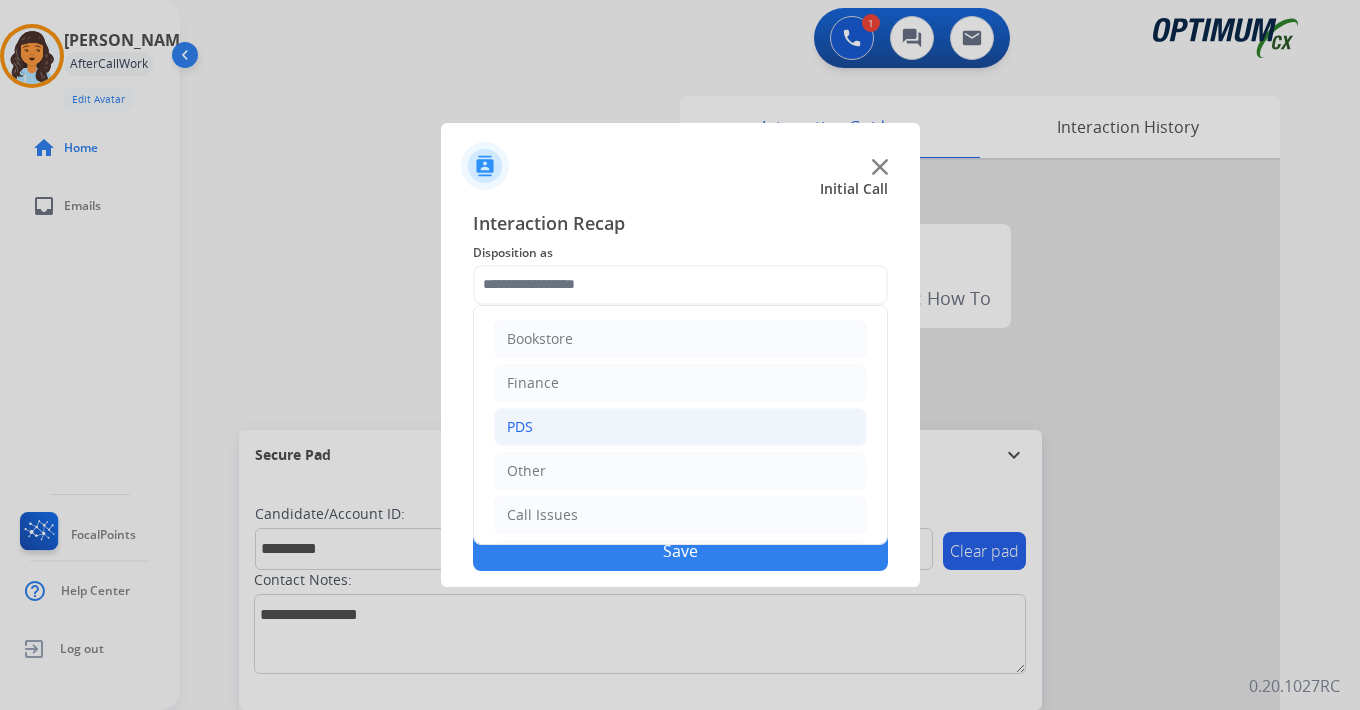 click on "PDS" 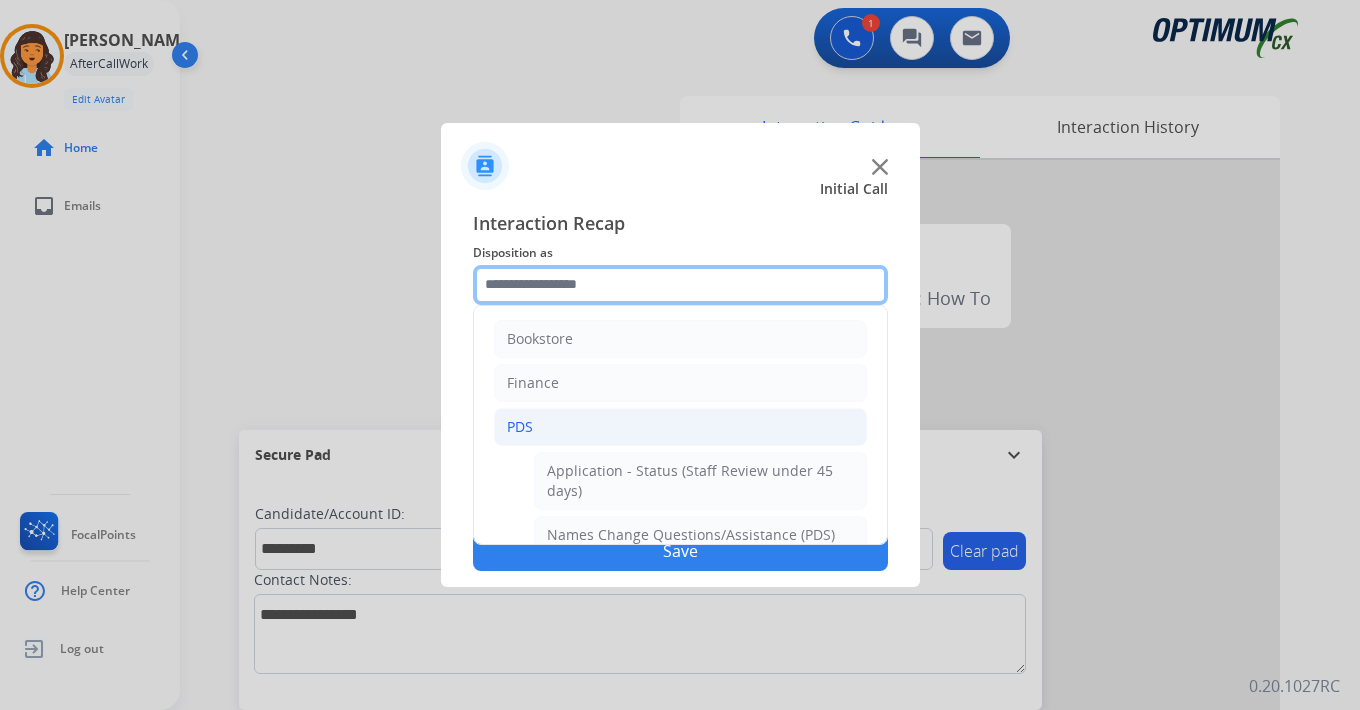 scroll, scrollTop: 333, scrollLeft: 0, axis: vertical 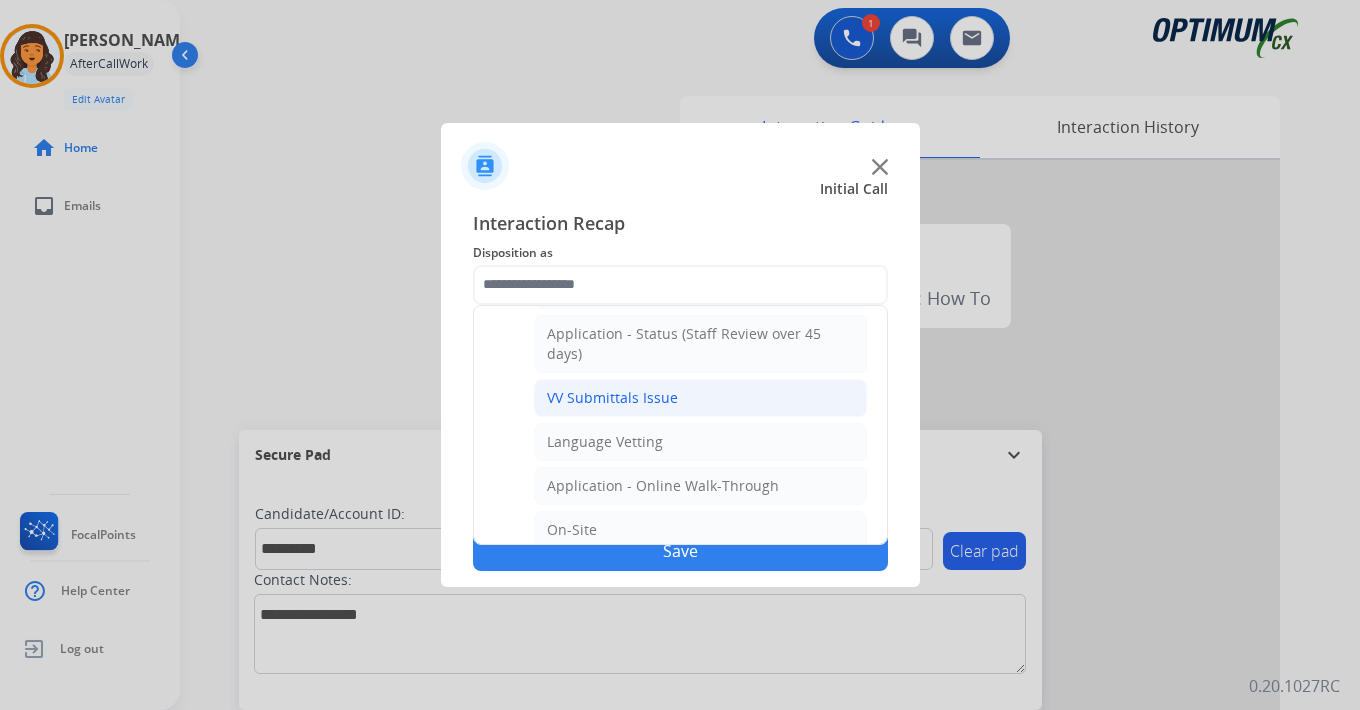 click on "VV Submittals Issue" 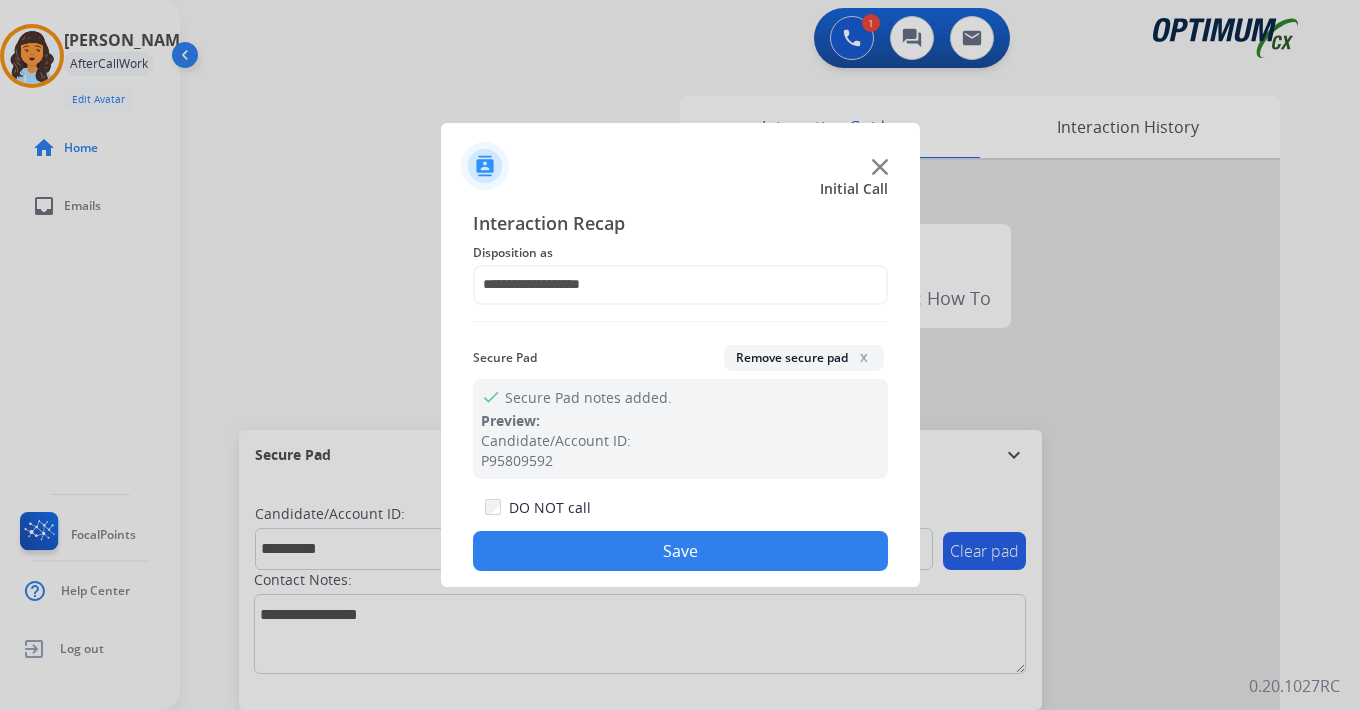 click on "Save" 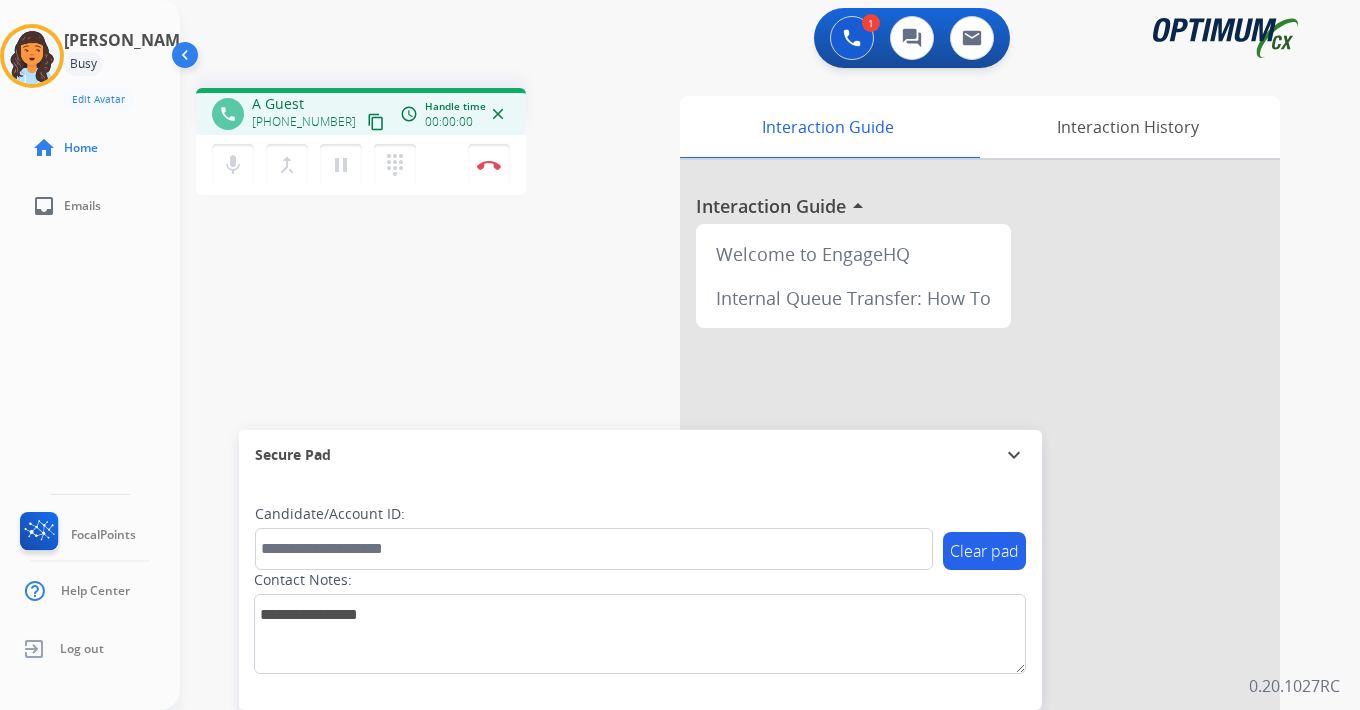 click on "1 Voice Interactions  0  Chat Interactions   0  Email Interactions phone A Guest [PHONE_NUMBER] content_copy access_time Call metrics Queue   00:28 Hold   00:00 Talk   00:00:00 Total   00:00:00 Handle time 00:00:00 close mic Mute merge_type Bridge pause Hold dialpad Dialpad Disconnect swap_horiz Break voice bridge close_fullscreen Connect 3-Way Call merge_type Separate 3-Way Call  Interaction Guide   Interaction History  Interaction Guide arrow_drop_up  Welcome to EngageHQ   Internal Queue Transfer: How To  Secure Pad expand_more Clear pad Candidate/Account ID: Contact Notes:                  0.20.1027RC" at bounding box center (770, 355) 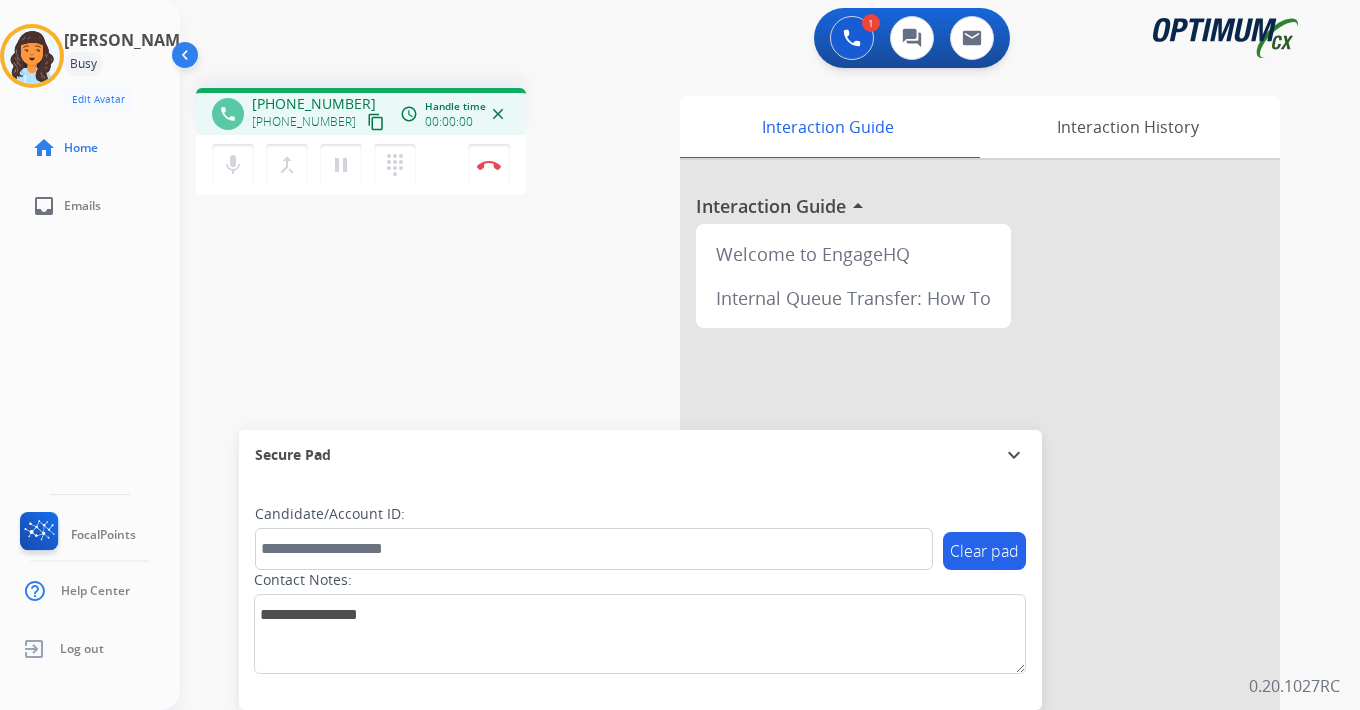 click on "content_copy" at bounding box center (376, 122) 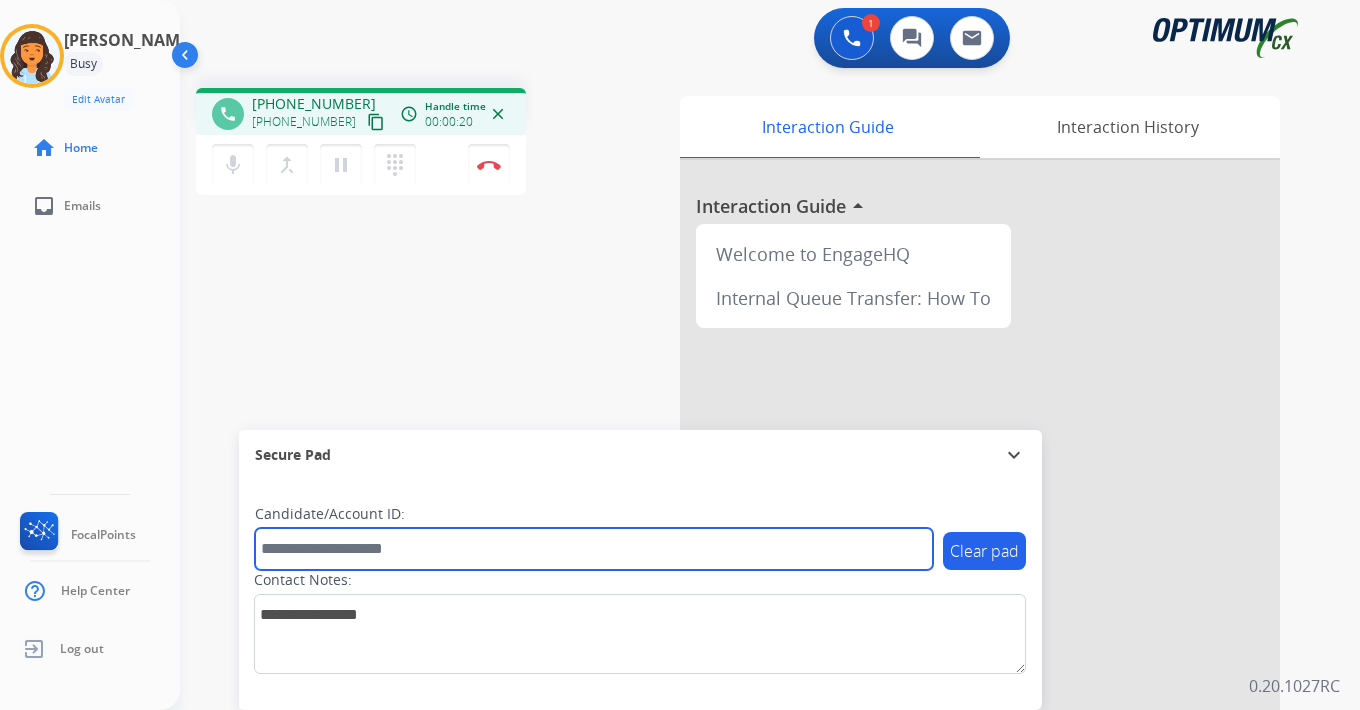 click at bounding box center (594, 549) 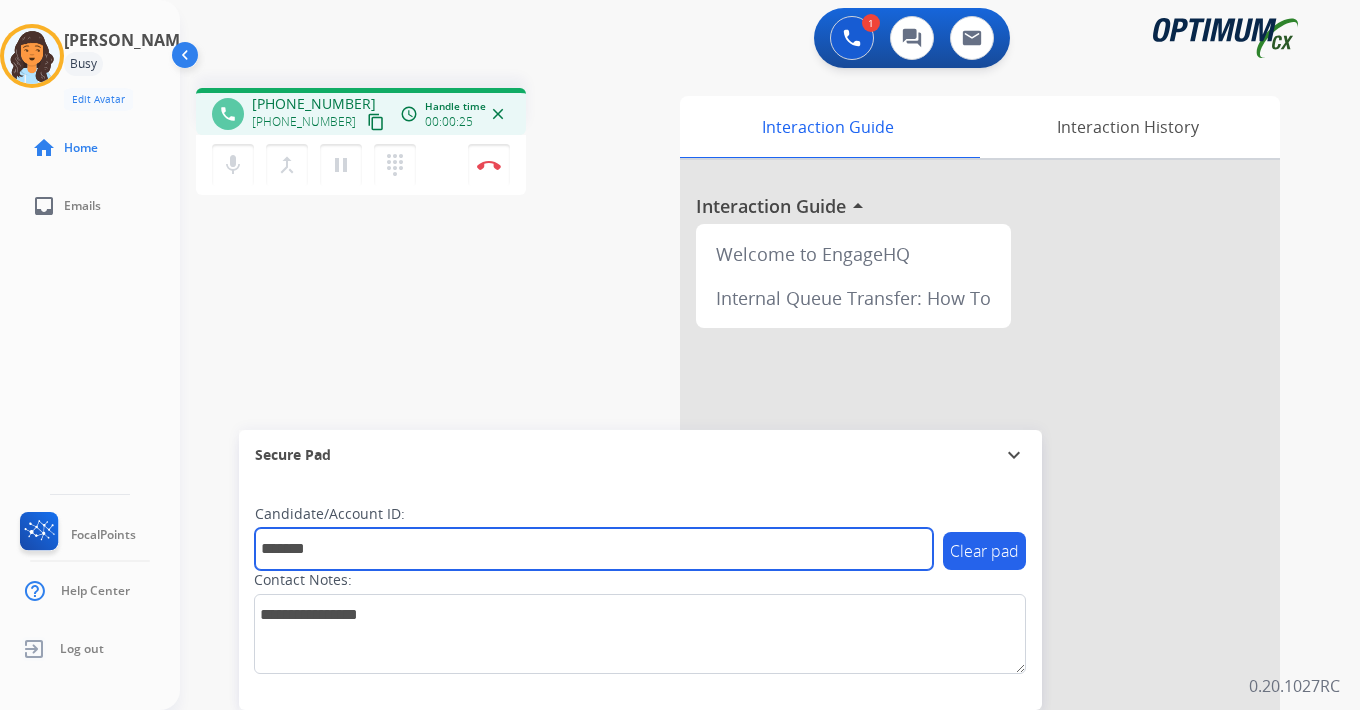 type on "*******" 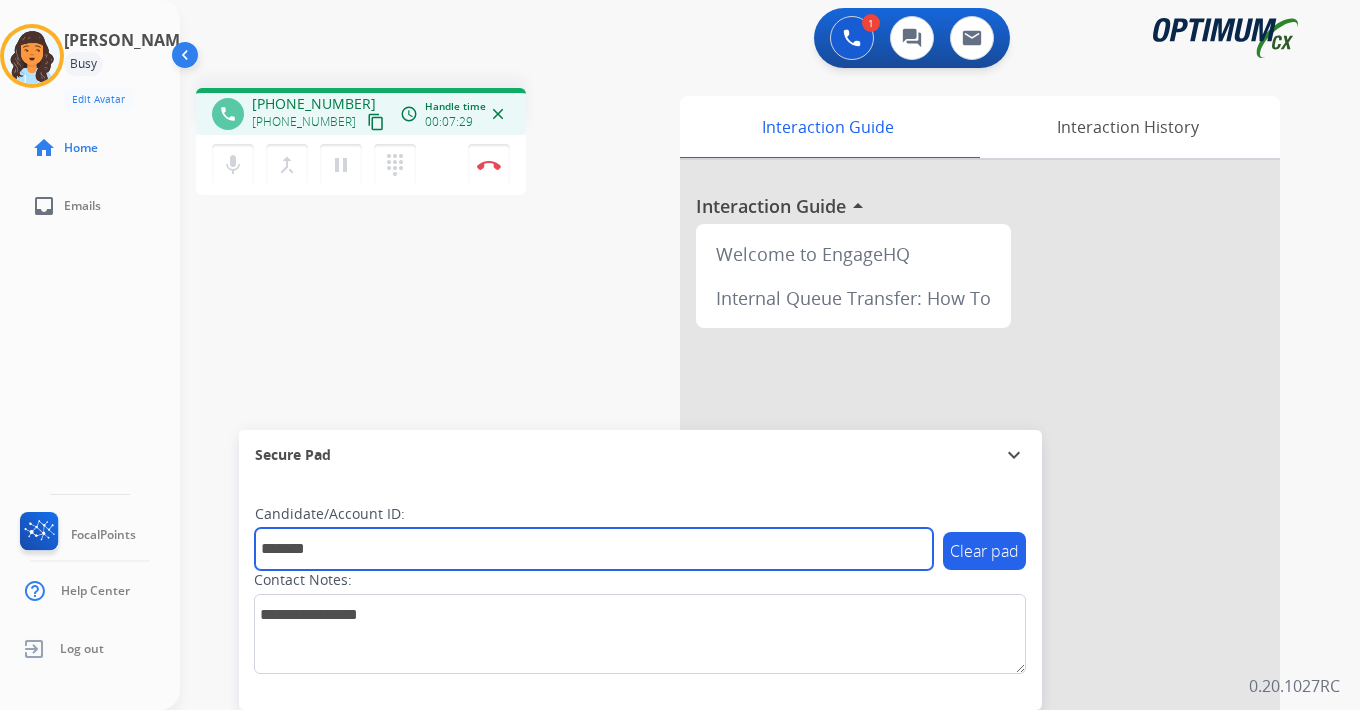 click on "*******" at bounding box center [594, 549] 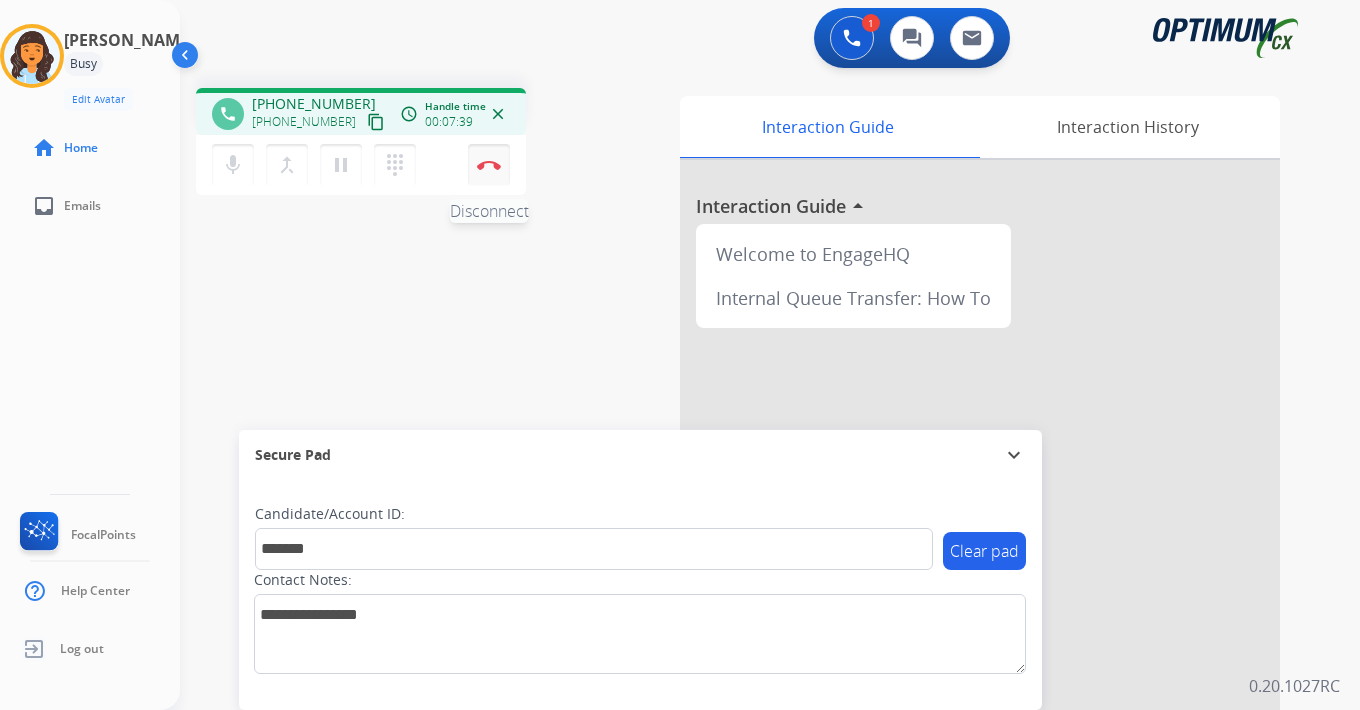 click at bounding box center [489, 165] 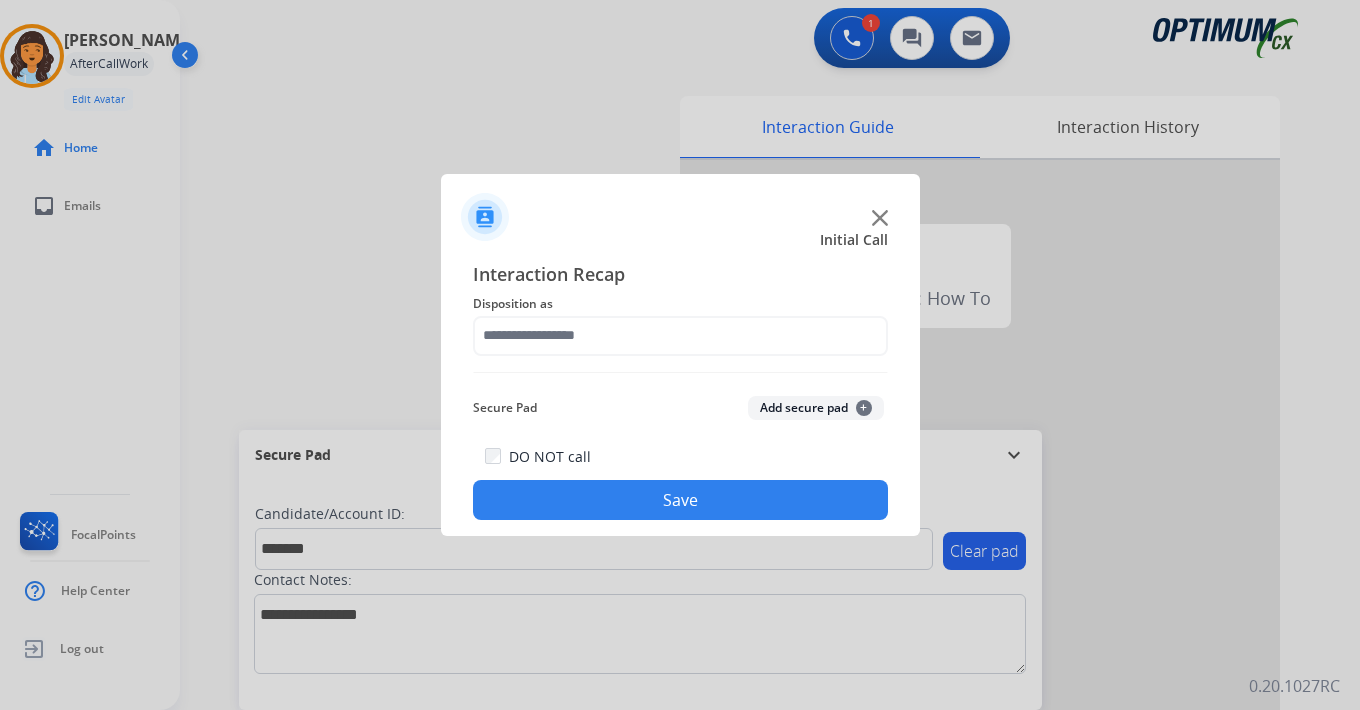 click on "Add secure pad  +" 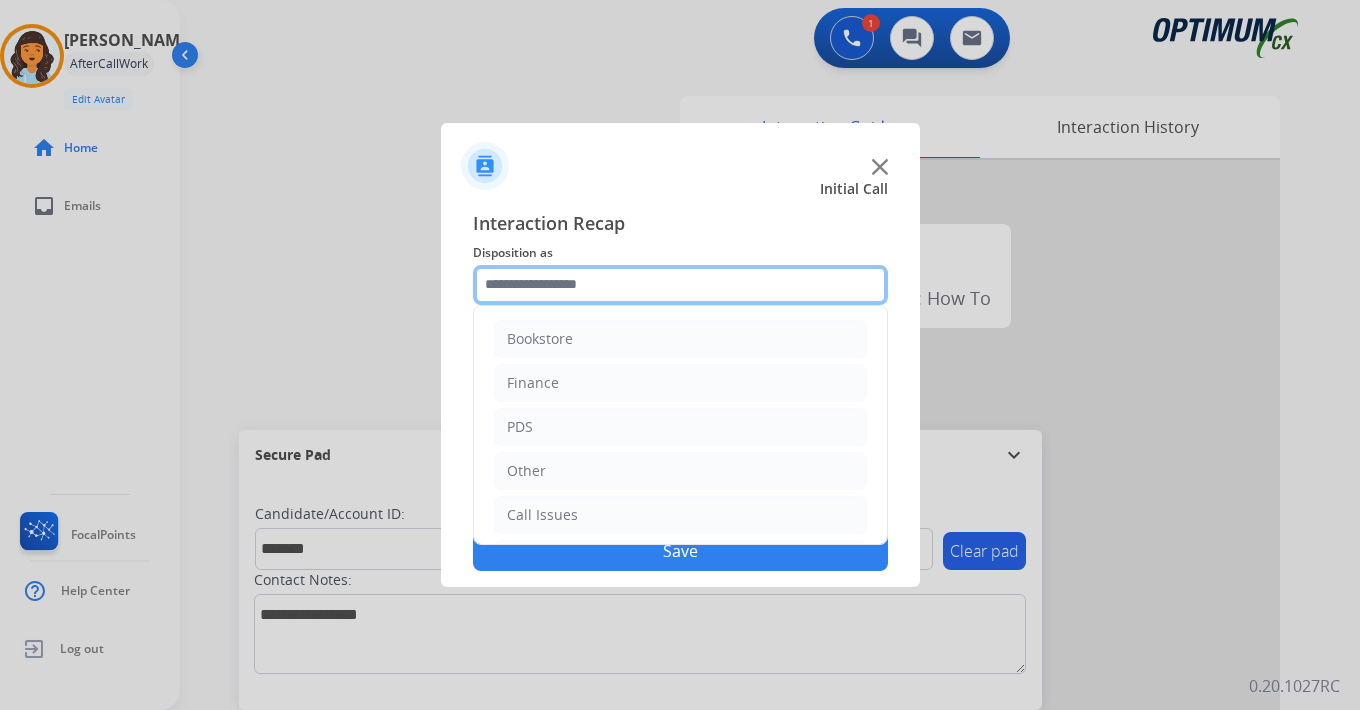 click 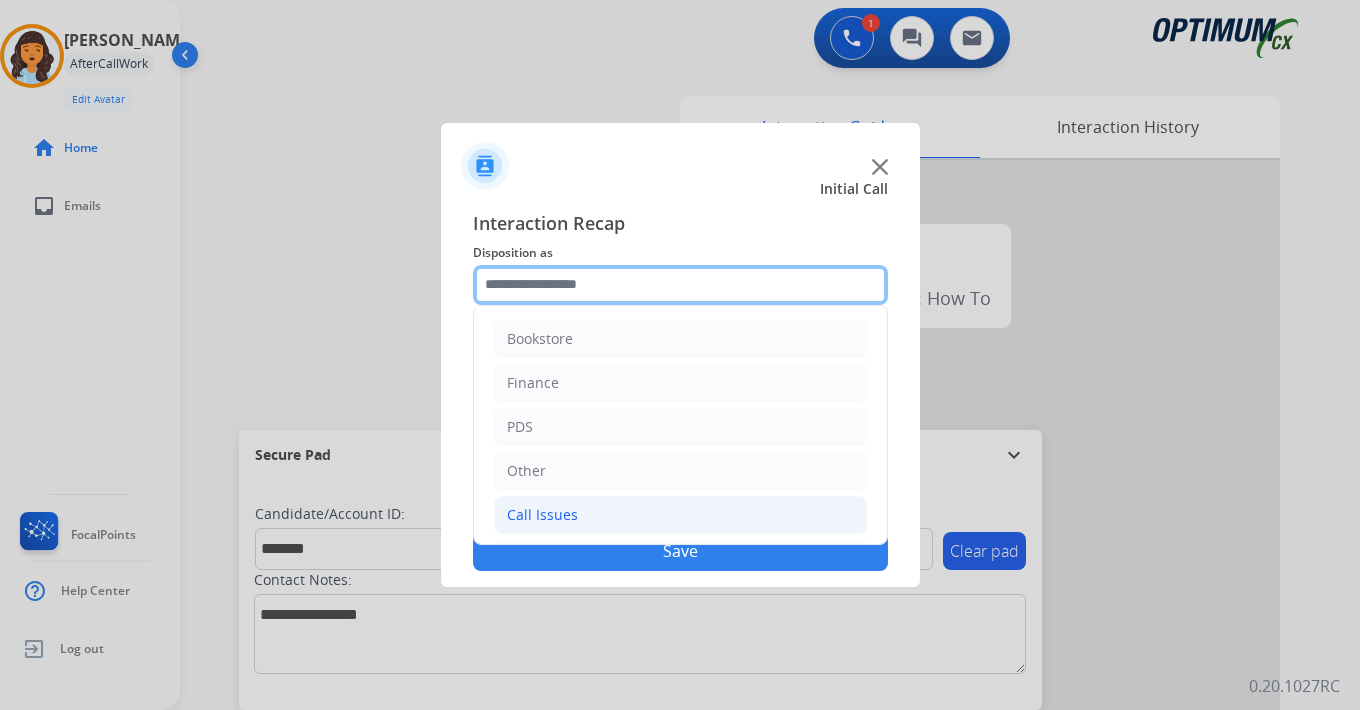 scroll, scrollTop: 136, scrollLeft: 0, axis: vertical 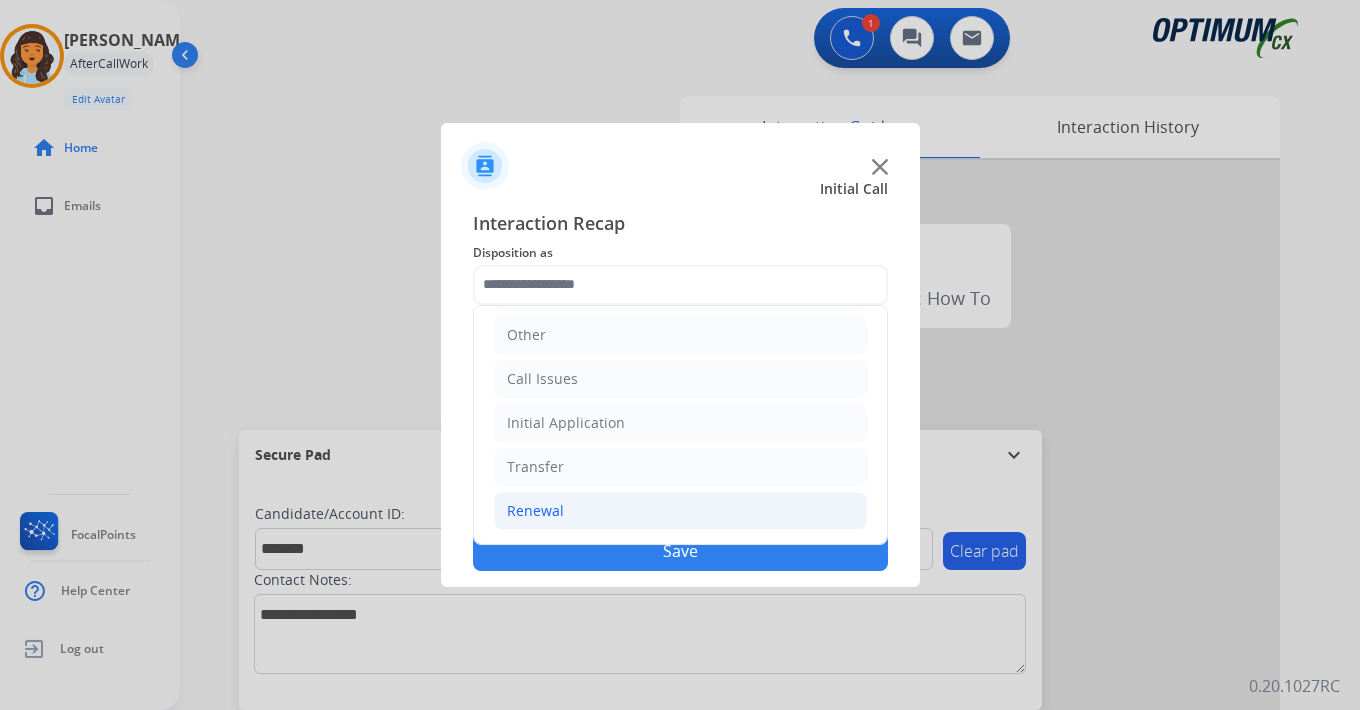 click on "Renewal" 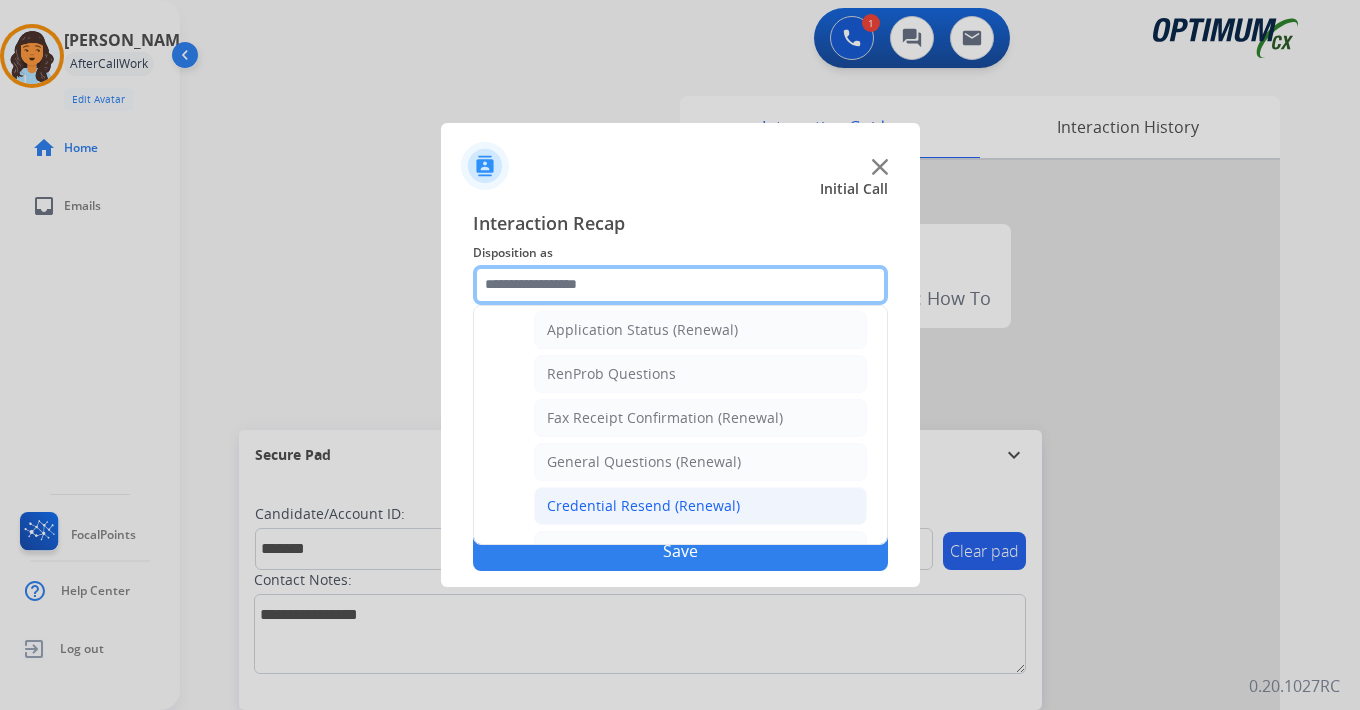 scroll, scrollTop: 772, scrollLeft: 0, axis: vertical 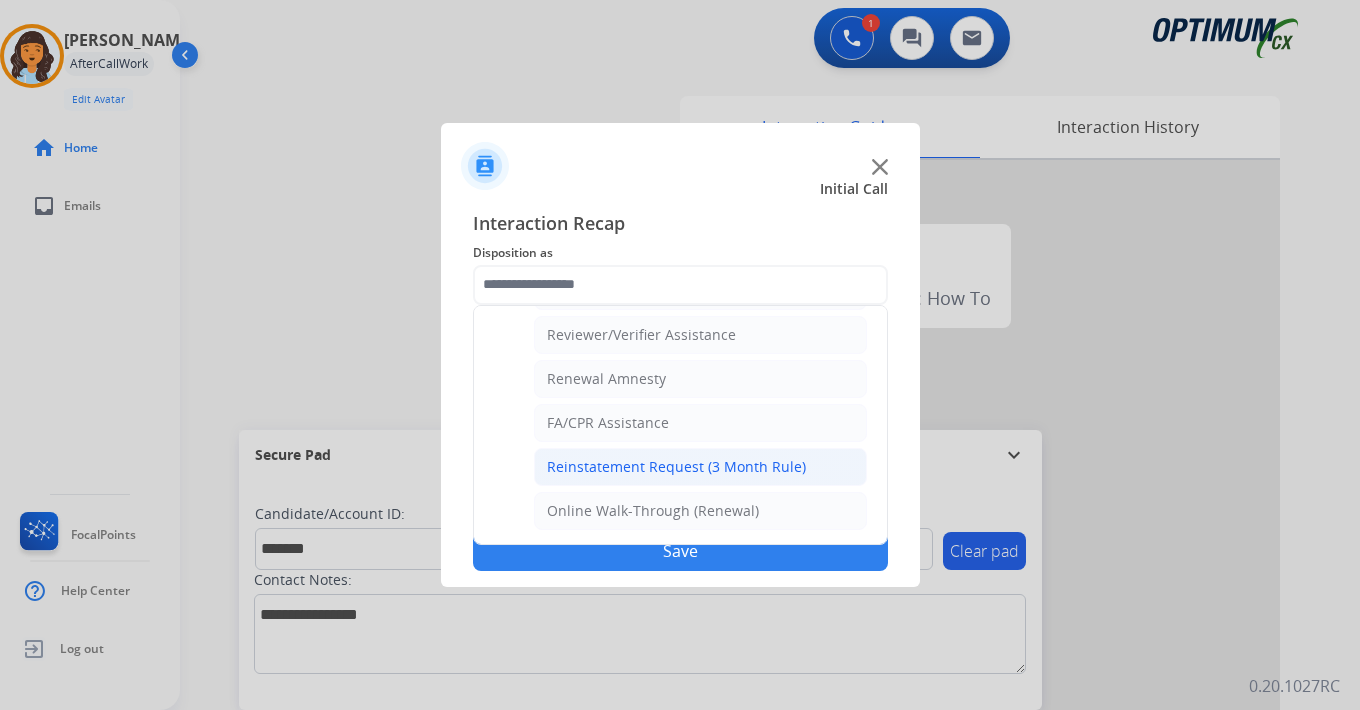click on "Reinstatement Request (3 Month Rule)" 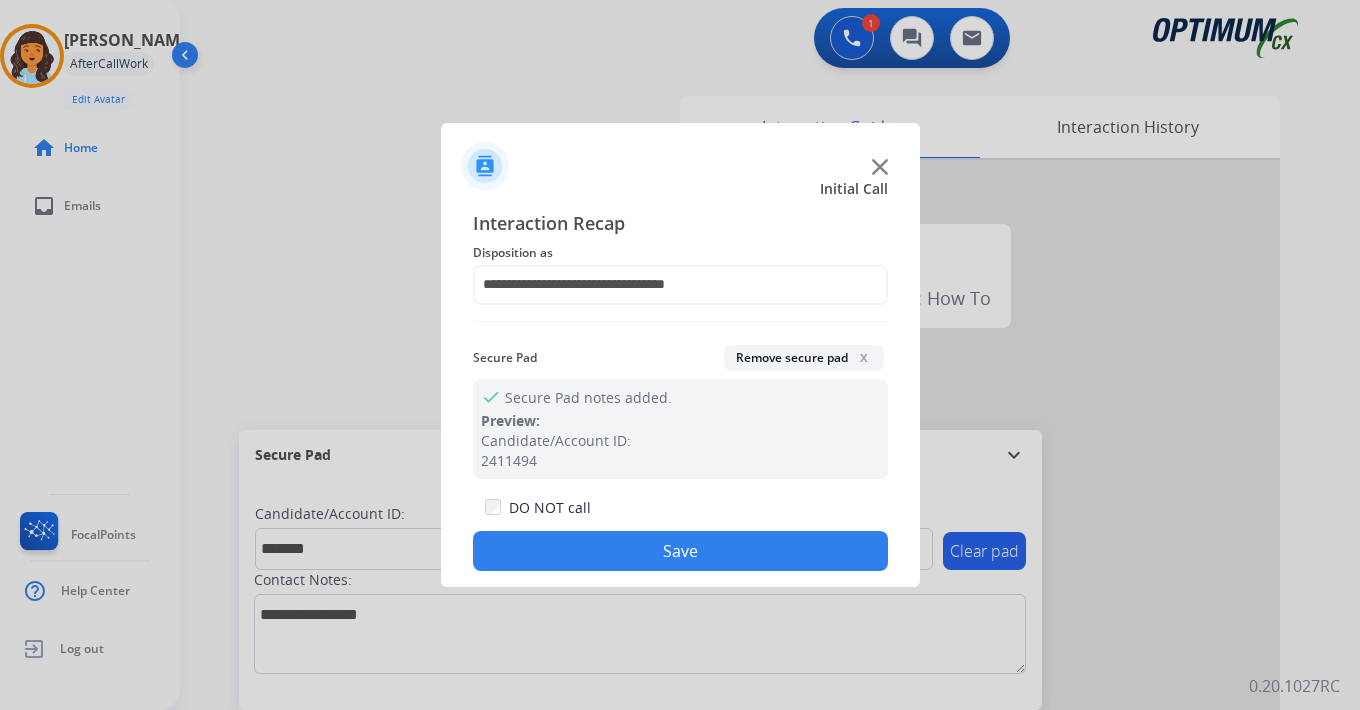 click on "Save" 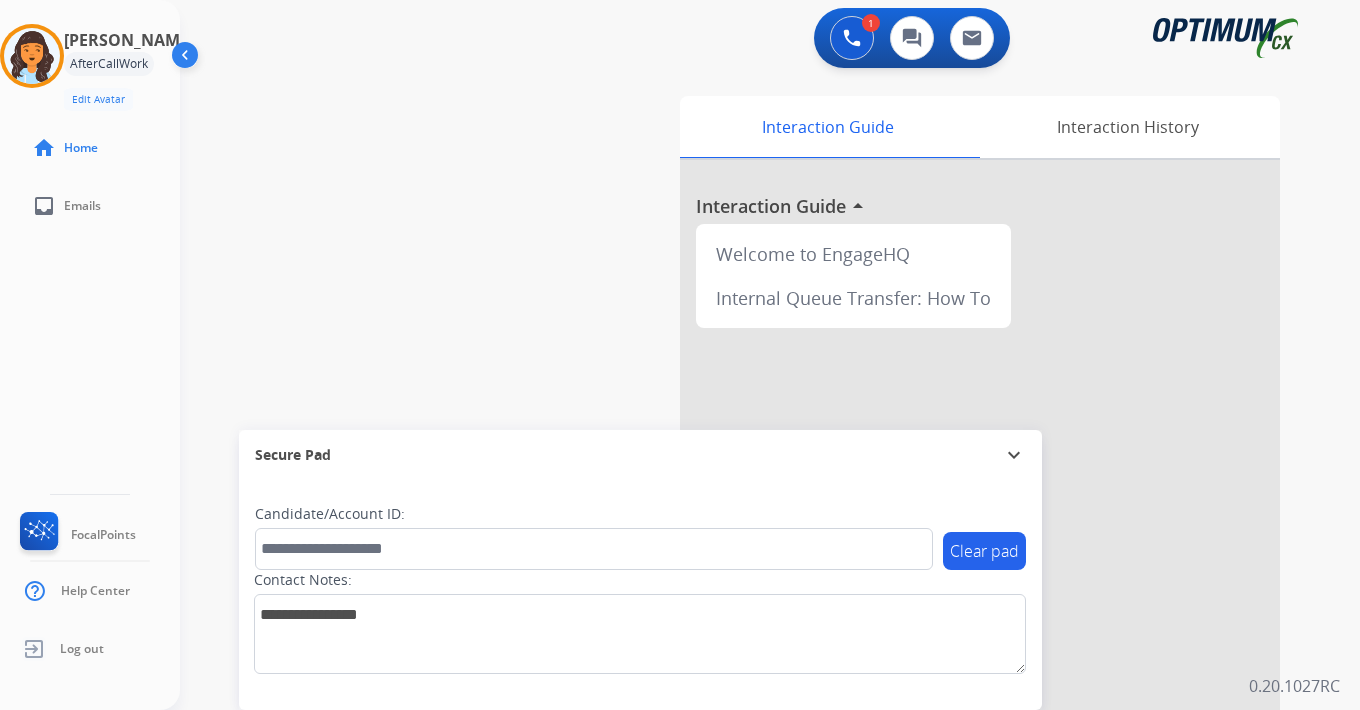 click on "Interaction Guide   Interaction History  Interaction Guide arrow_drop_up  Welcome to EngageHQ   Internal Queue Transfer: How To" at bounding box center [995, 497] 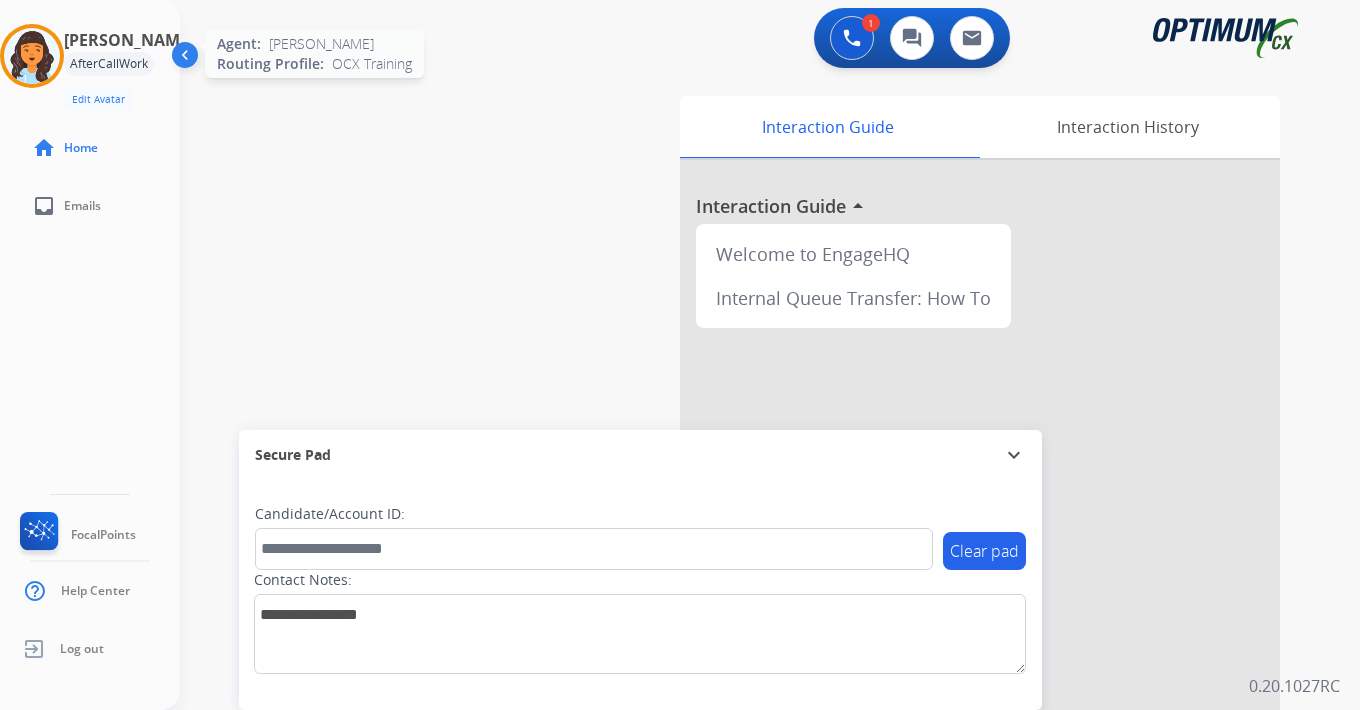 click at bounding box center [32, 56] 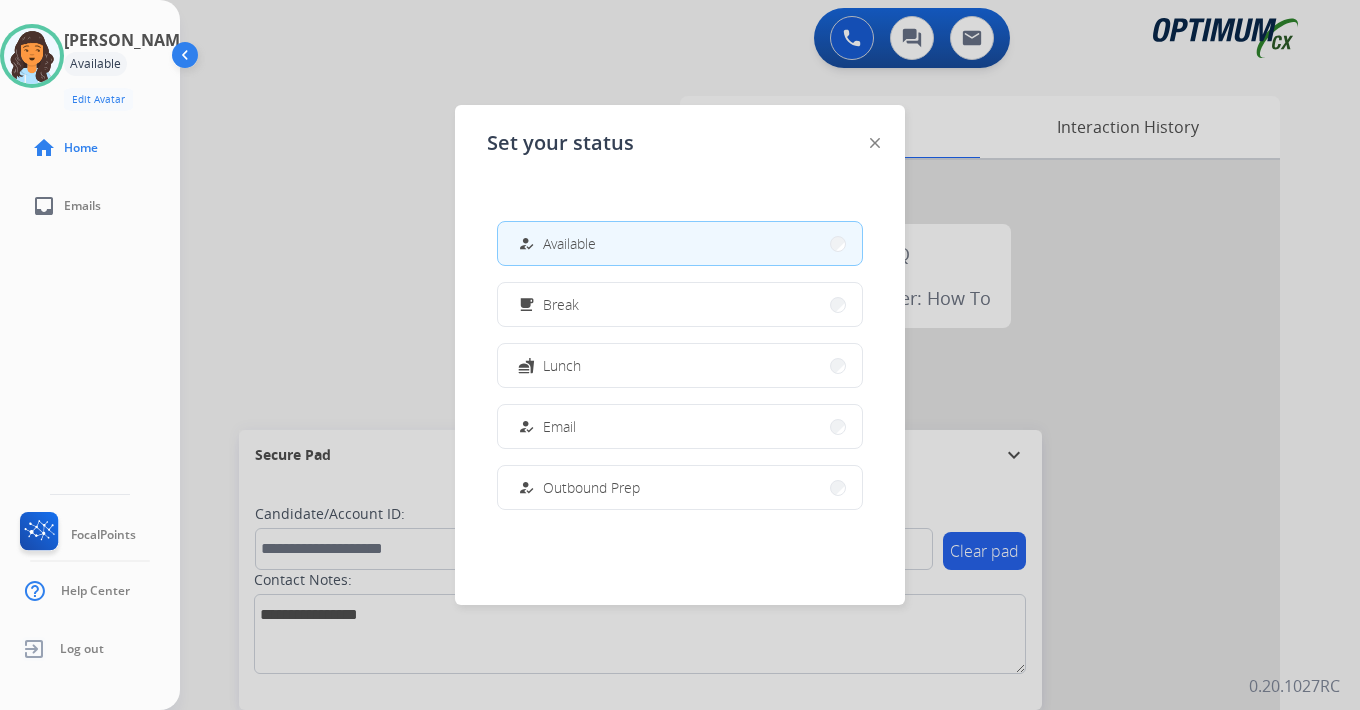 click on "how_to_reg Available" at bounding box center (555, 244) 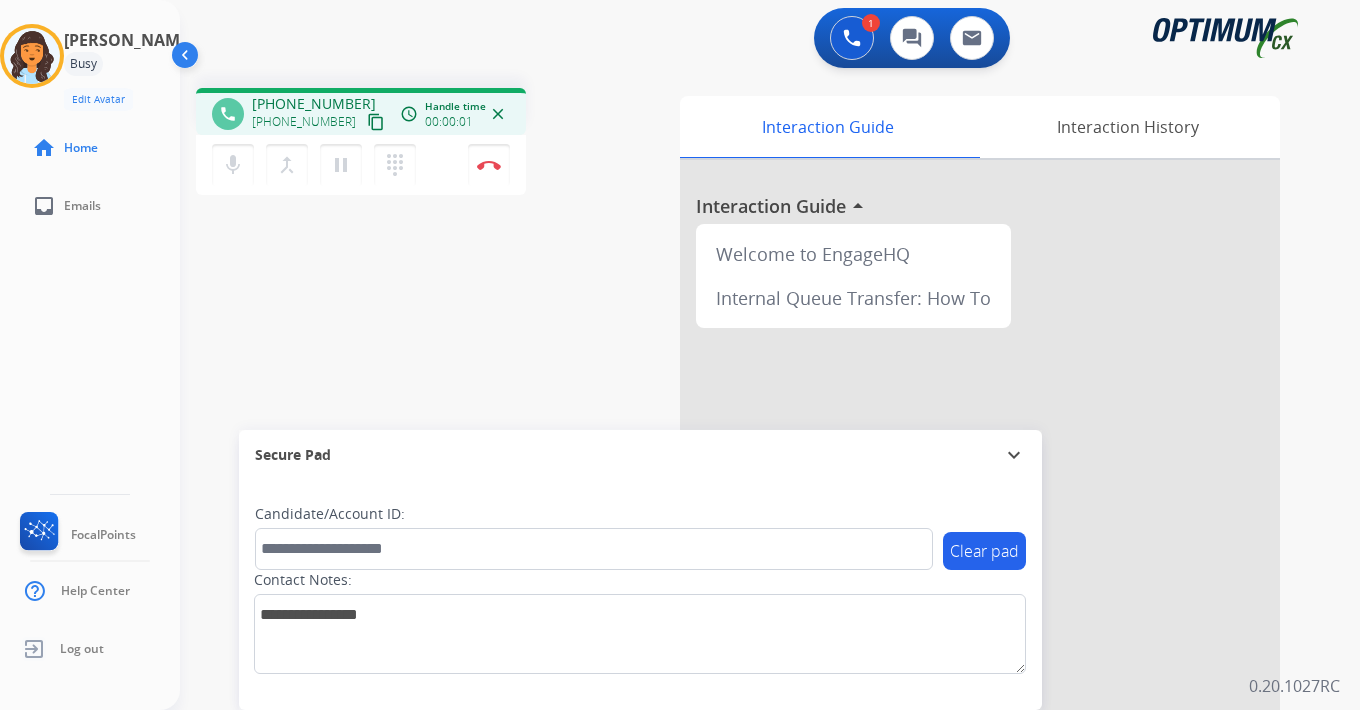 click on "content_copy" at bounding box center [376, 122] 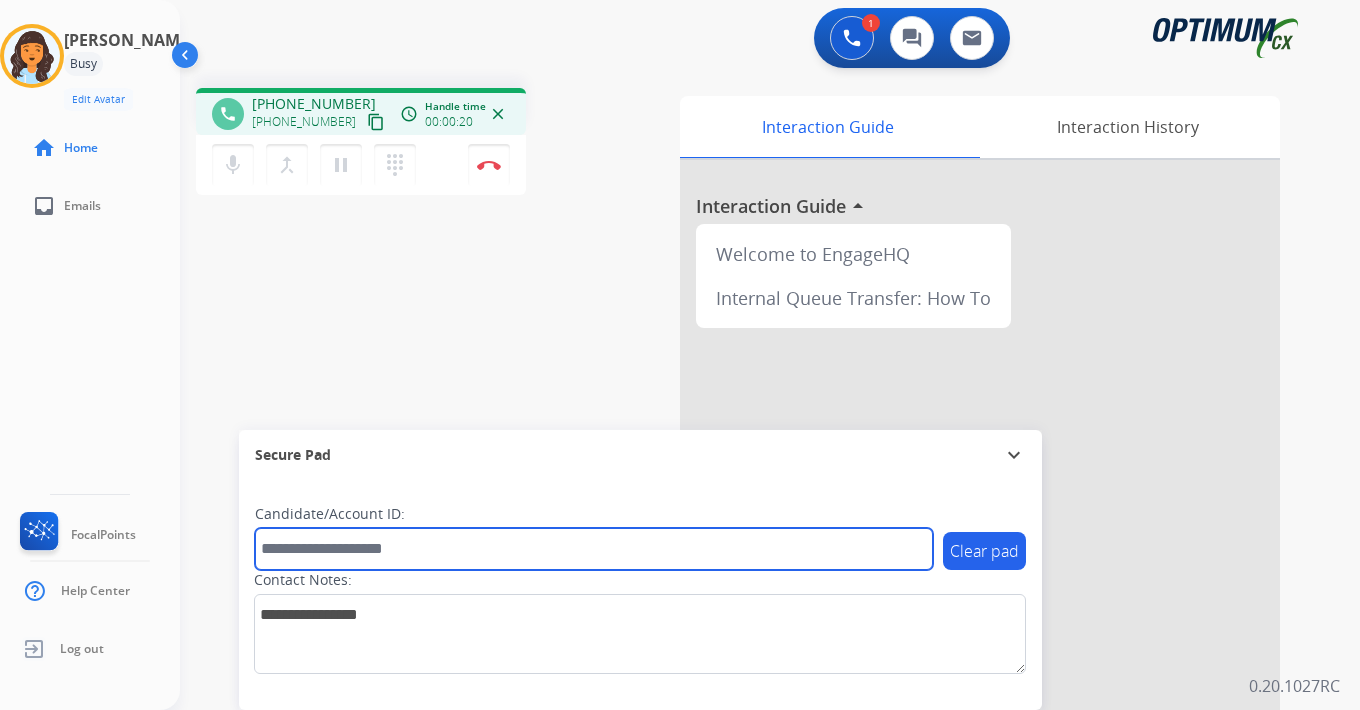 click at bounding box center [594, 549] 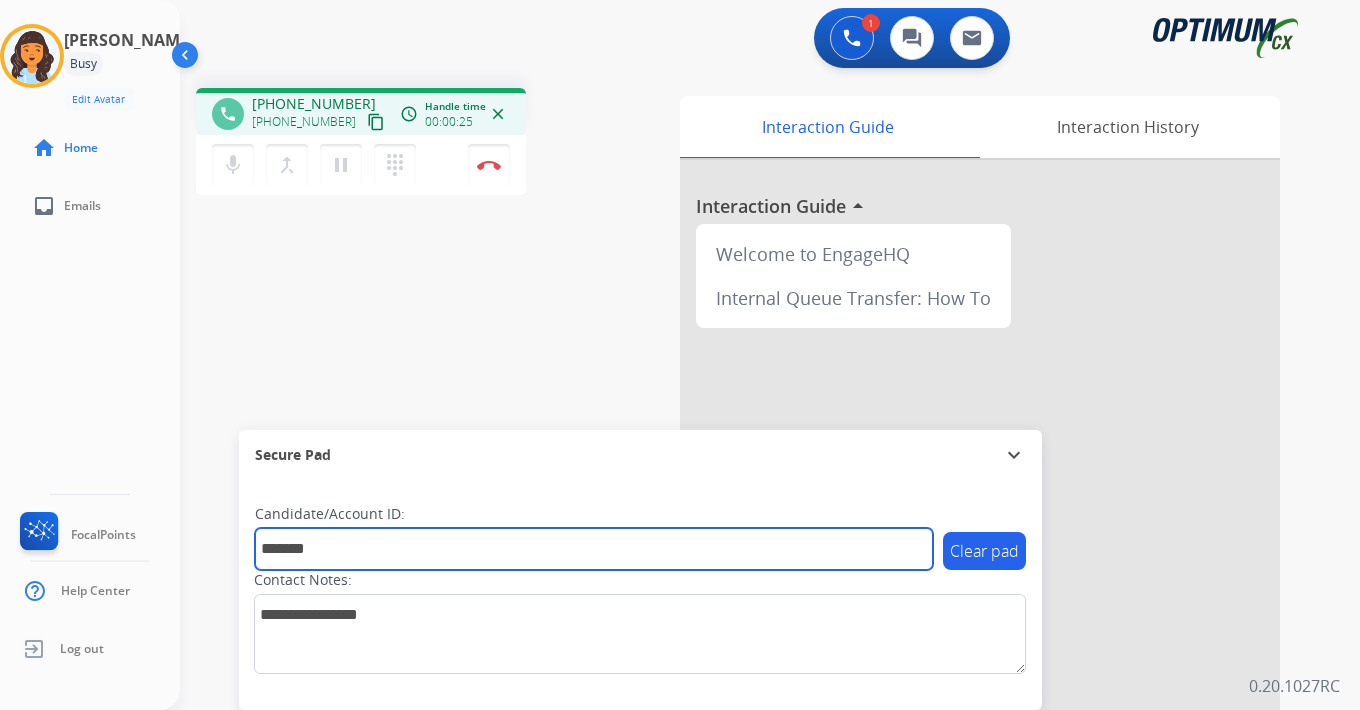 type on "*******" 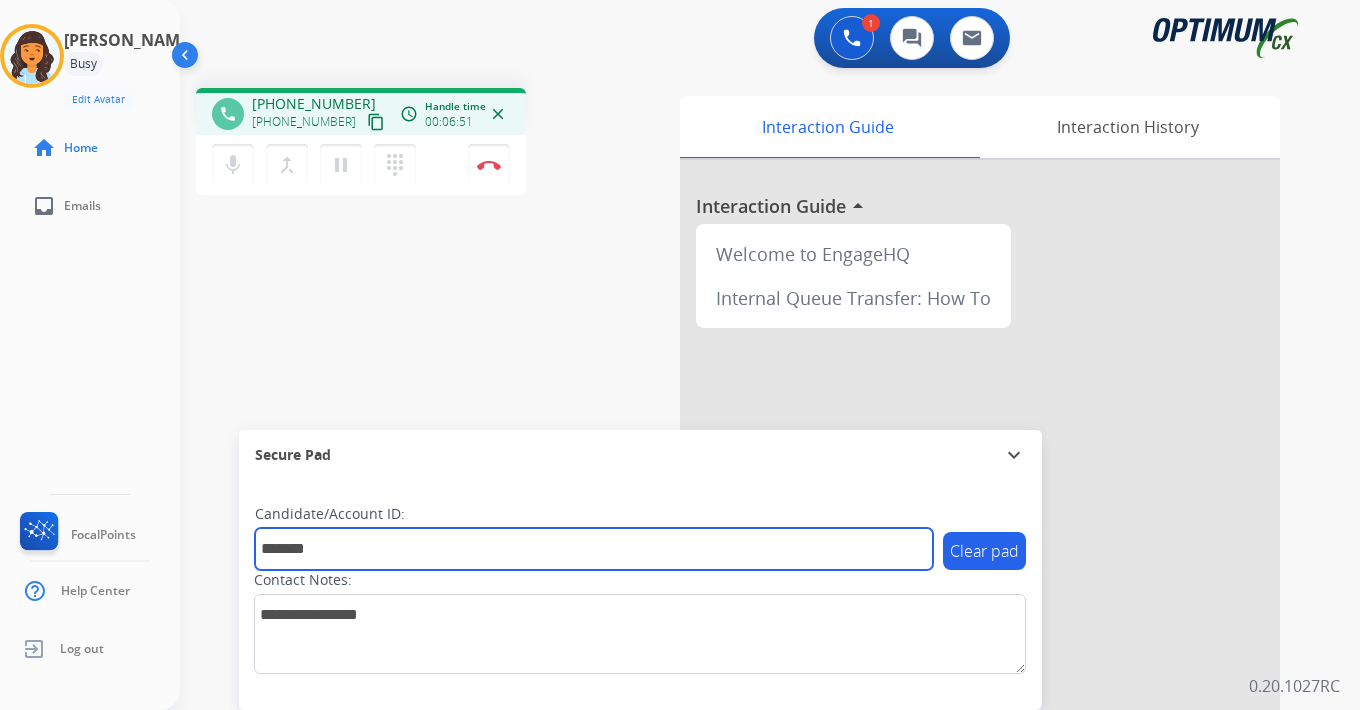 click on "*******" at bounding box center (594, 549) 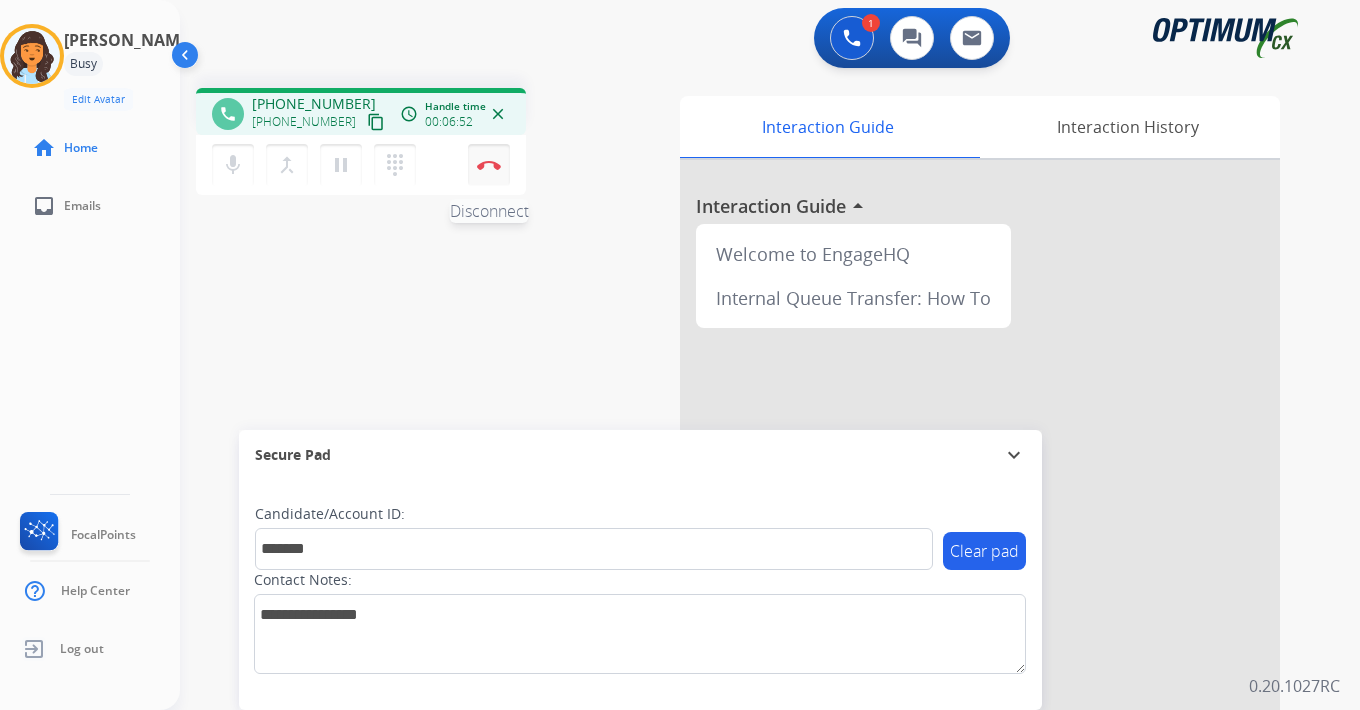 click on "Disconnect" at bounding box center [489, 165] 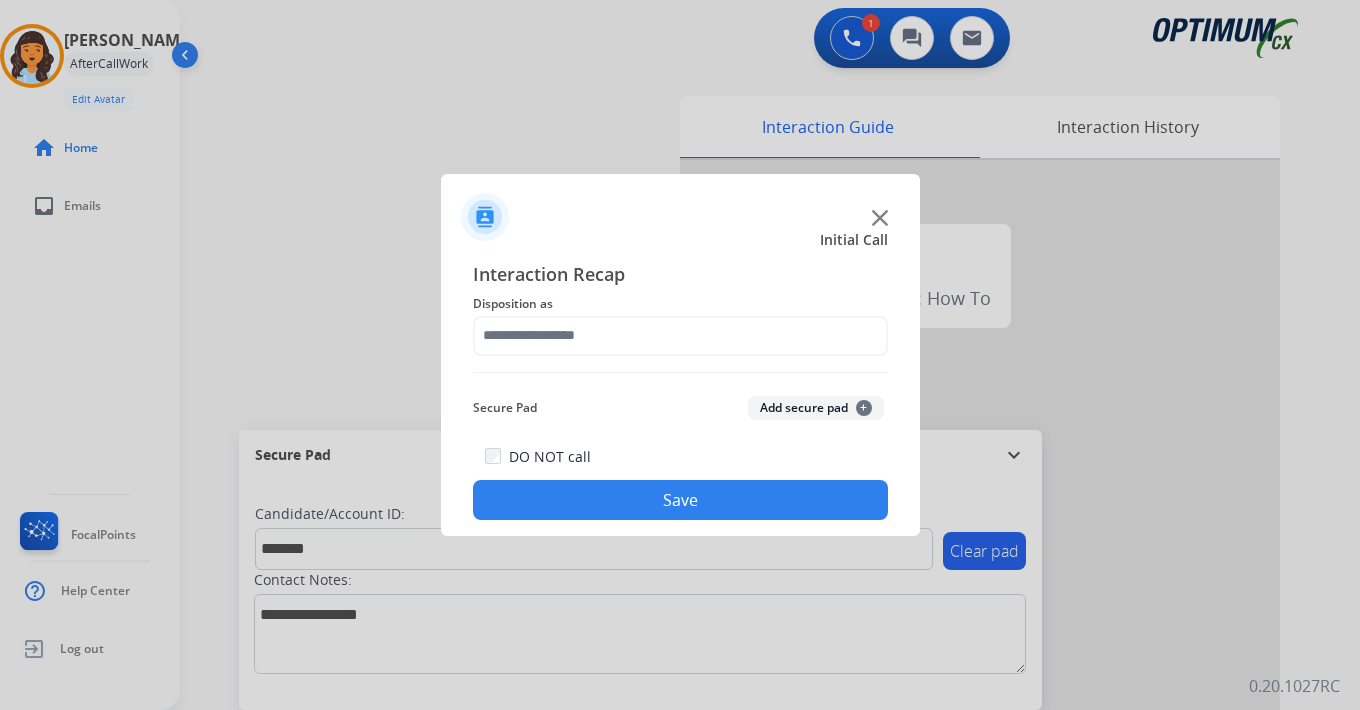 click on "+" 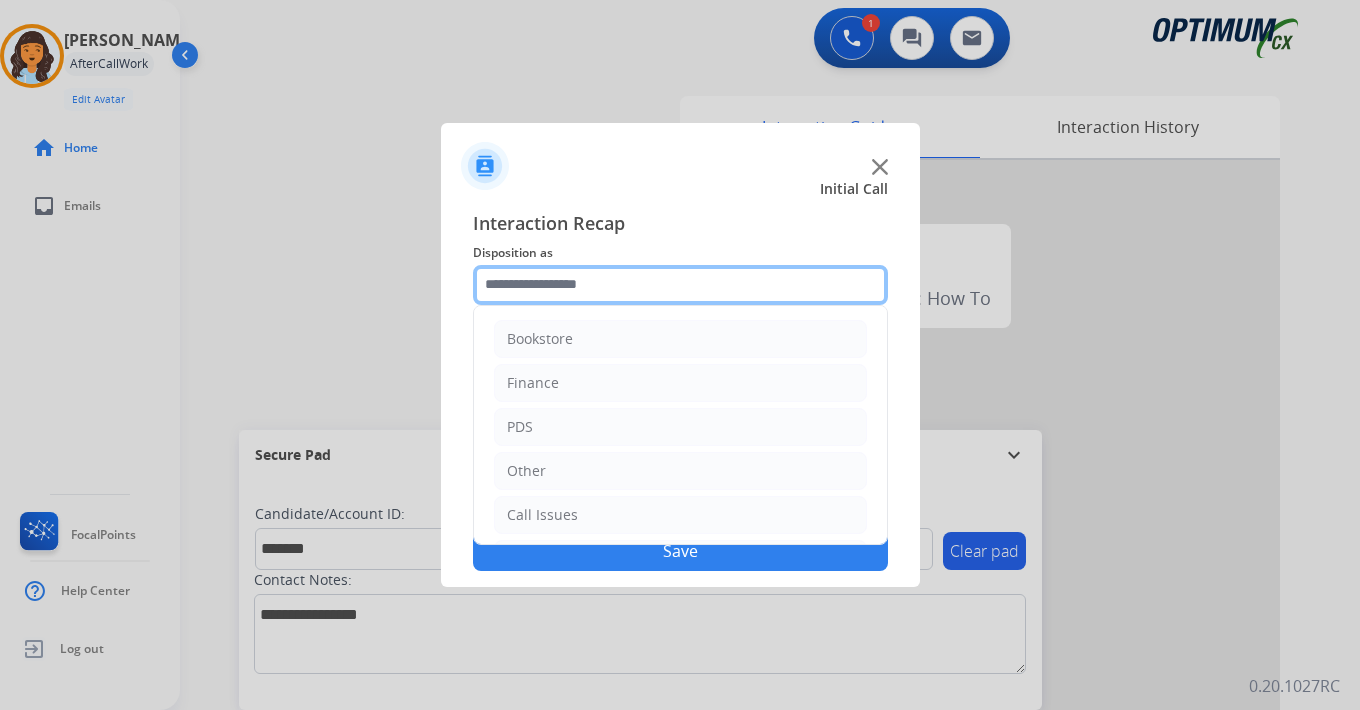 click 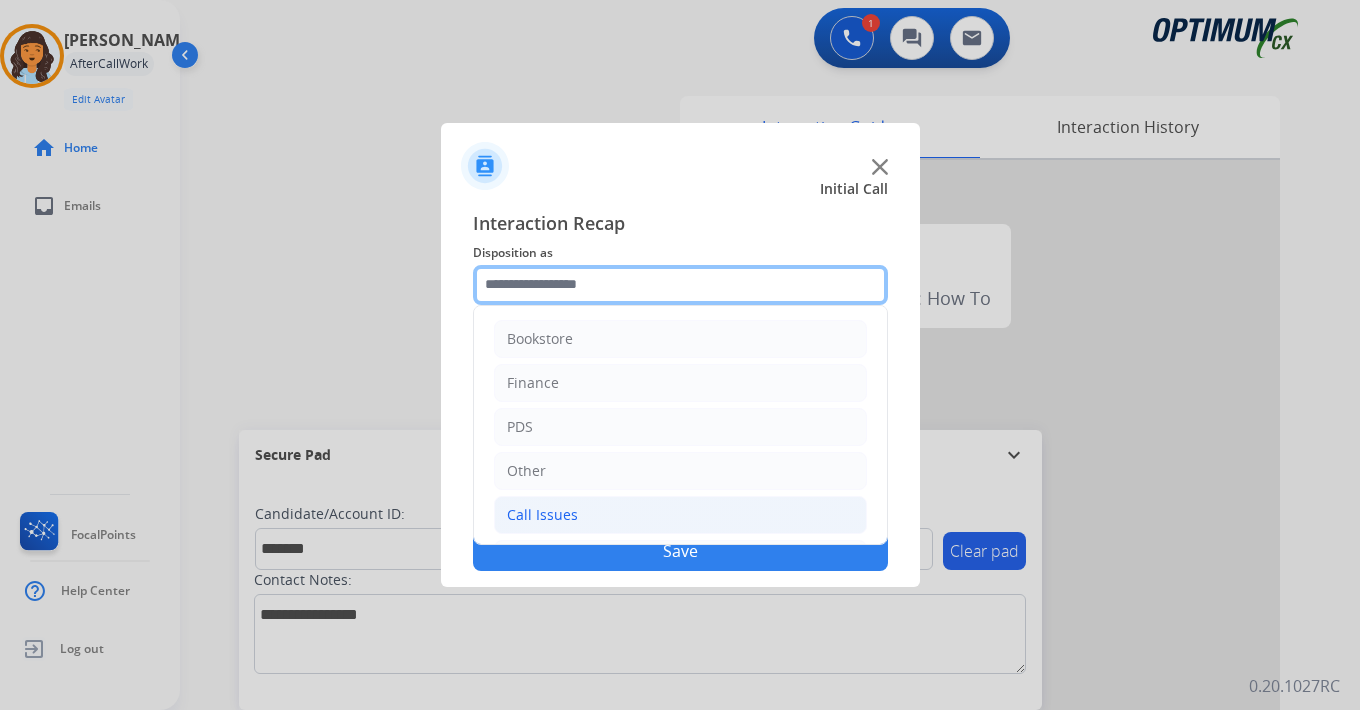 scroll, scrollTop: 136, scrollLeft: 0, axis: vertical 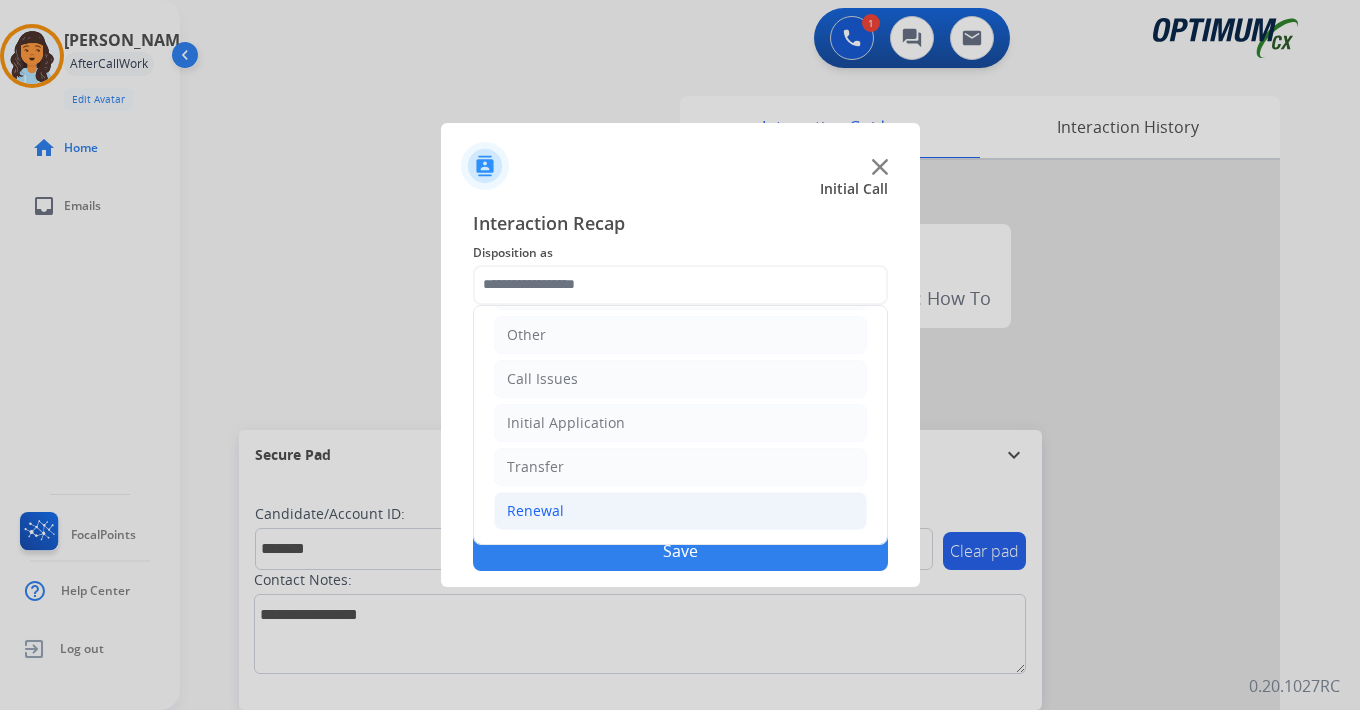click on "Renewal" 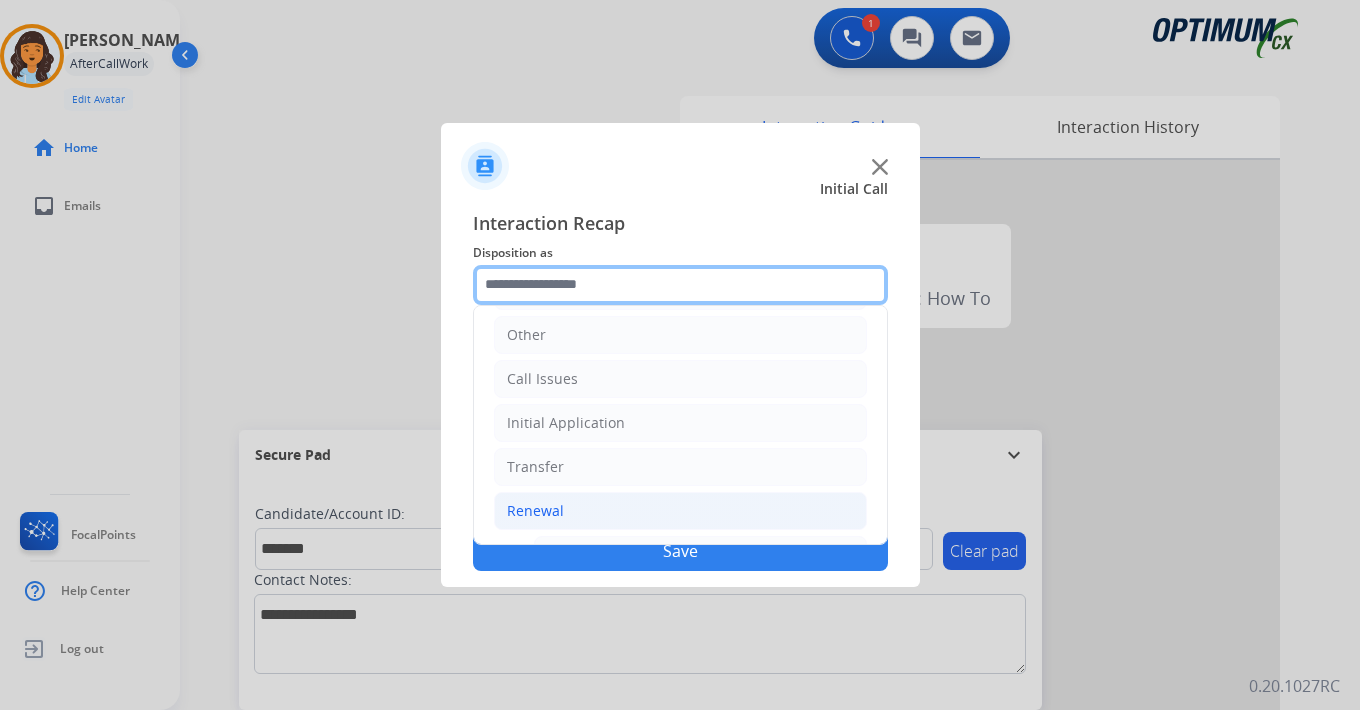 scroll, scrollTop: 469, scrollLeft: 0, axis: vertical 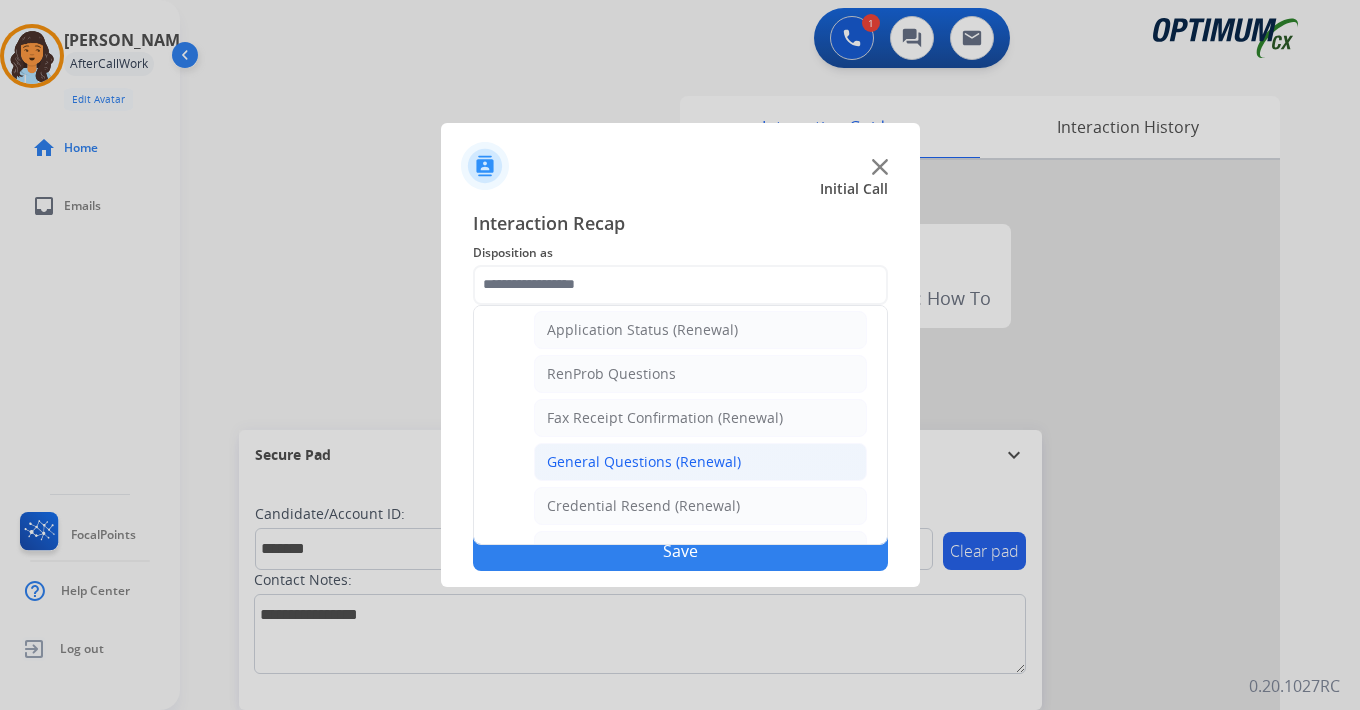 click on "General Questions (Renewal)" 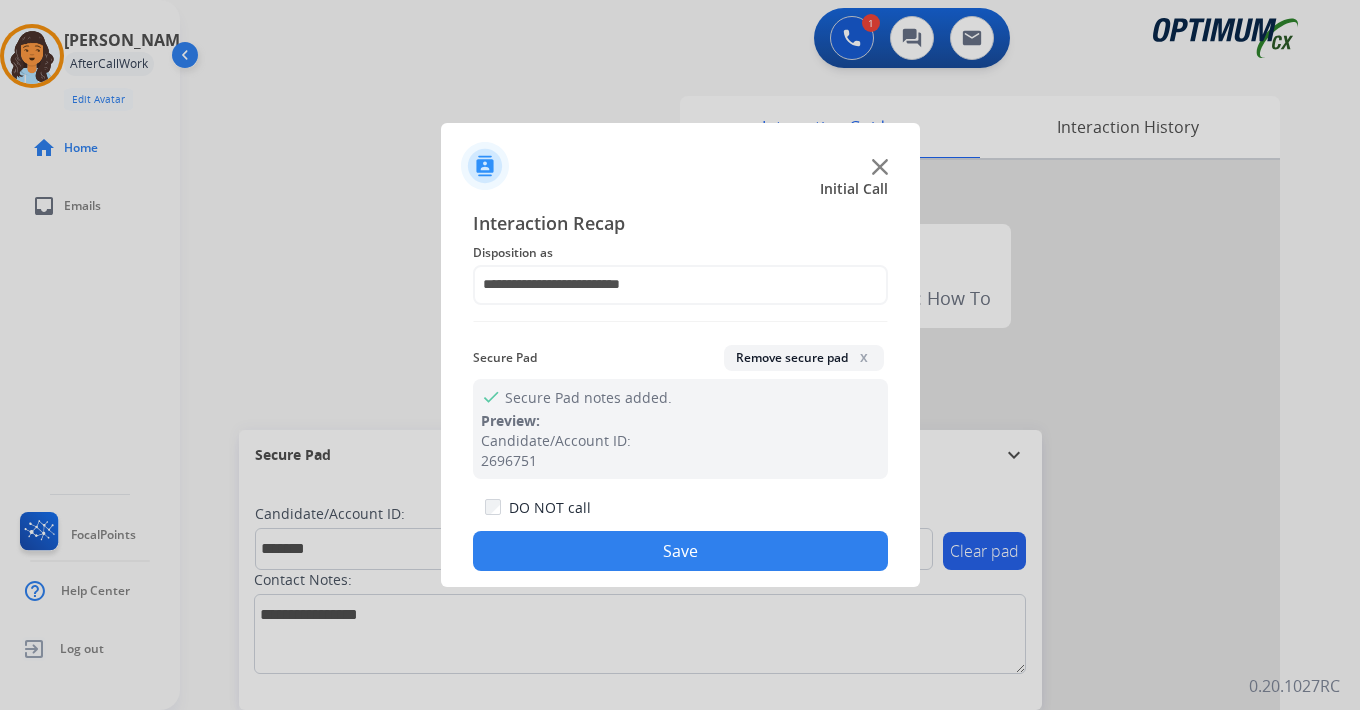 click on "Save" 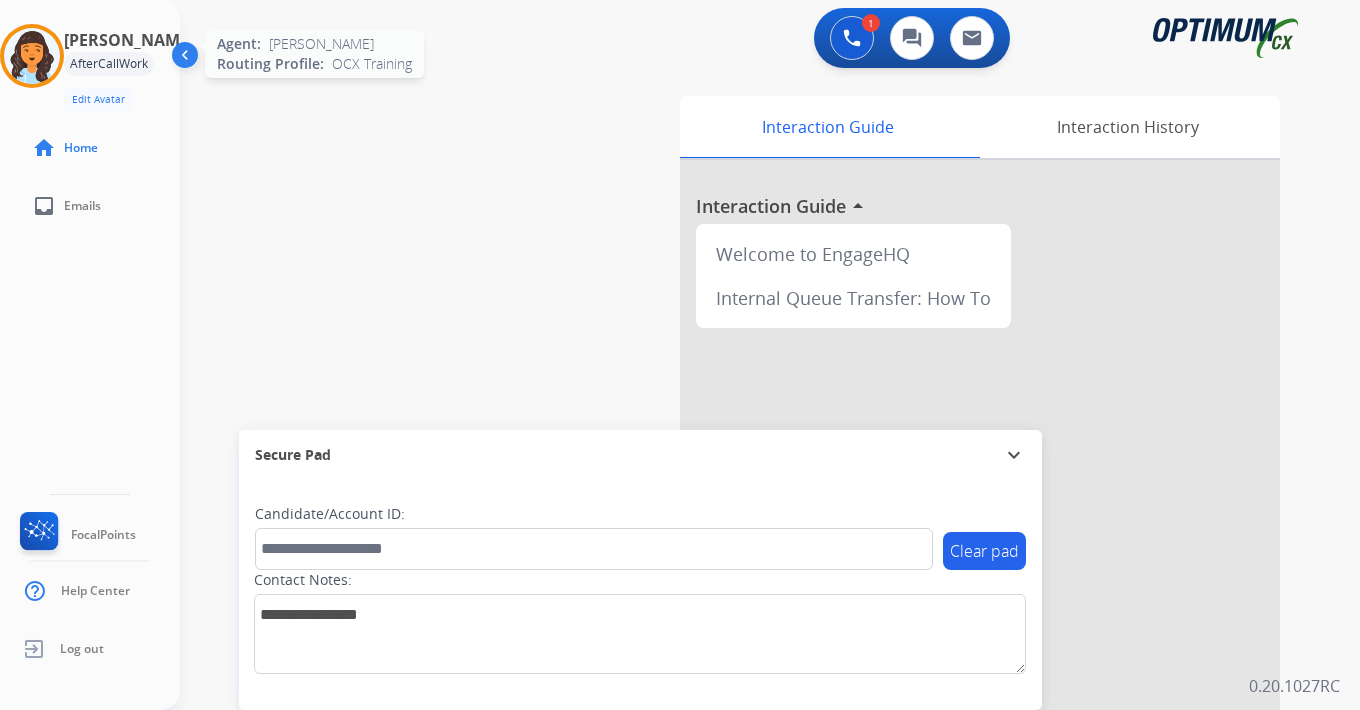 click at bounding box center (32, 56) 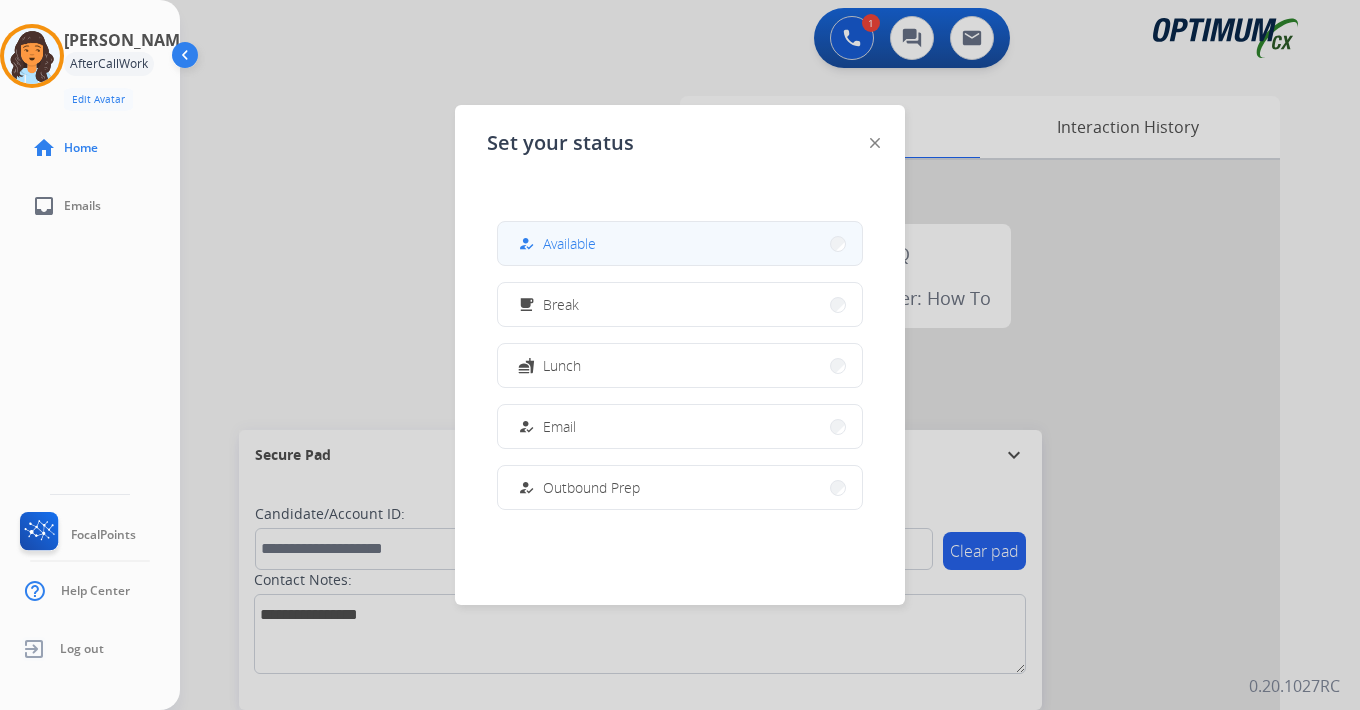 click on "how_to_reg Available" at bounding box center [680, 243] 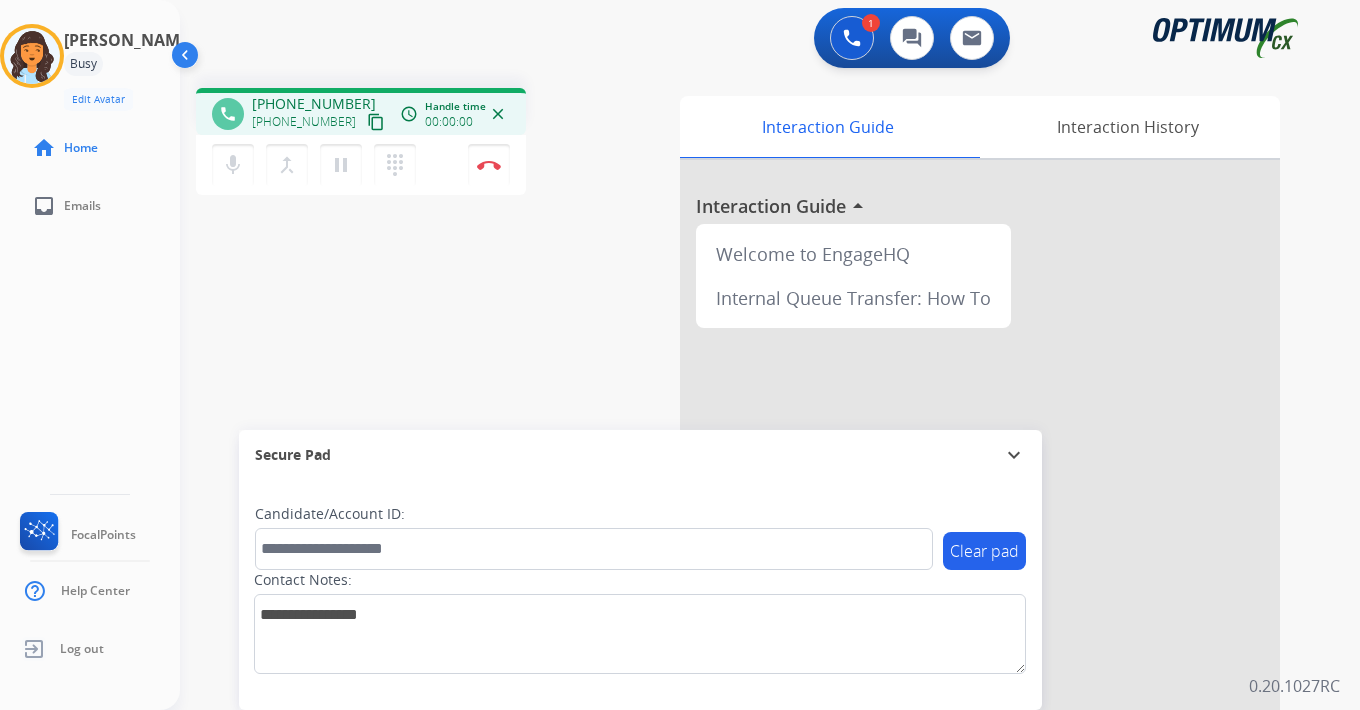 click on "content_copy" at bounding box center (376, 122) 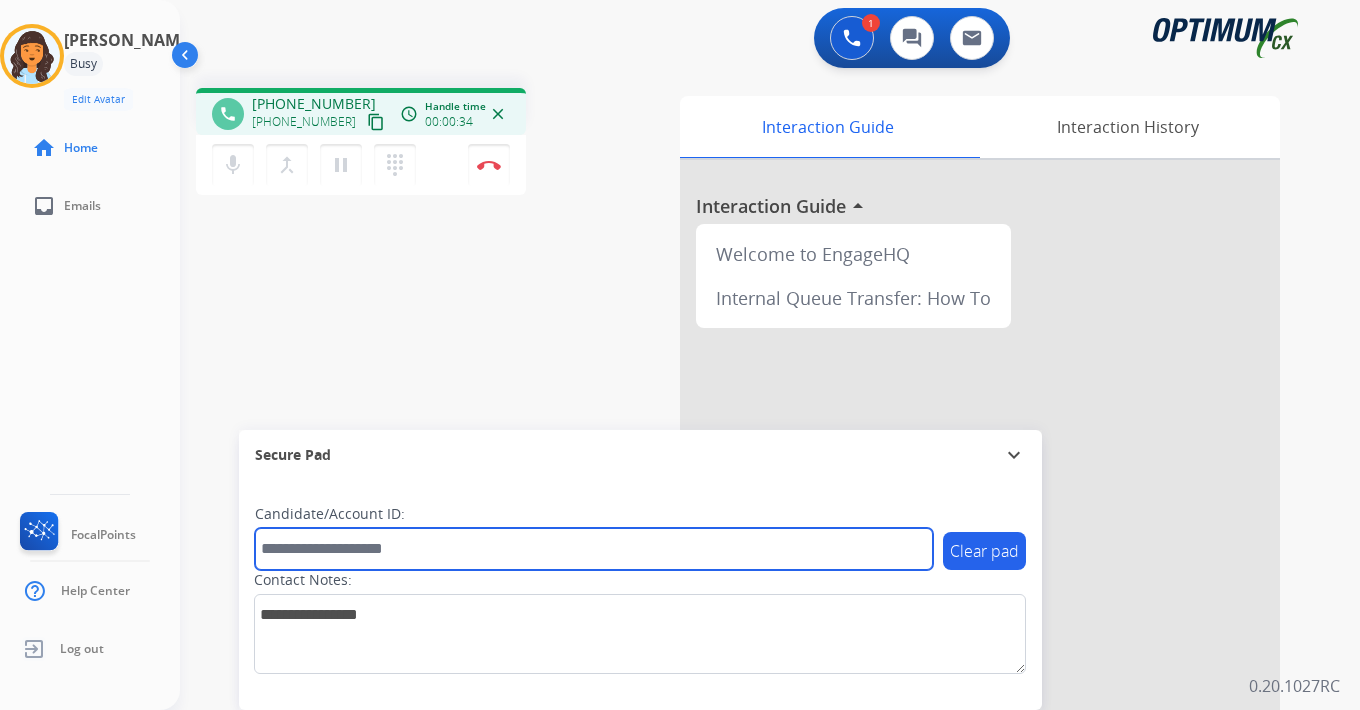 click at bounding box center [594, 549] 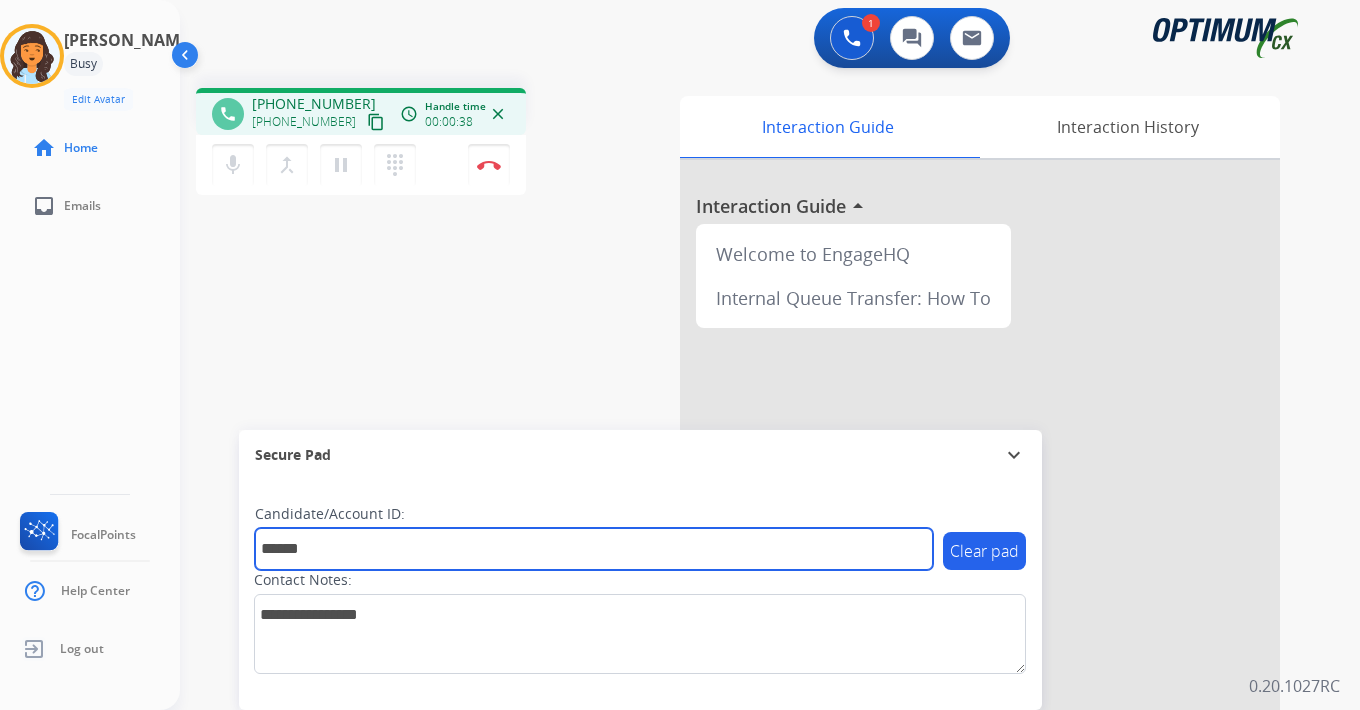 type on "******" 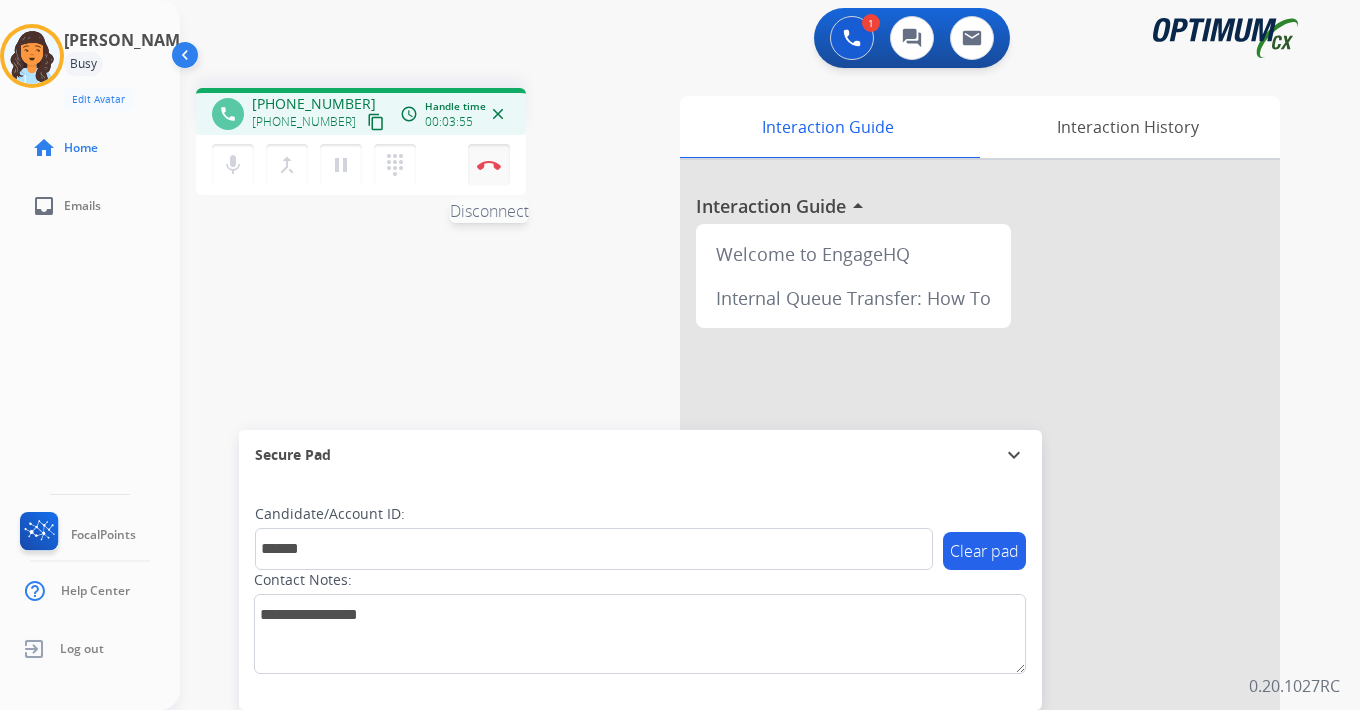 click on "Disconnect" at bounding box center (489, 165) 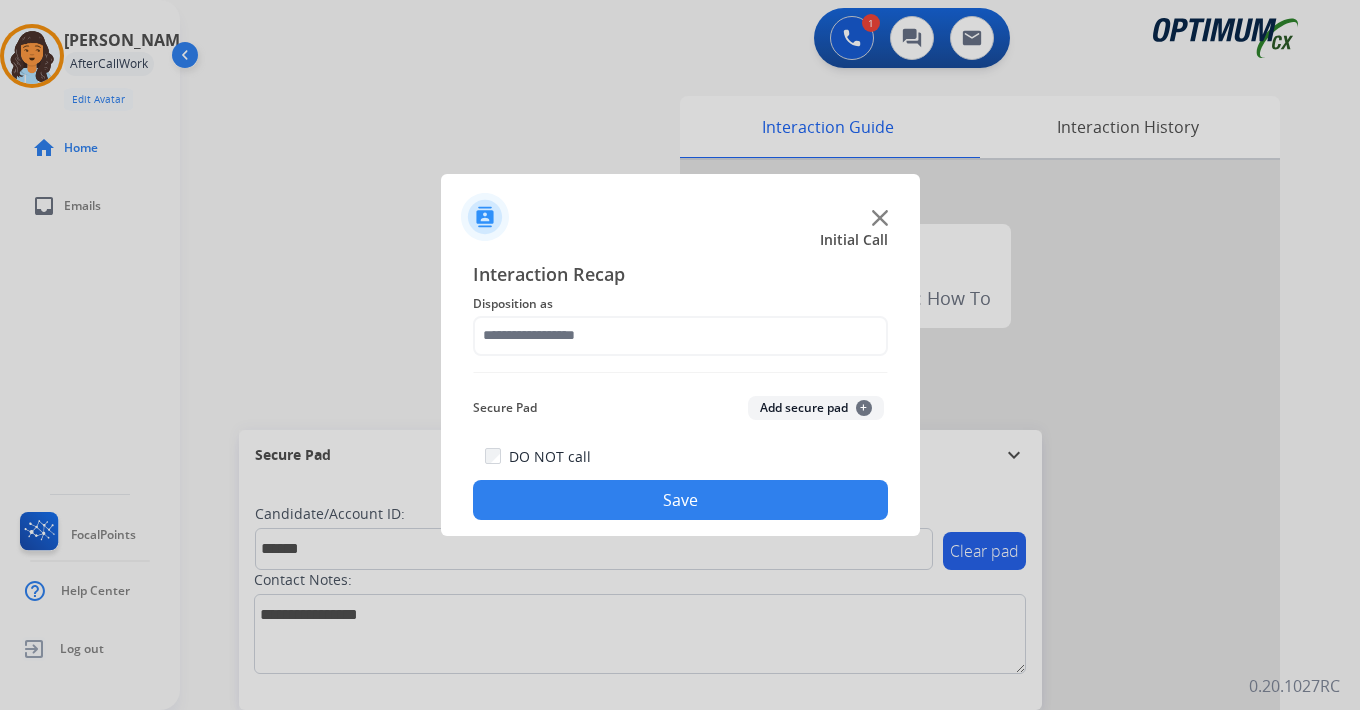 click on "Add secure pad  +" 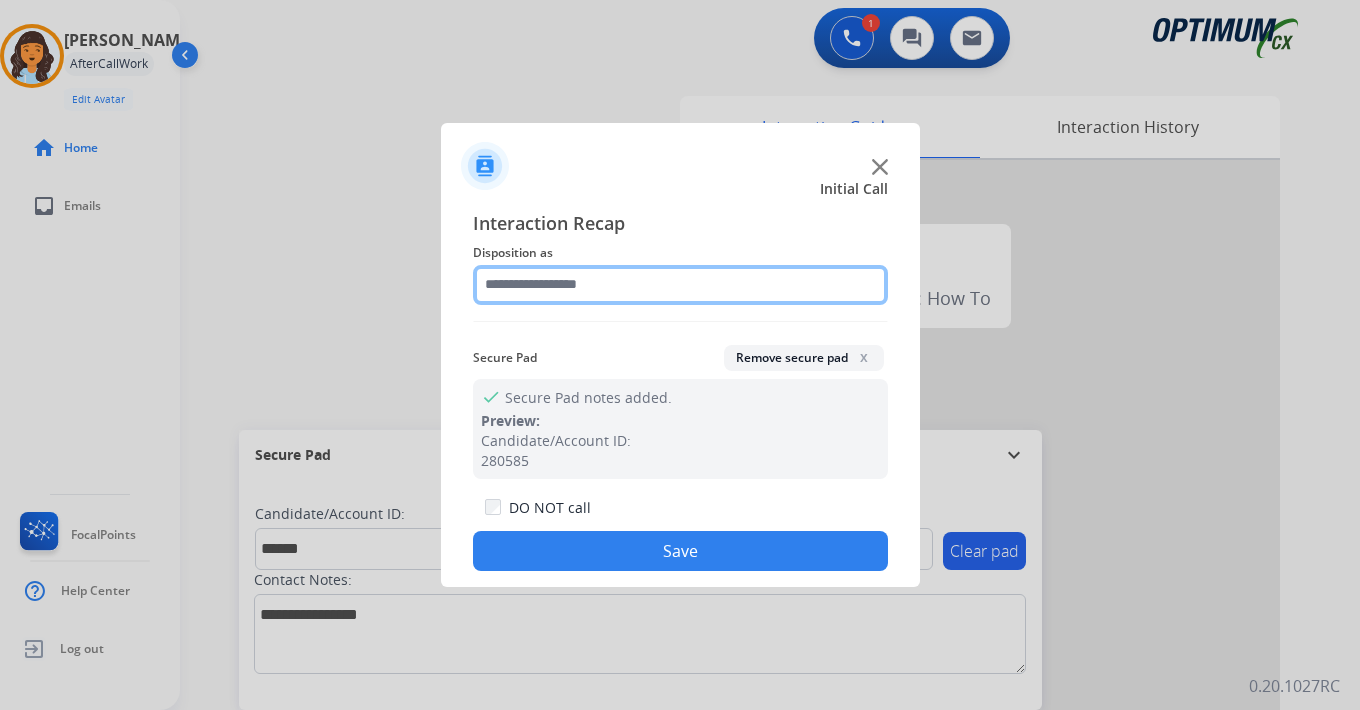 click 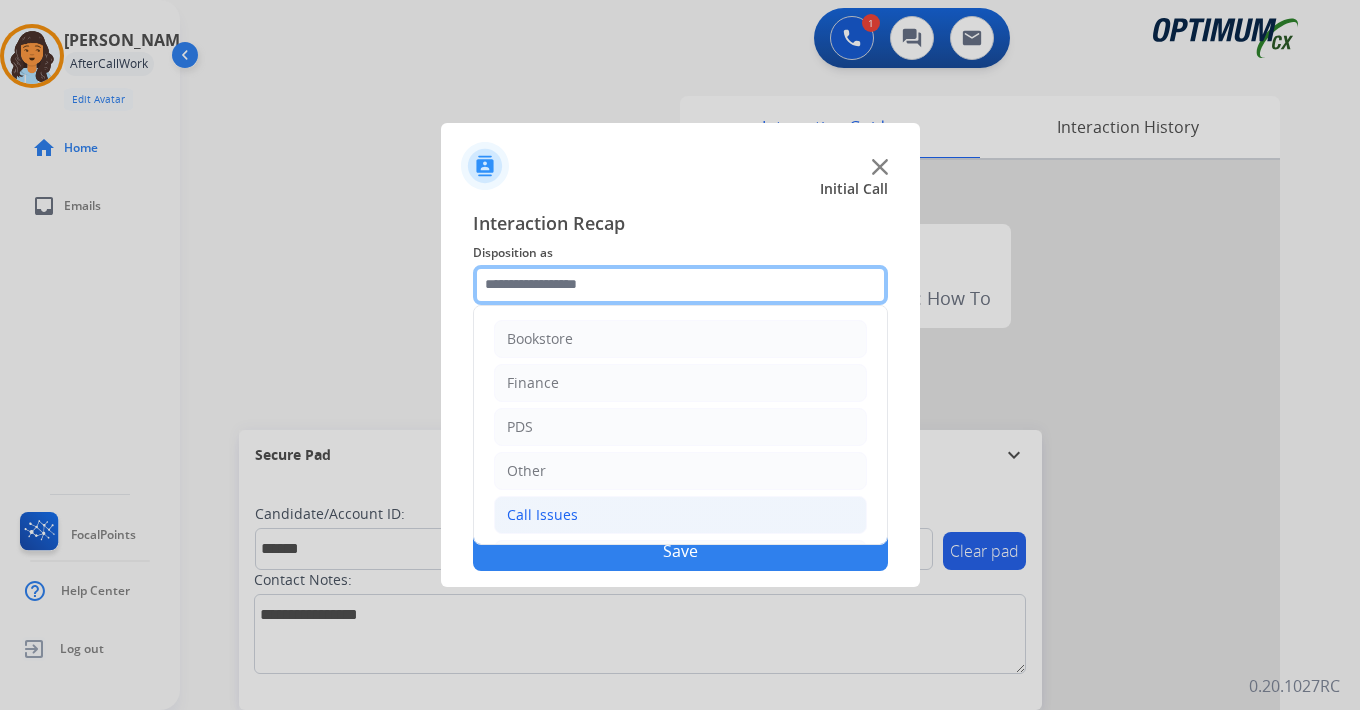 scroll, scrollTop: 136, scrollLeft: 0, axis: vertical 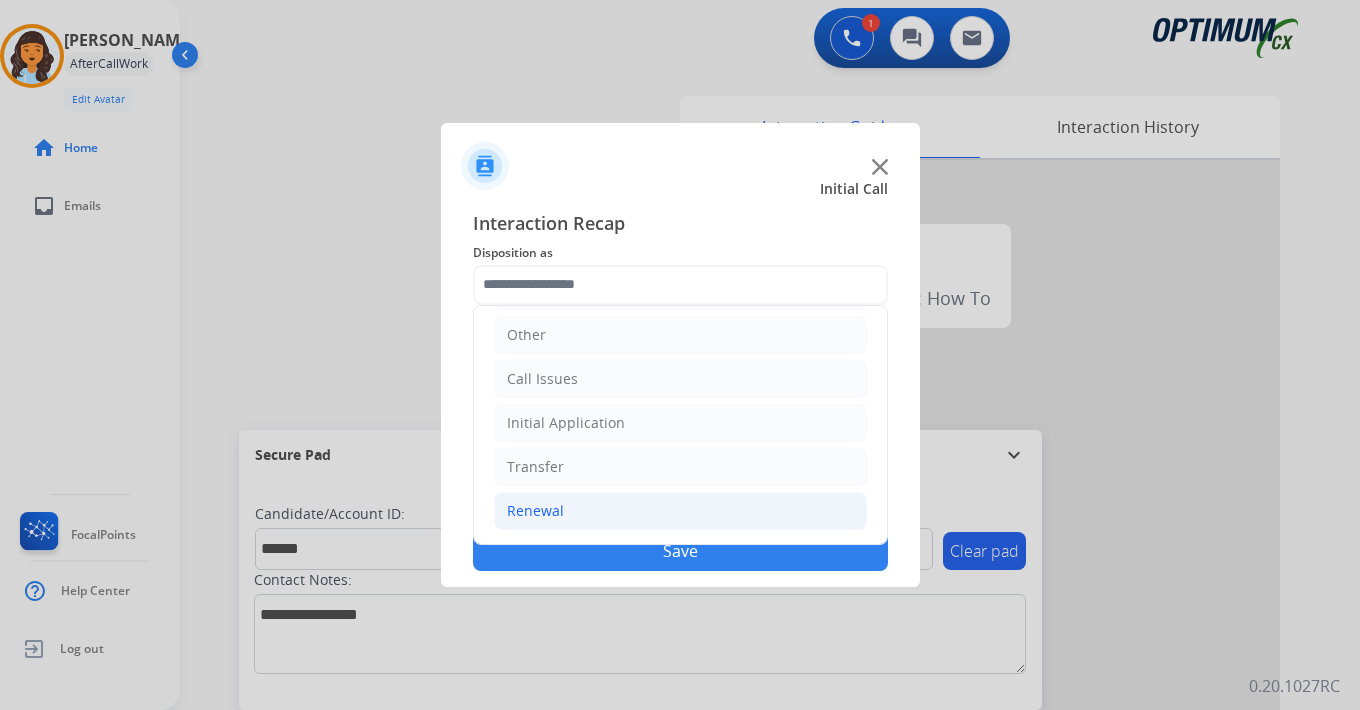 click on "Renewal" 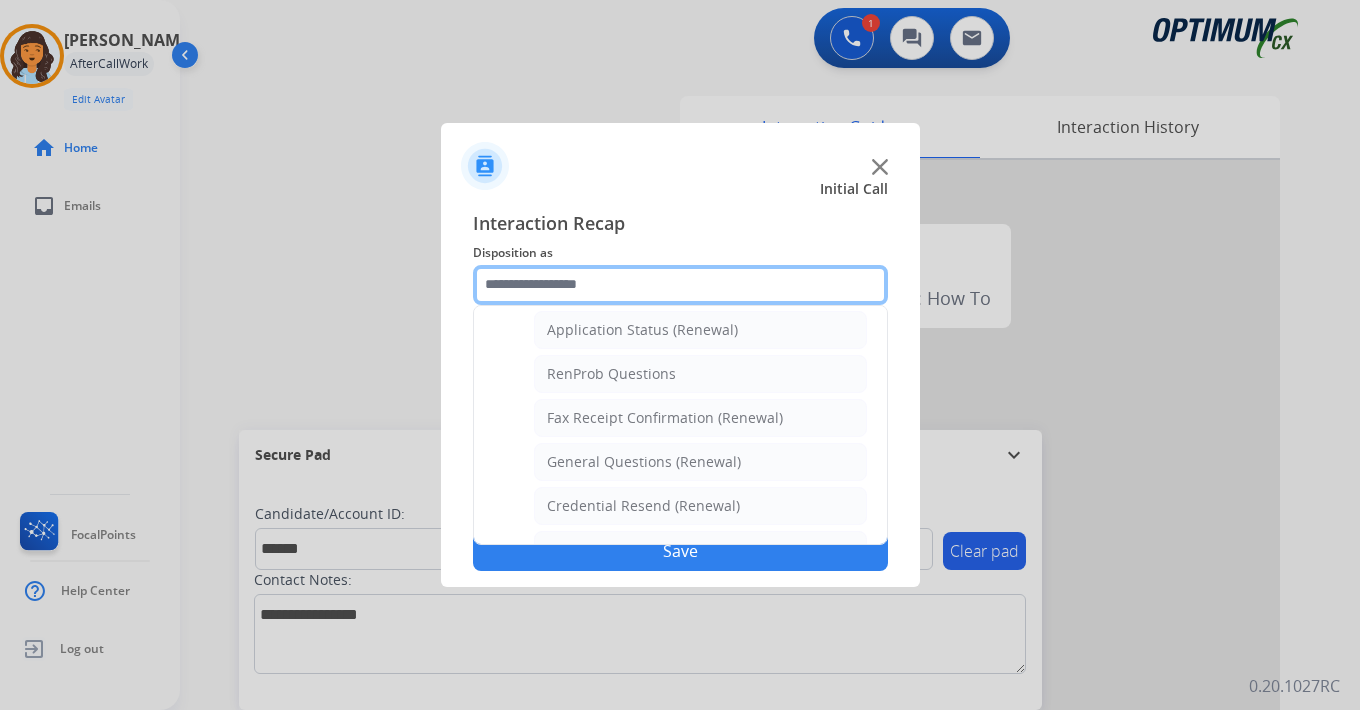 scroll, scrollTop: 772, scrollLeft: 0, axis: vertical 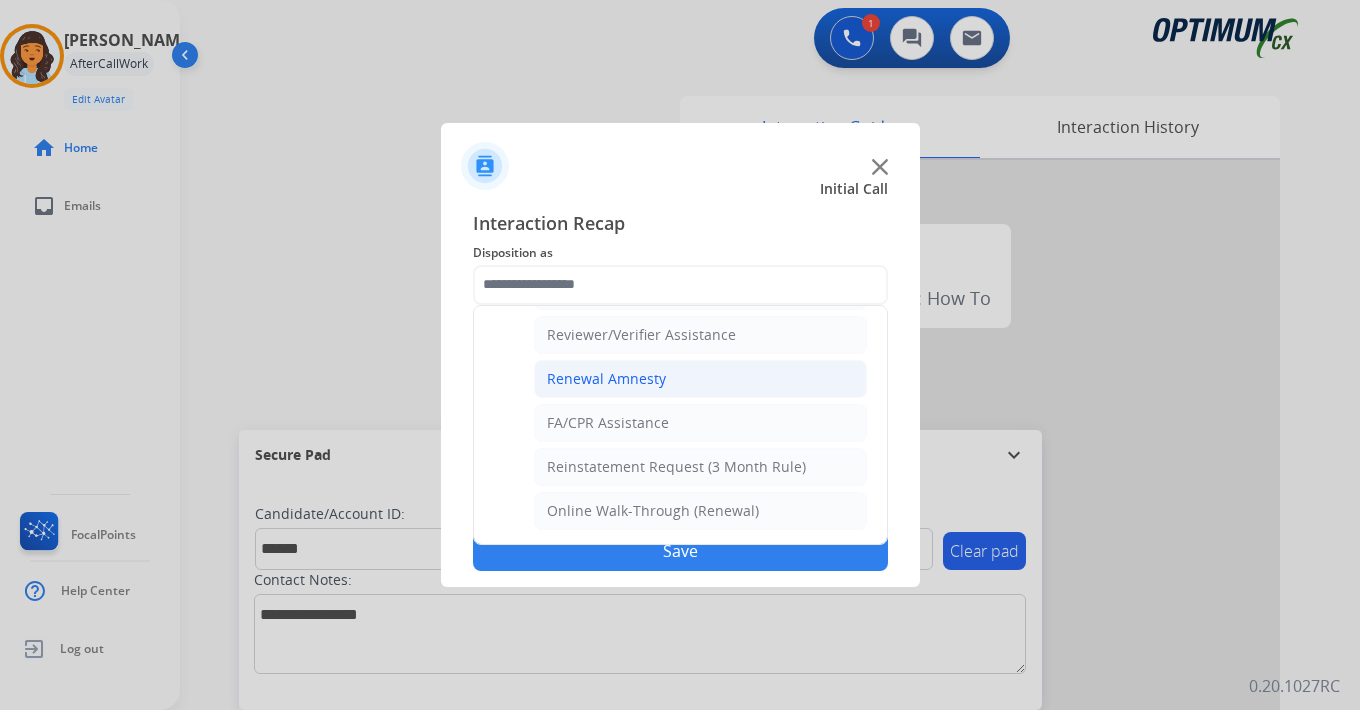 click on "Renewal Amnesty" 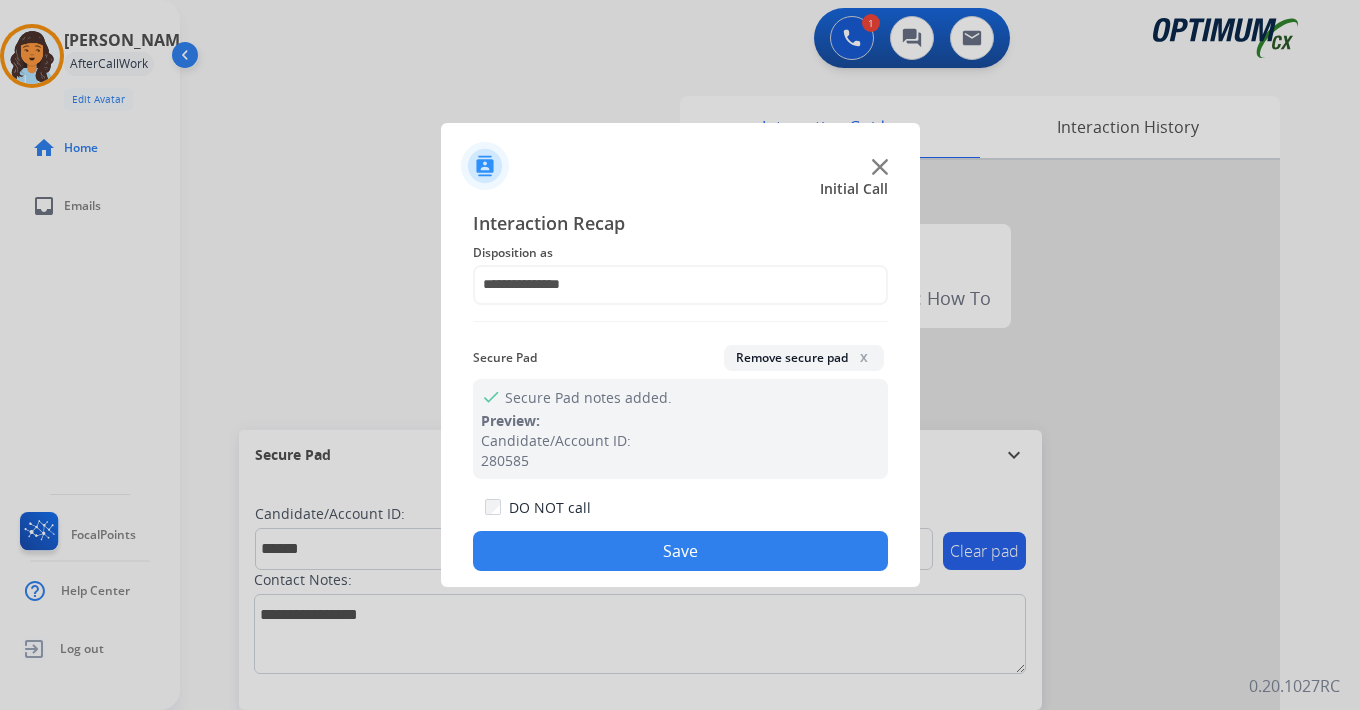 click on "Save" 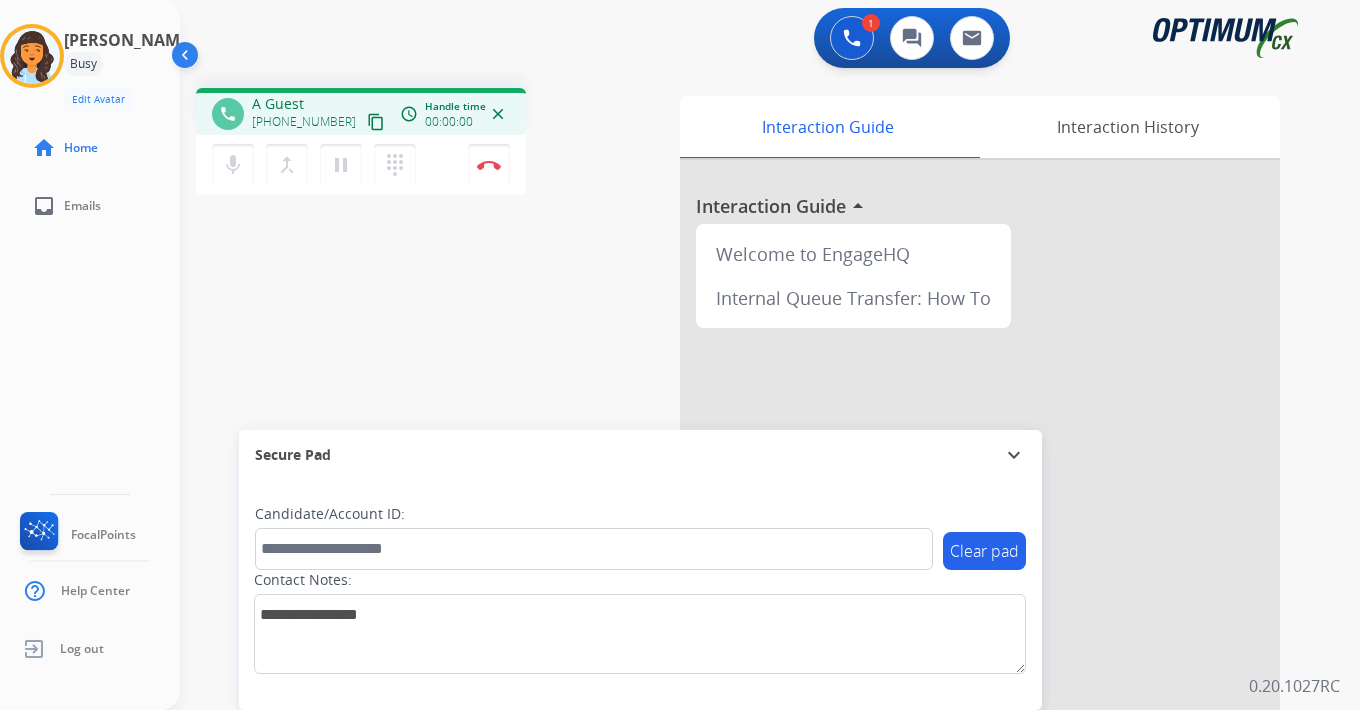 click on "1 Voice Interactions  0  Chat Interactions   0  Email Interactions phone A Guest [PHONE_NUMBER] content_copy access_time Call metrics Queue   00:47 Hold   00:00 Talk   00:00:00 Total   00:00:00 Handle time 00:00:00 close mic Mute merge_type Bridge pause Hold dialpad Dialpad Disconnect swap_horiz Break voice bridge close_fullscreen Connect 3-Way Call merge_type Separate 3-Way Call  Interaction Guide   Interaction History  Interaction Guide arrow_drop_up  Welcome to EngageHQ   Internal Queue Transfer: How To  Secure Pad expand_more Clear pad Candidate/Account ID: Contact Notes:                  0.20.1027RC" at bounding box center [770, 355] 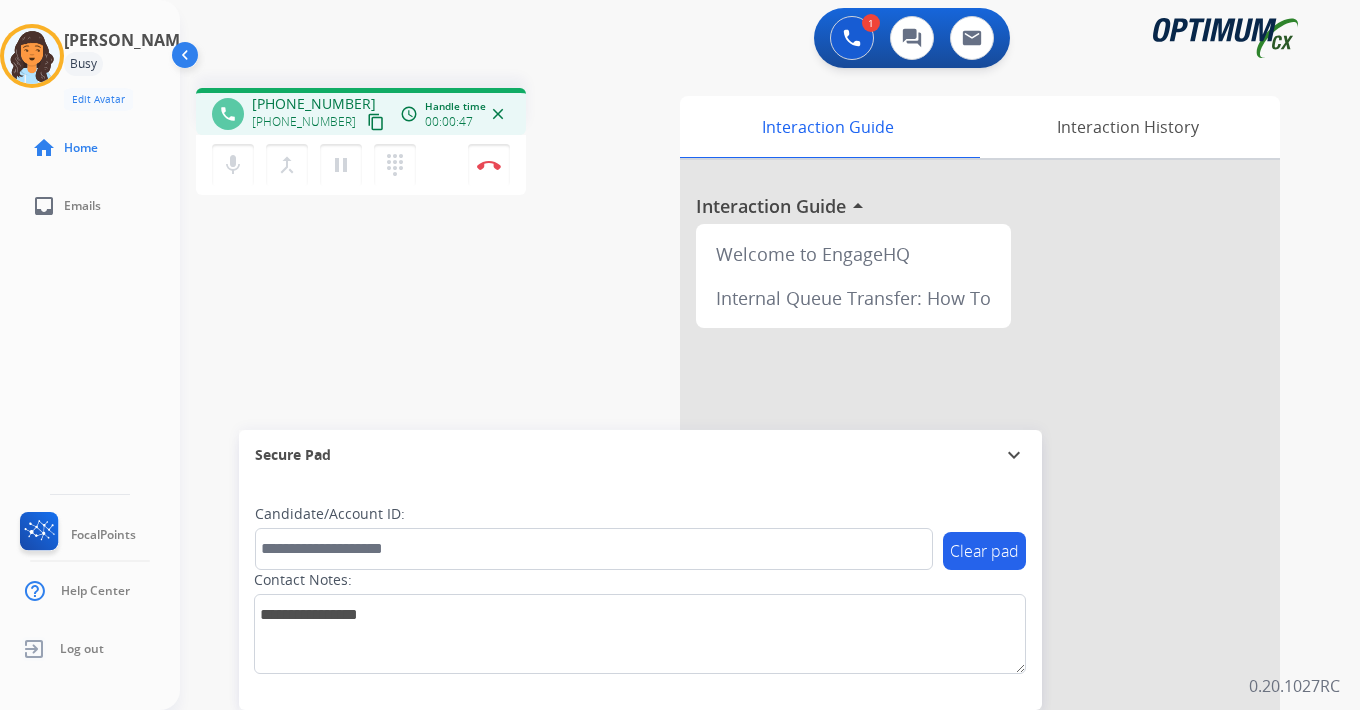 click on "content_copy" at bounding box center [376, 122] 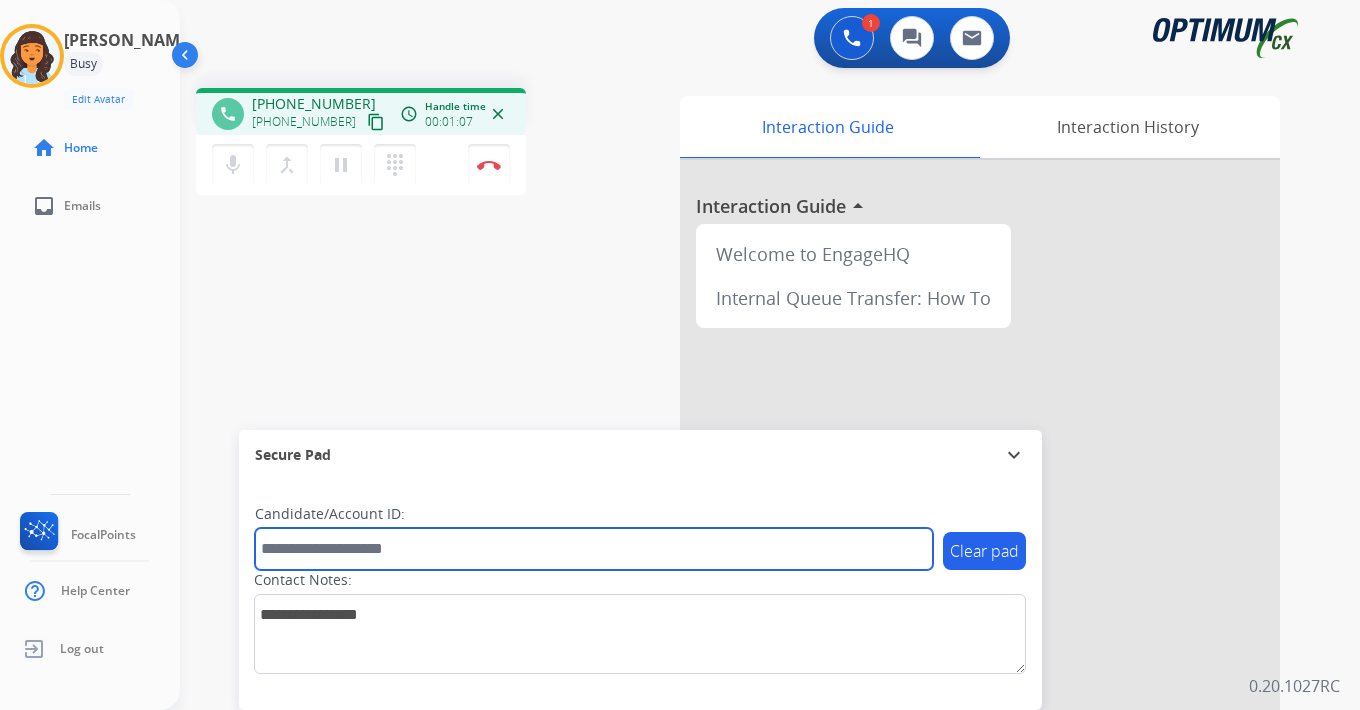 click at bounding box center [594, 549] 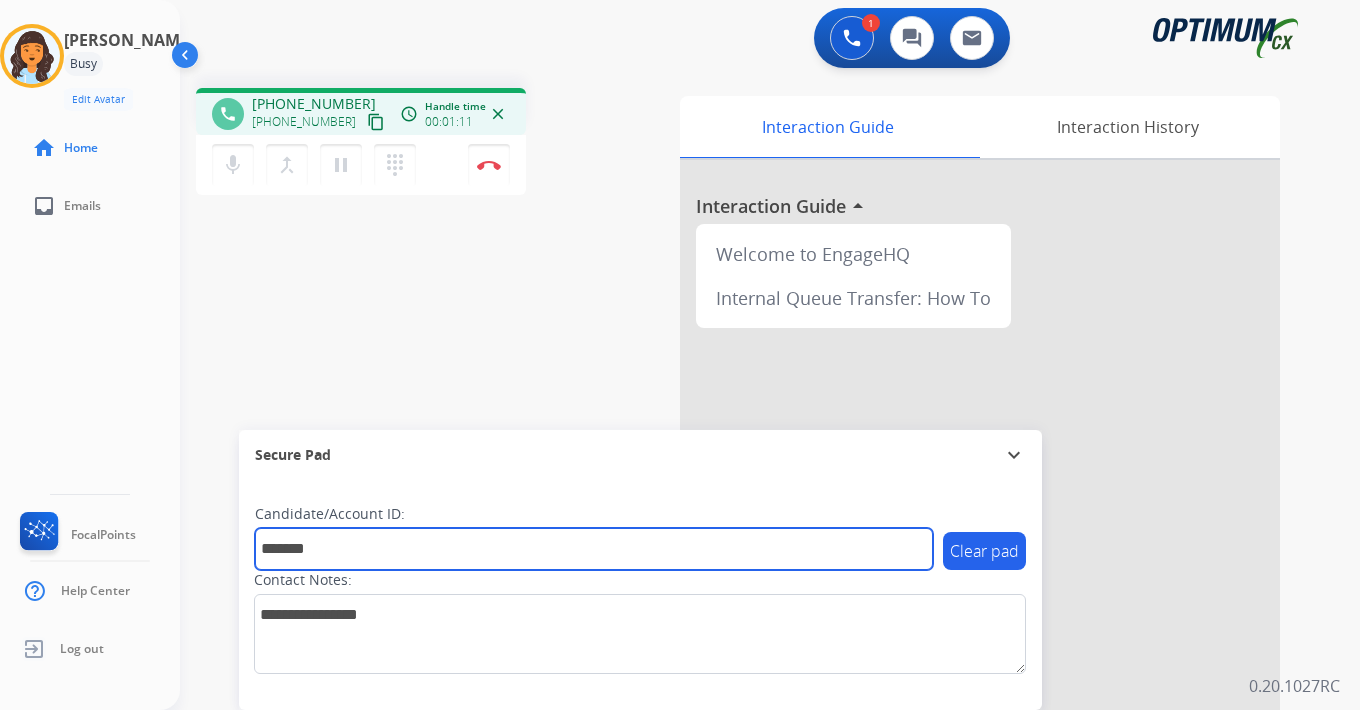 type on "*******" 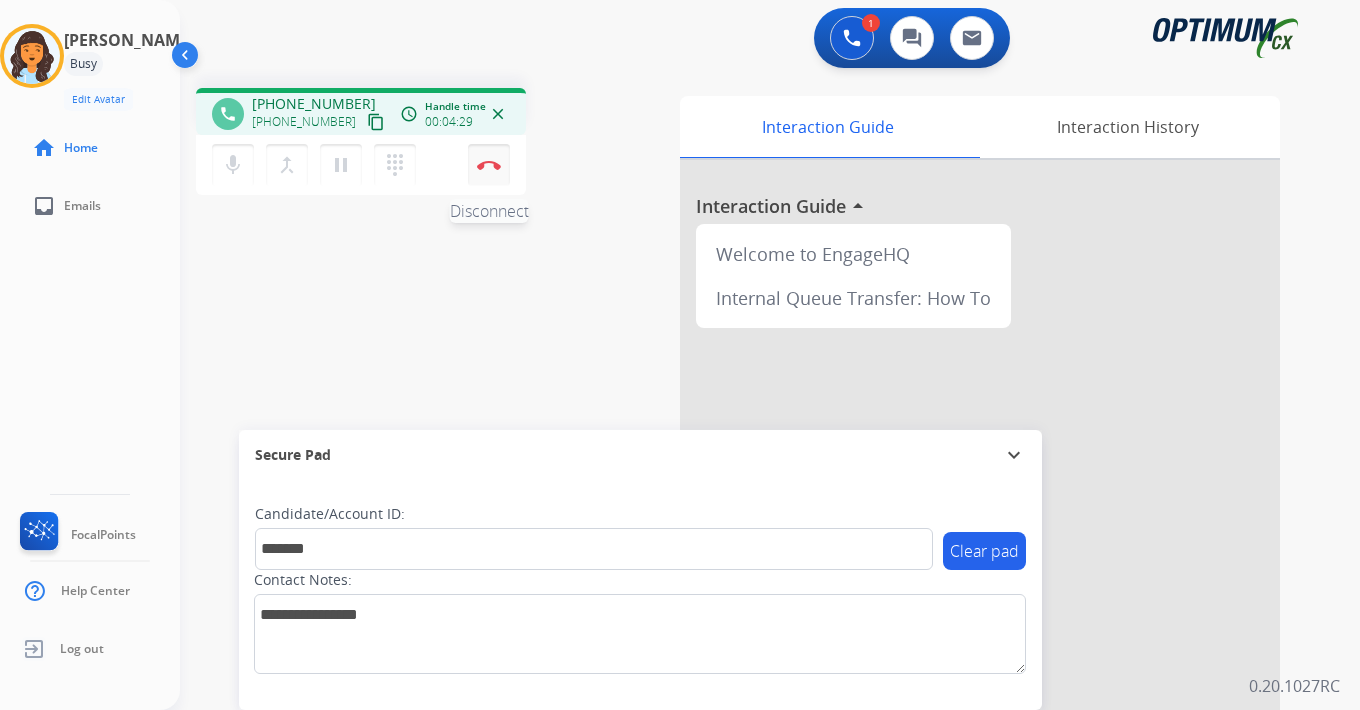 click on "Disconnect" at bounding box center (489, 165) 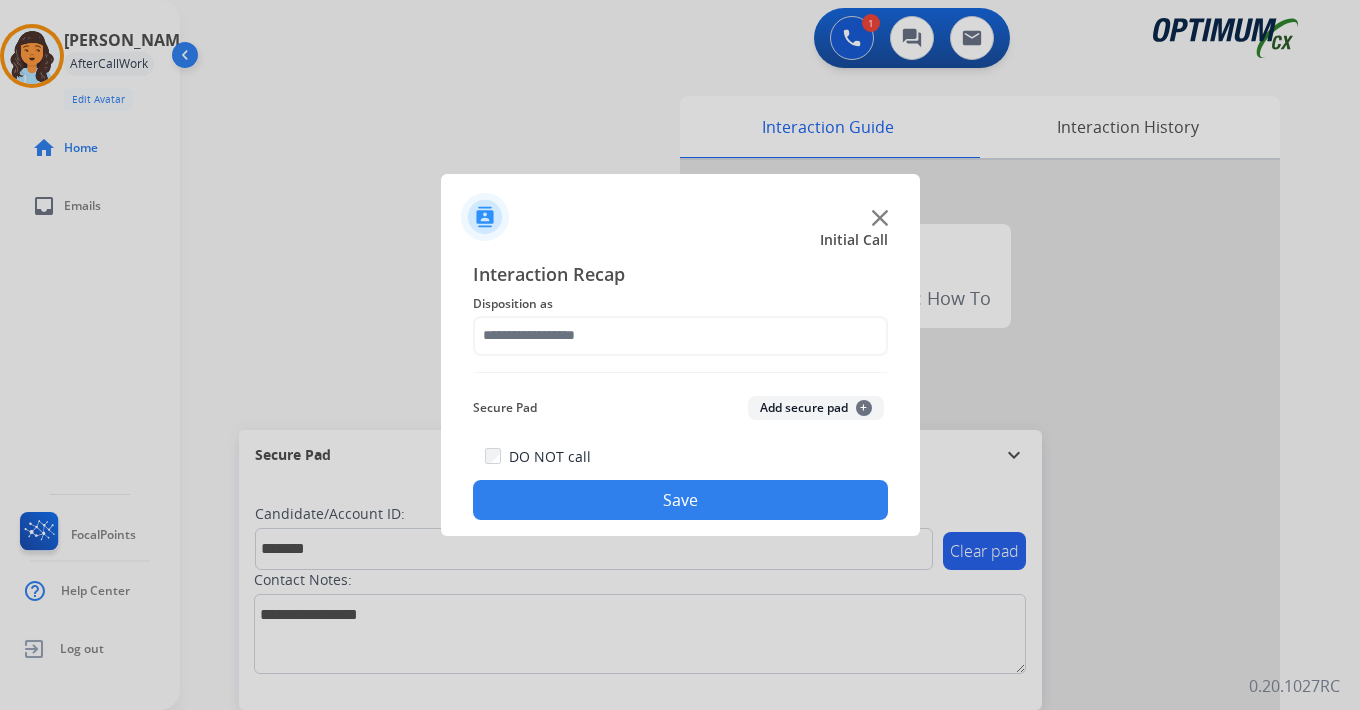 click on "Add secure pad  +" 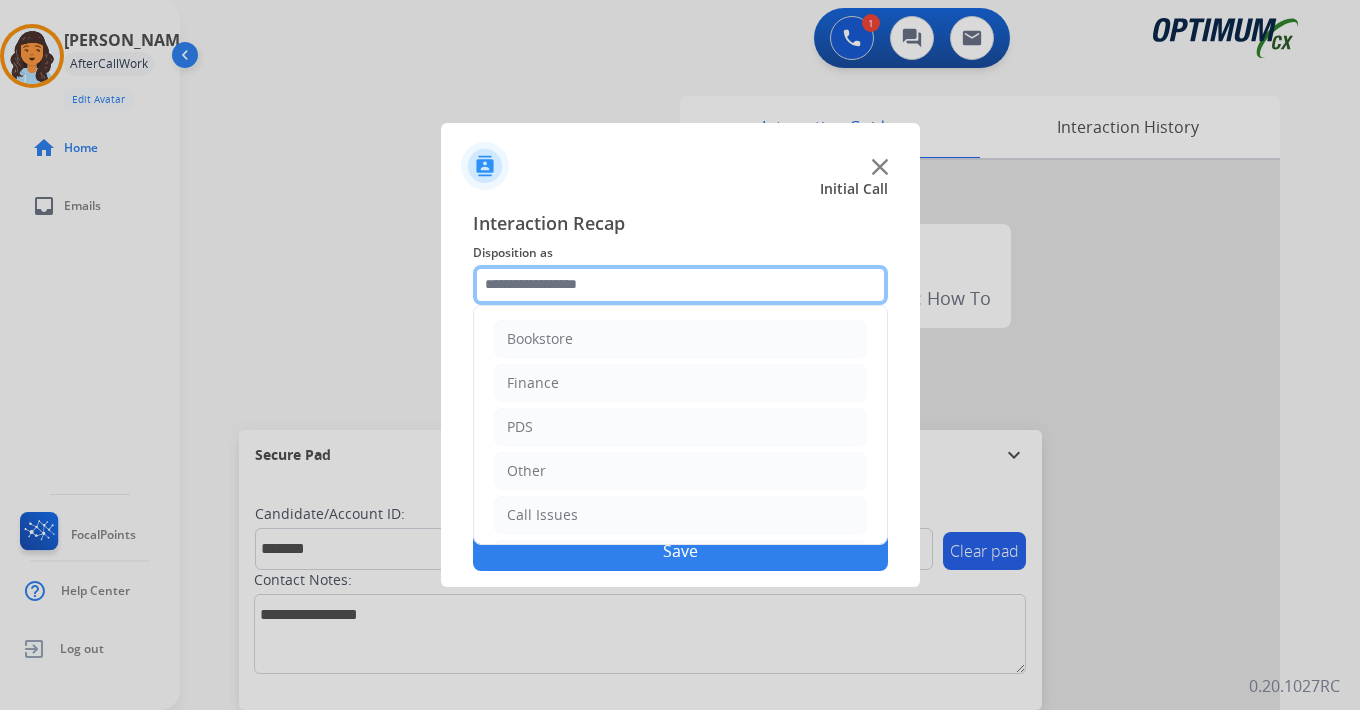click 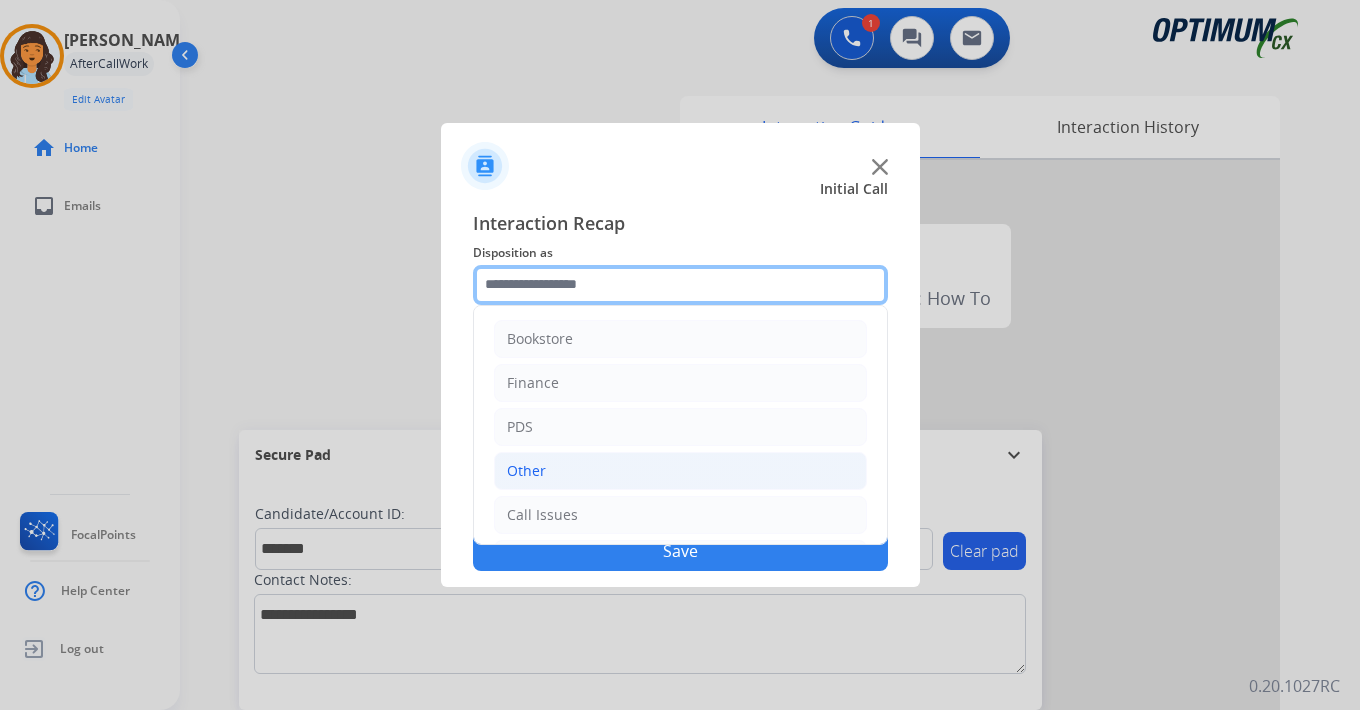 scroll, scrollTop: 136, scrollLeft: 0, axis: vertical 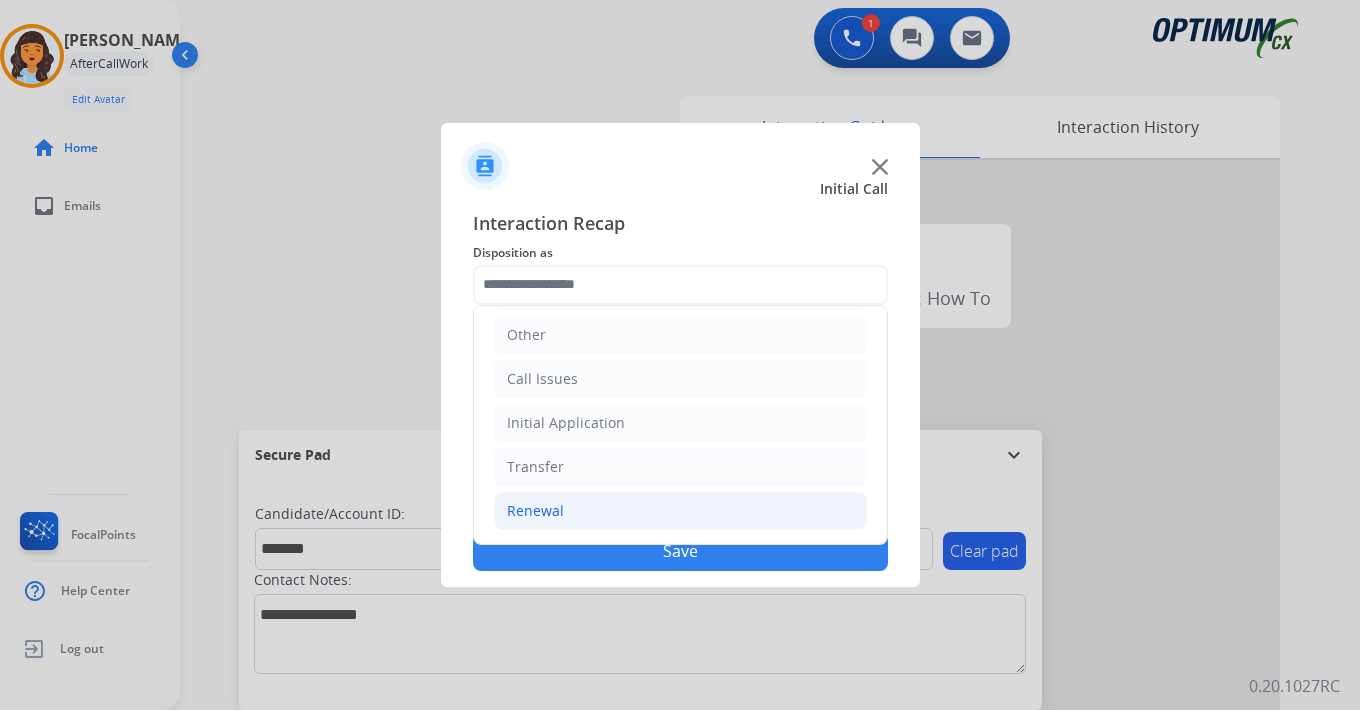 click on "Renewal" 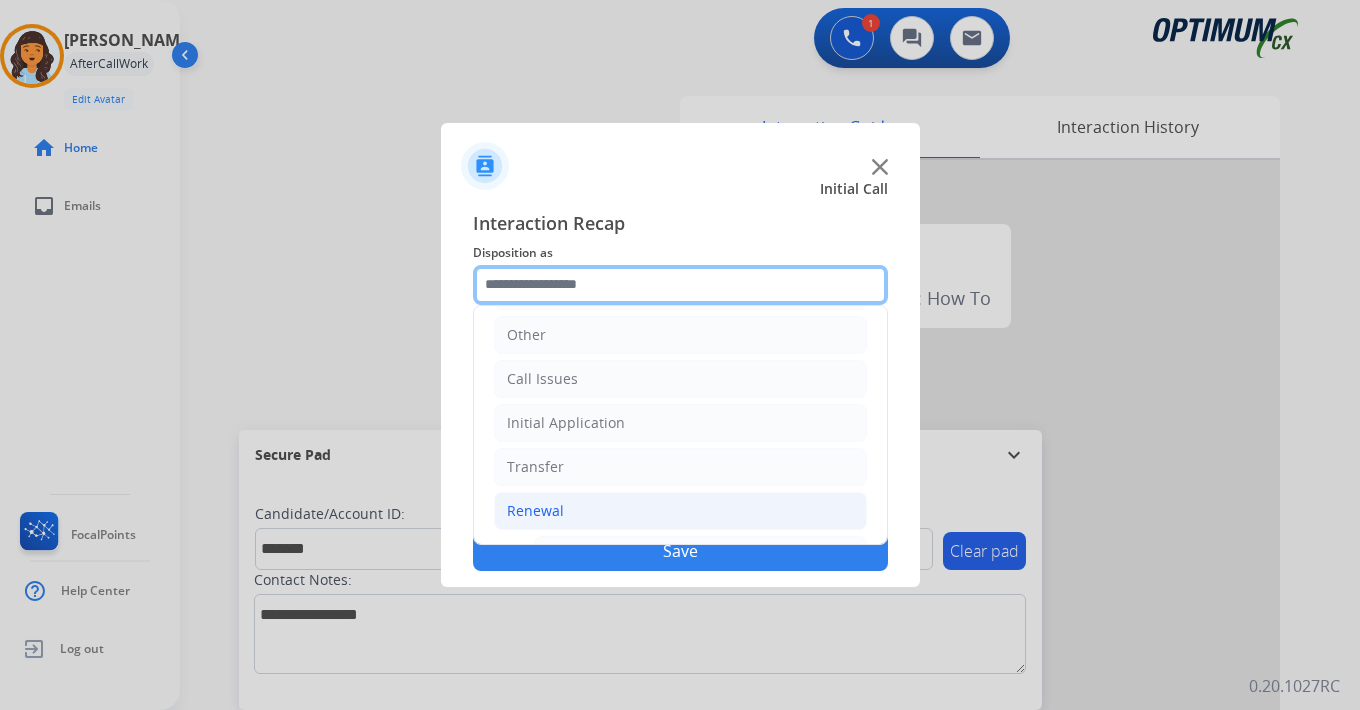scroll, scrollTop: 469, scrollLeft: 0, axis: vertical 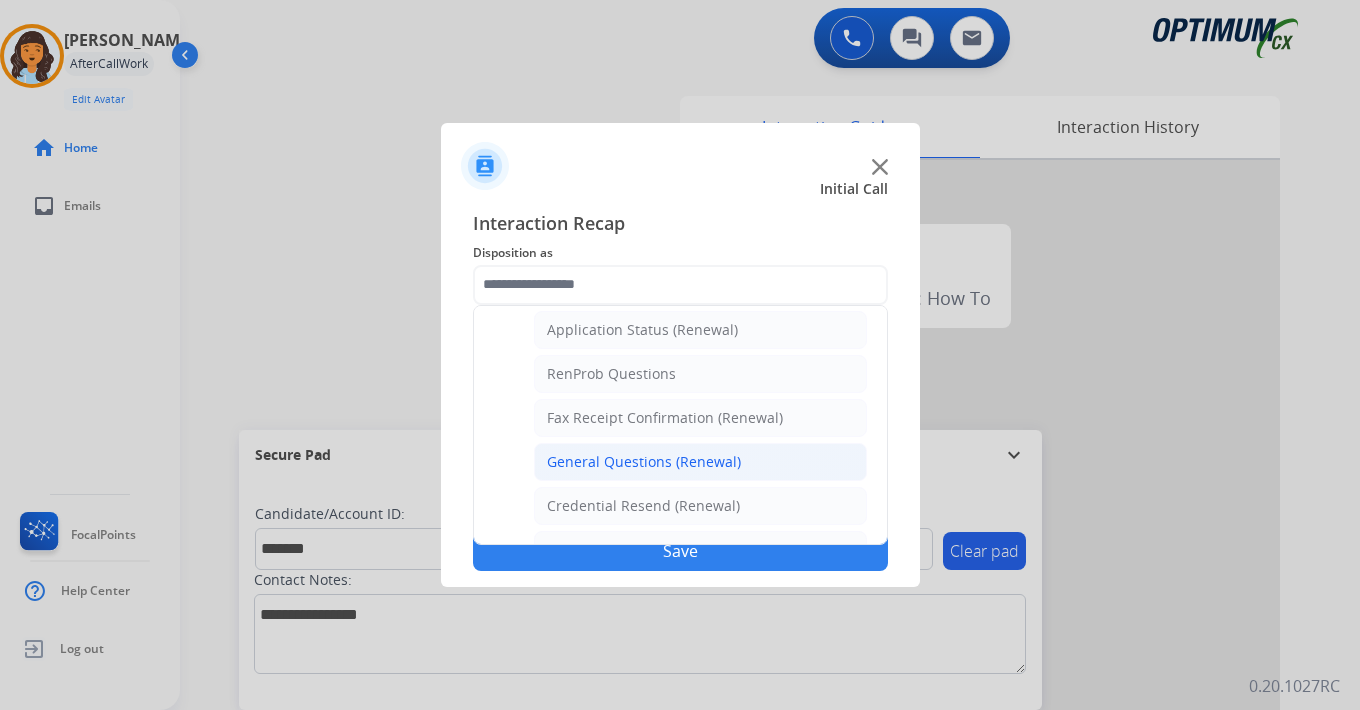 click on "General Questions (Renewal)" 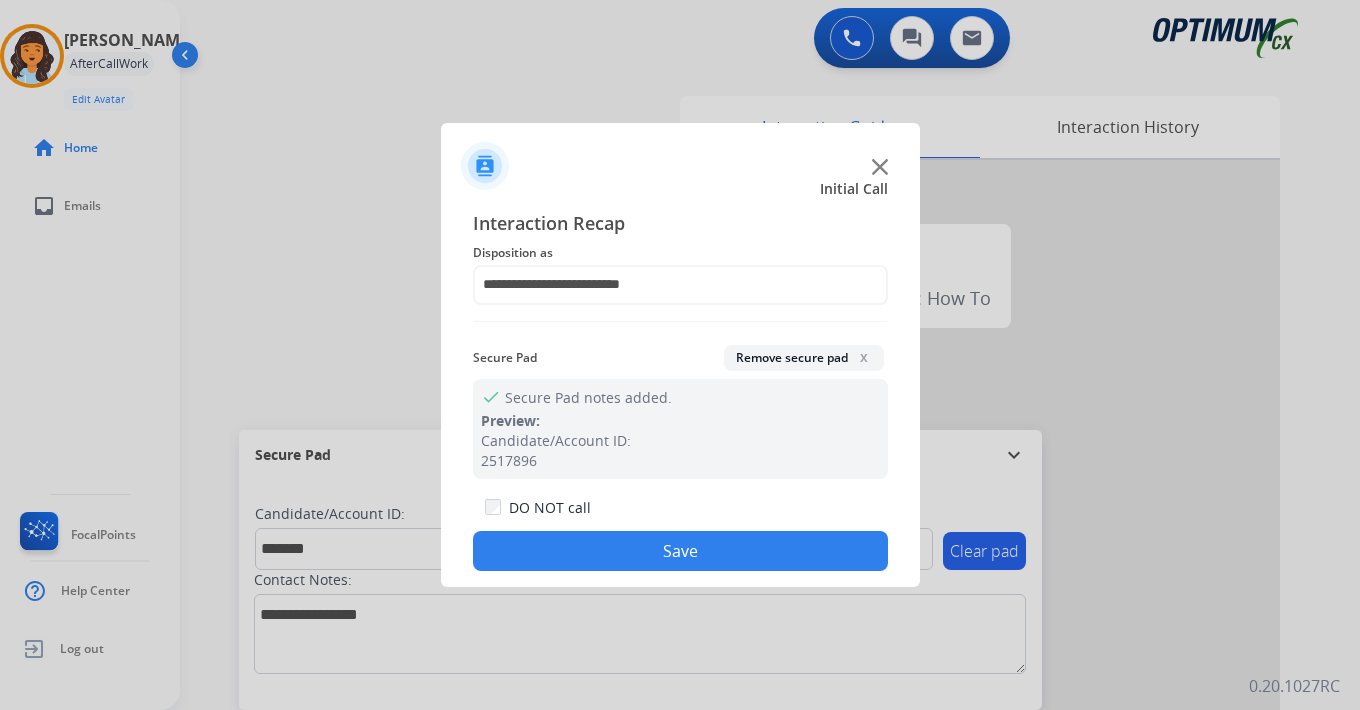 click on "Save" 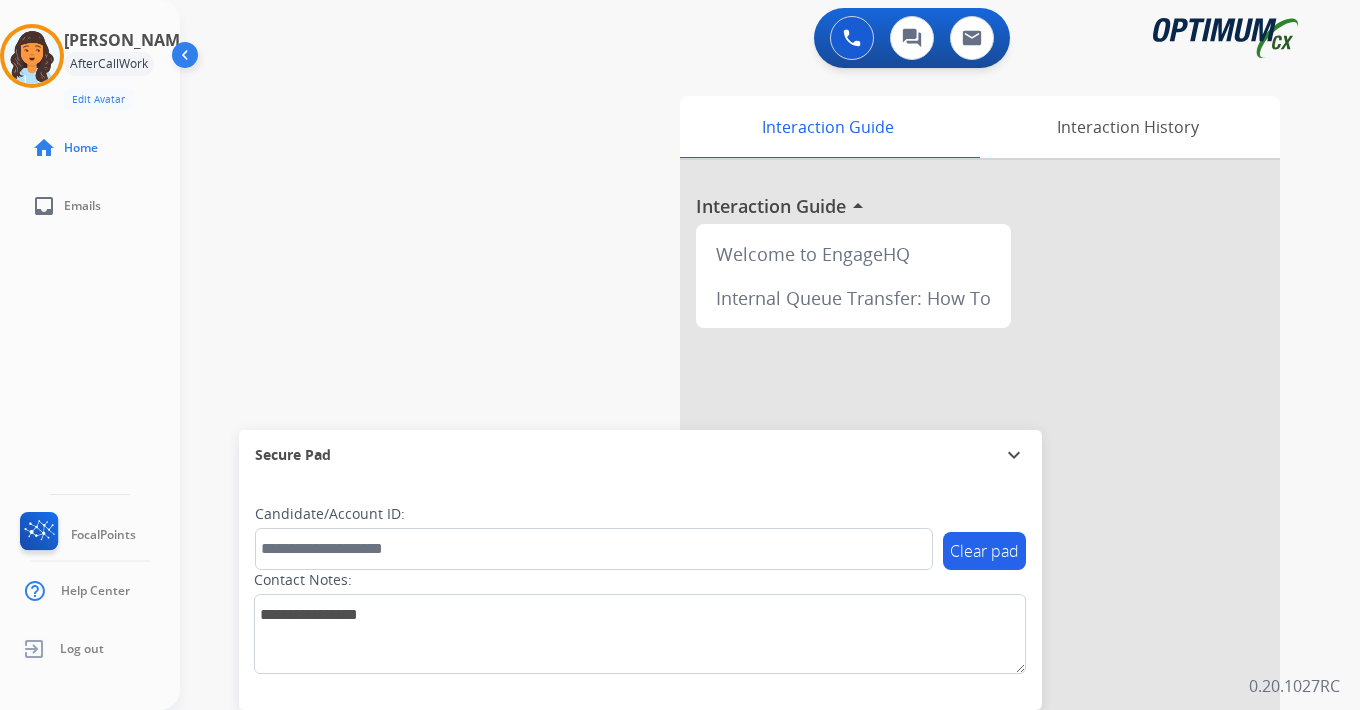 click on "0 Voice Interactions  0  Chat Interactions   0  Email Interactions swap_horiz Break voice bridge close_fullscreen Connect 3-Way Call merge_type Separate 3-Way Call  Interaction Guide   Interaction History  Interaction Guide arrow_drop_up  Welcome to EngageHQ   Internal Queue Transfer: How To  Secure Pad expand_more Clear pad Candidate/Account ID: Contact Notes:                  0.20.1027RC" at bounding box center (770, 355) 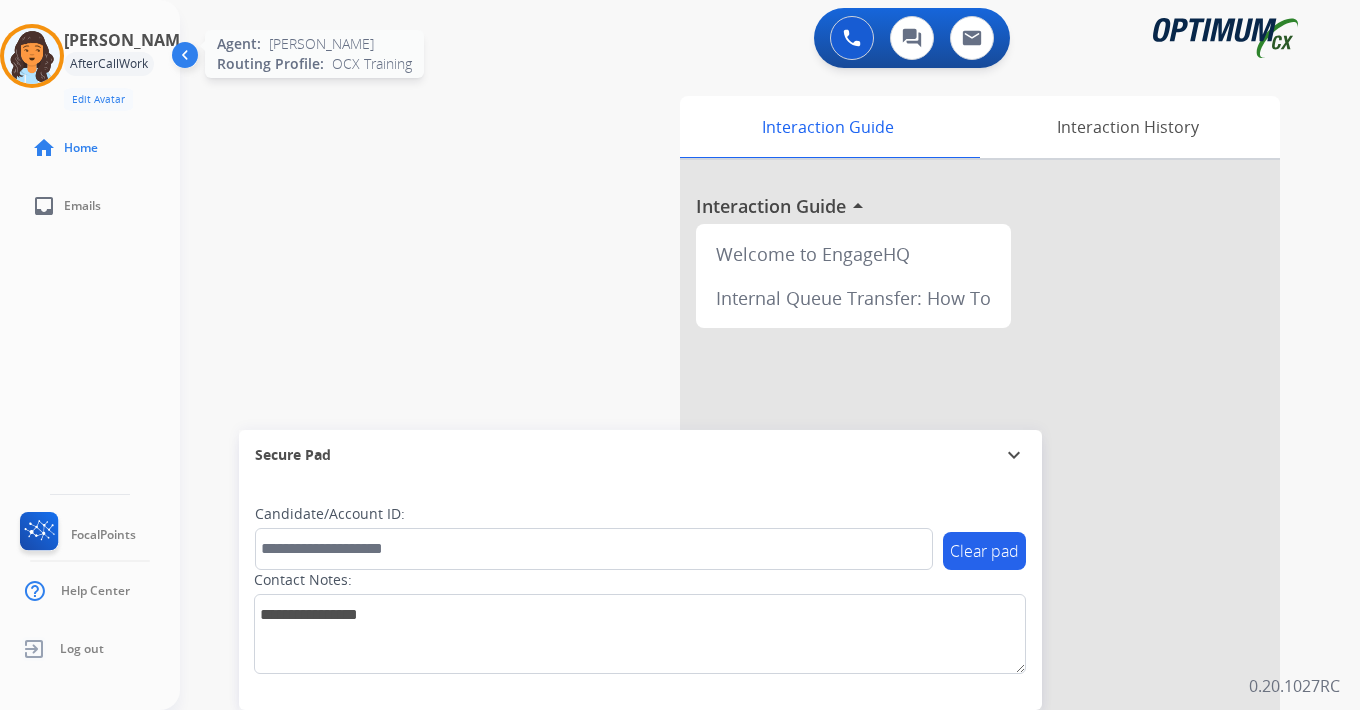 click at bounding box center (32, 56) 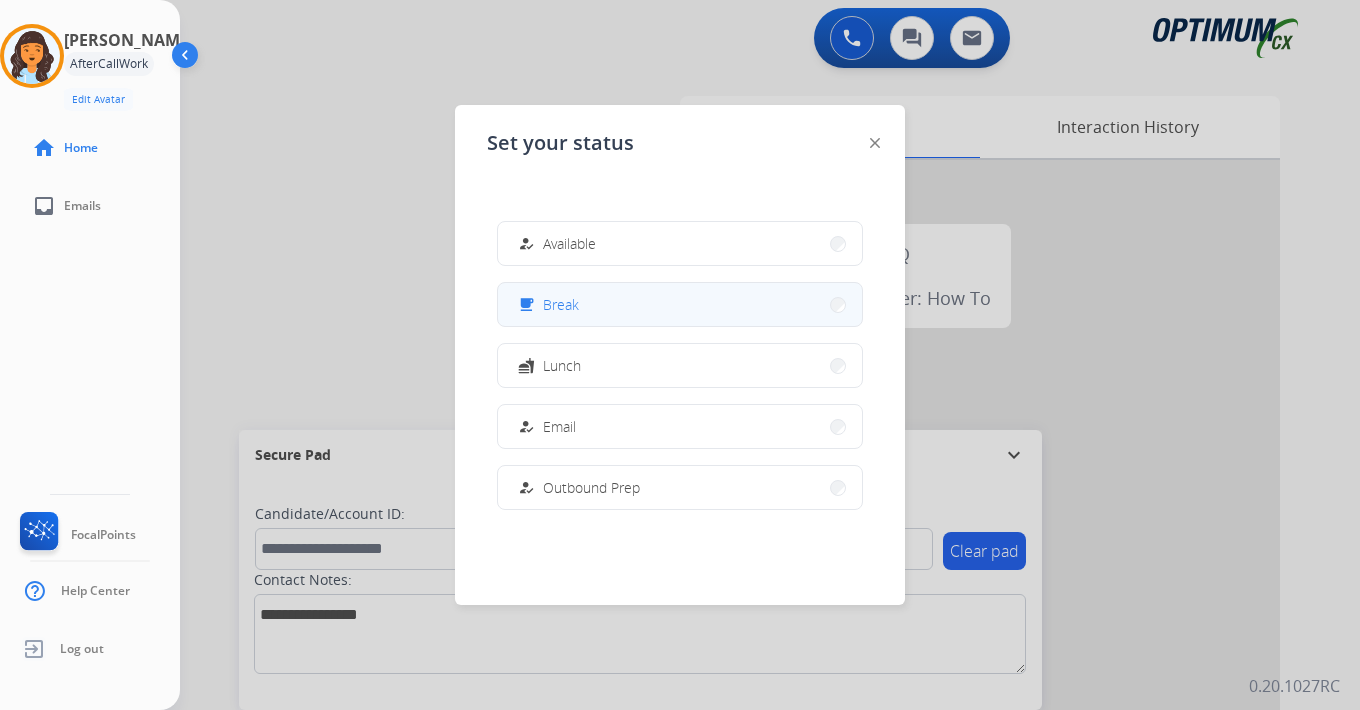 click on "Break" at bounding box center [561, 304] 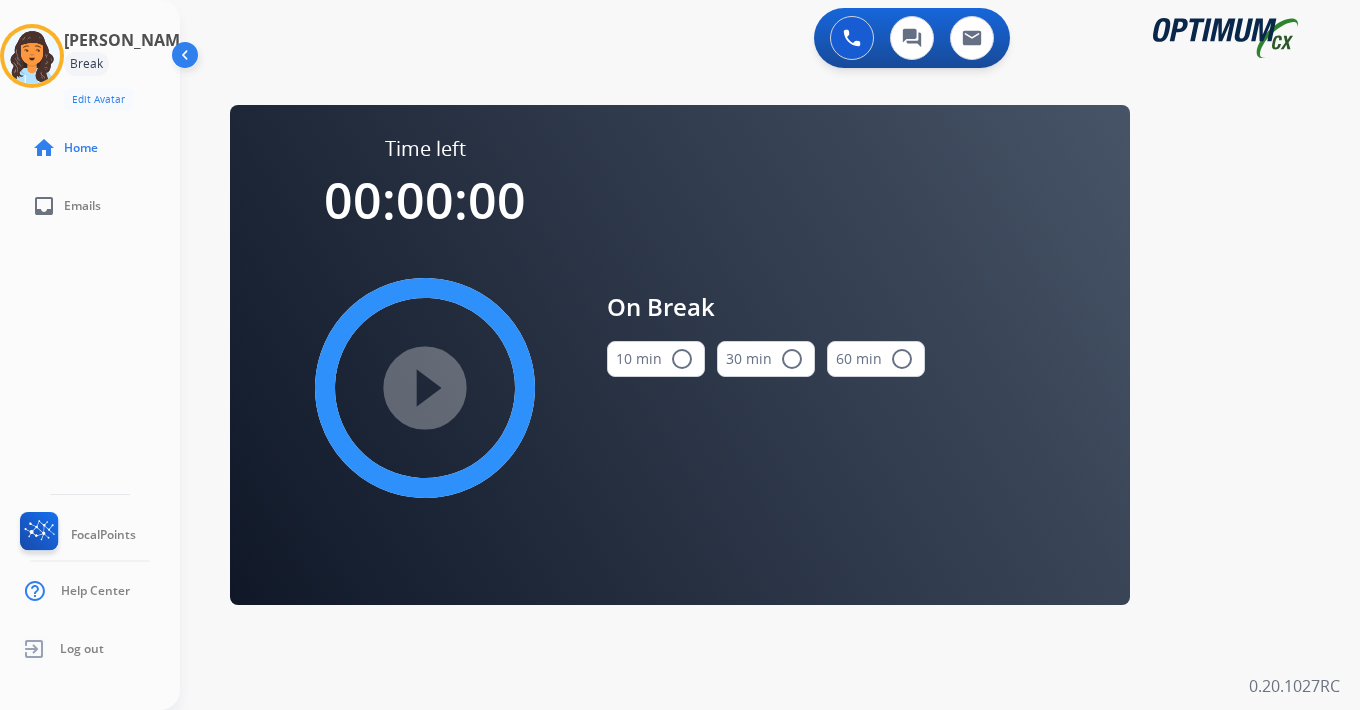 click on "0 Voice Interactions  0  Chat Interactions   0  Email Interactions swap_horiz Break voice bridge close_fullscreen Connect 3-Way Call merge_type Separate 3-Way Call Time left 00:00:00 play_circle_filled On Break  10 min  radio_button_unchecked  30 min  radio_button_unchecked  60 min  radio_button_unchecked  Interaction Guide   Interaction History  Interaction Guide arrow_drop_up  Welcome to EngageHQ   Internal Queue Transfer: How To  Secure Pad expand_more Clear pad Candidate/Account ID: Contact Notes:                  0.20.1027RC" at bounding box center [770, 355] 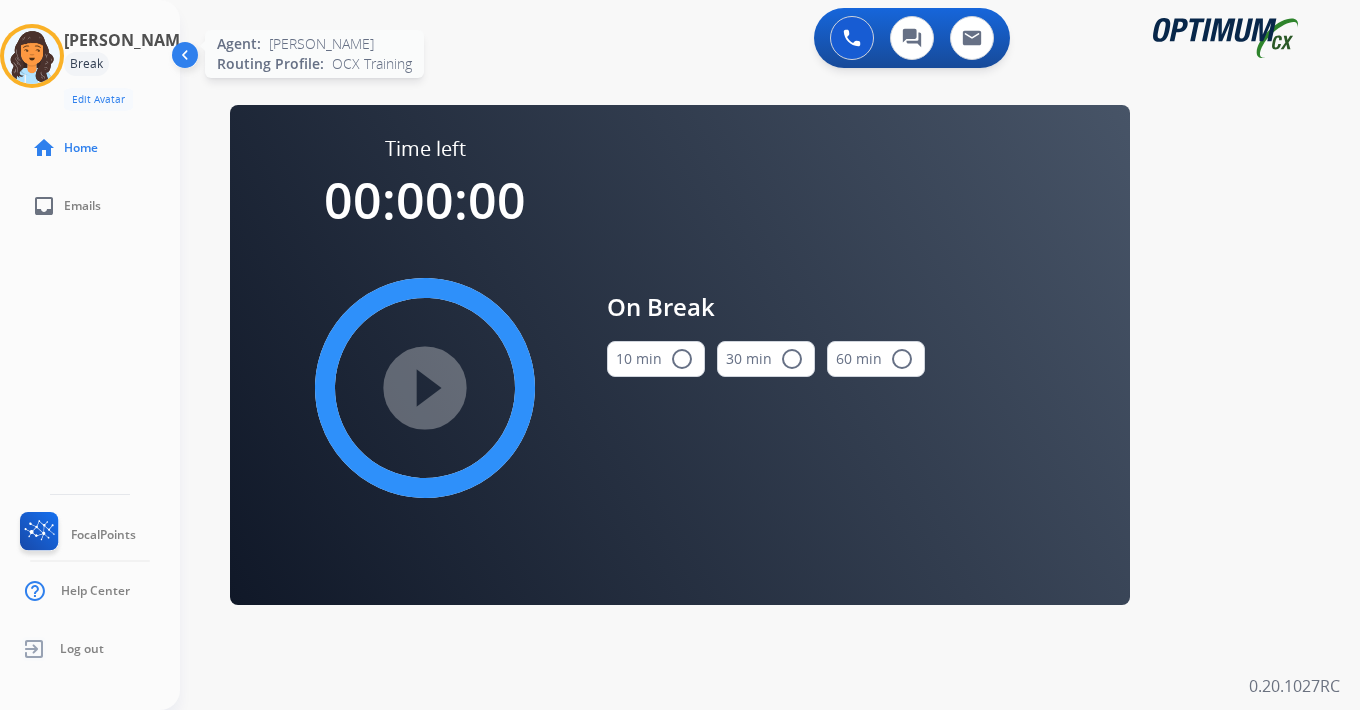click at bounding box center [32, 56] 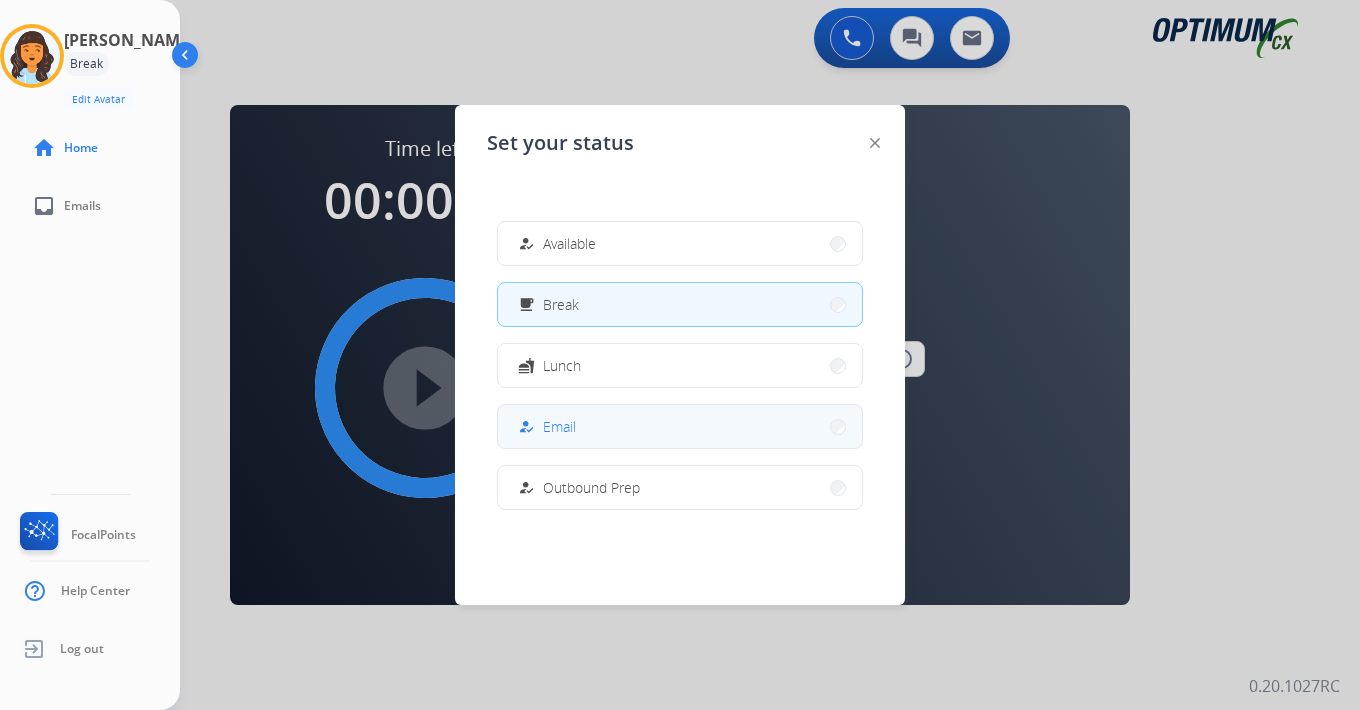 click on "Email" at bounding box center (559, 426) 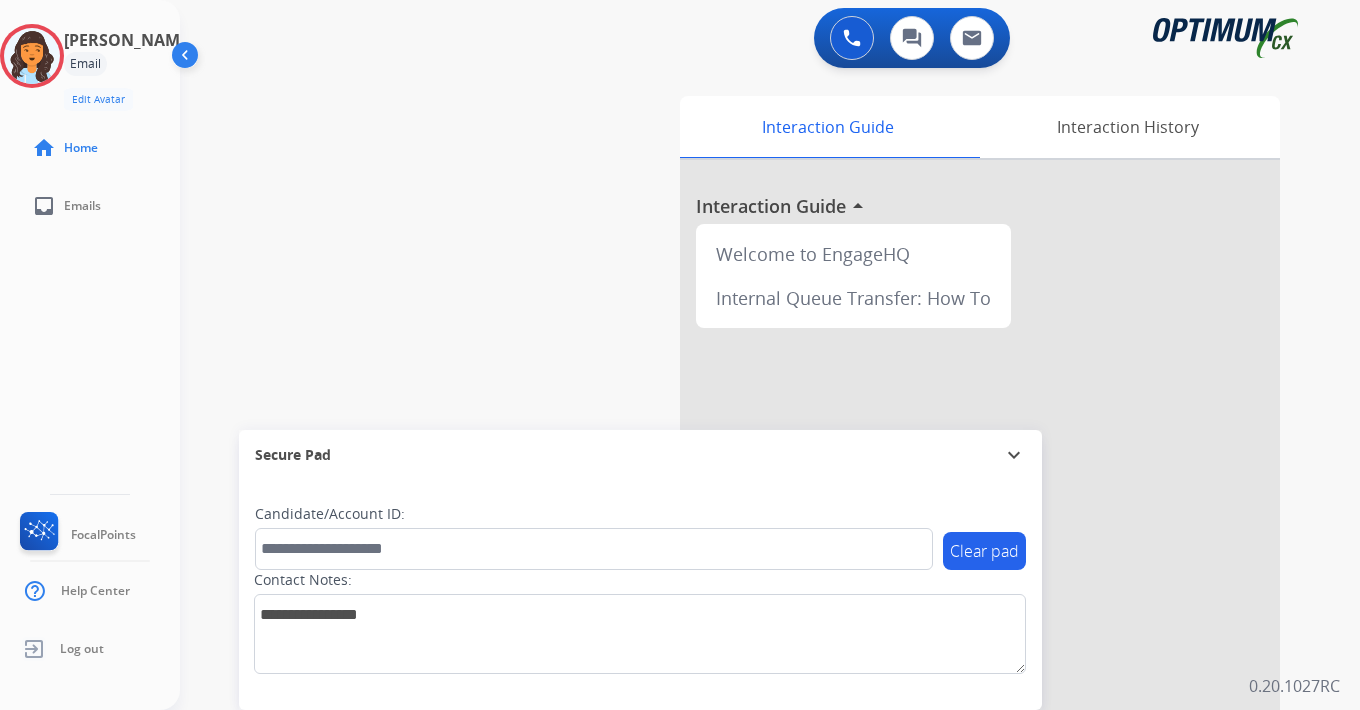 click on "0 Voice Interactions  0  Chat Interactions   0  Email Interactions swap_horiz Break voice bridge close_fullscreen Connect 3-Way Call merge_type Separate 3-Way Call  Interaction Guide   Interaction History  Interaction Guide arrow_drop_up  Welcome to EngageHQ   Internal Queue Transfer: How To  Secure Pad expand_more Clear pad Candidate/Account ID: Contact Notes:                  0.20.1027RC" at bounding box center (770, 355) 